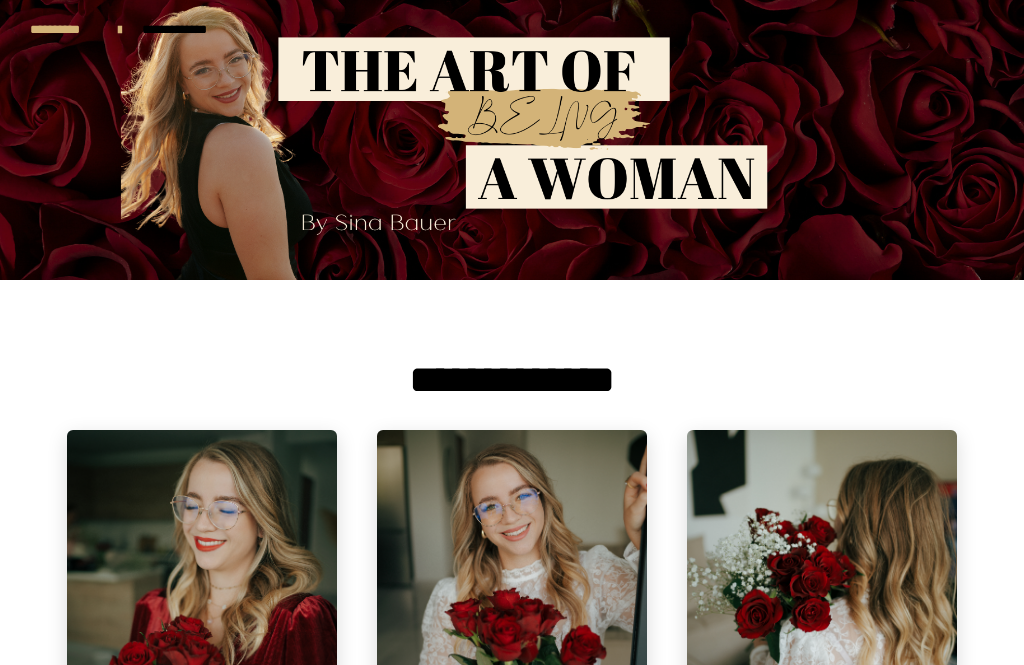 scroll, scrollTop: 0, scrollLeft: 0, axis: both 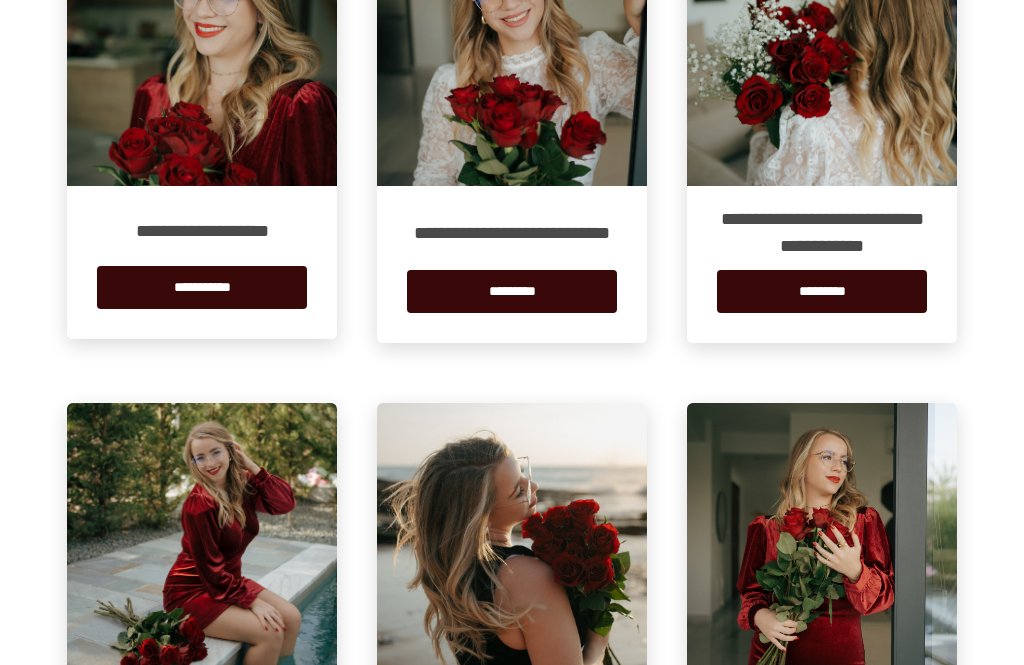 click on "**********" at bounding box center (202, 287) 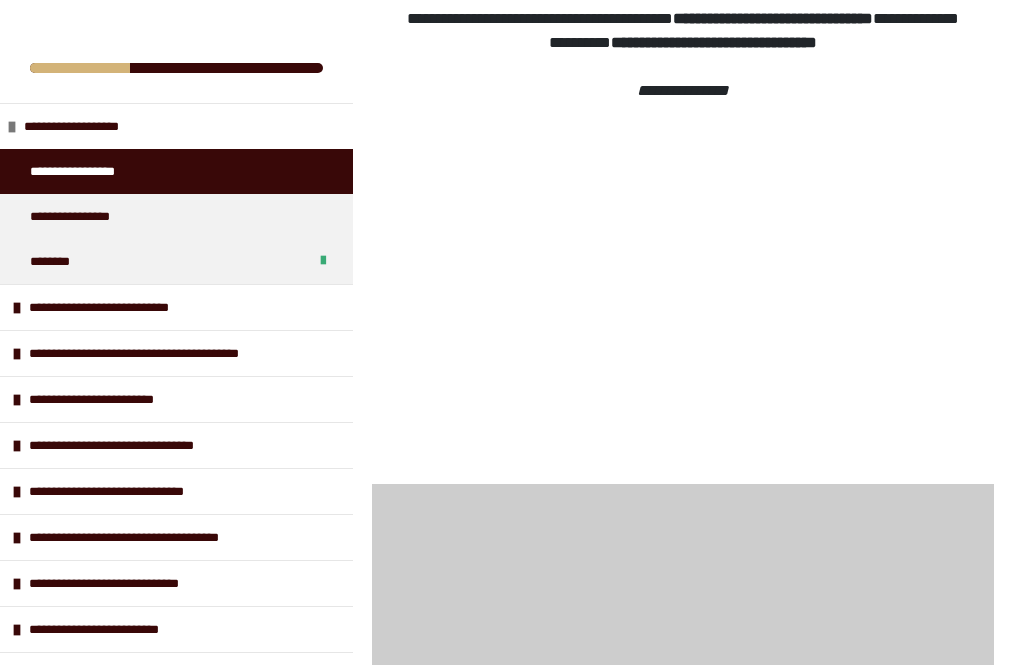 scroll, scrollTop: 392, scrollLeft: 0, axis: vertical 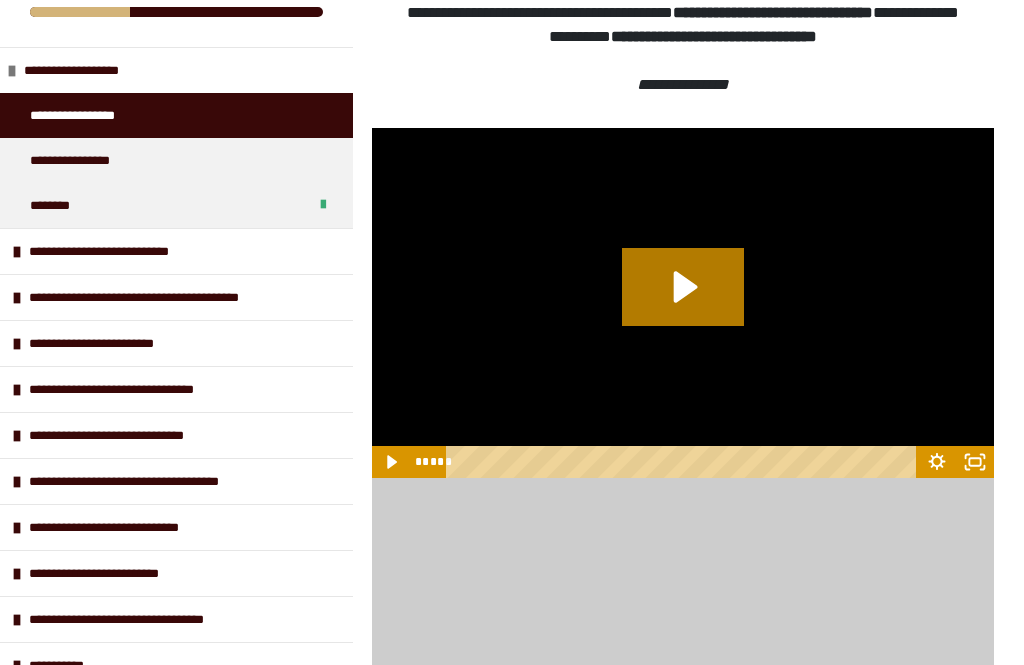 click on "**********" at bounding box center (162, 481) 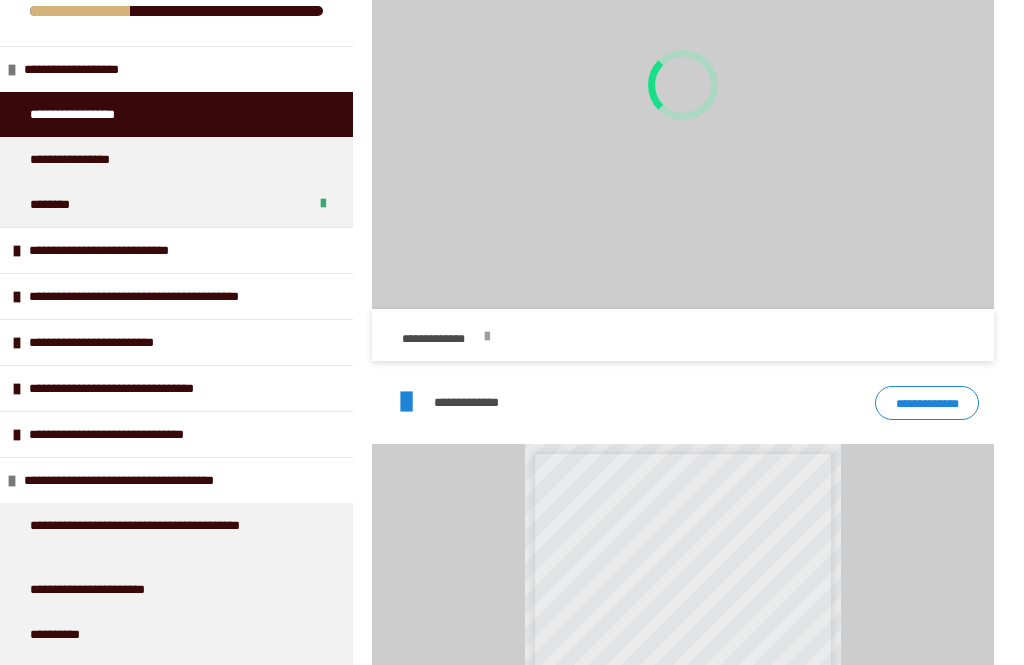 scroll, scrollTop: 1040, scrollLeft: 0, axis: vertical 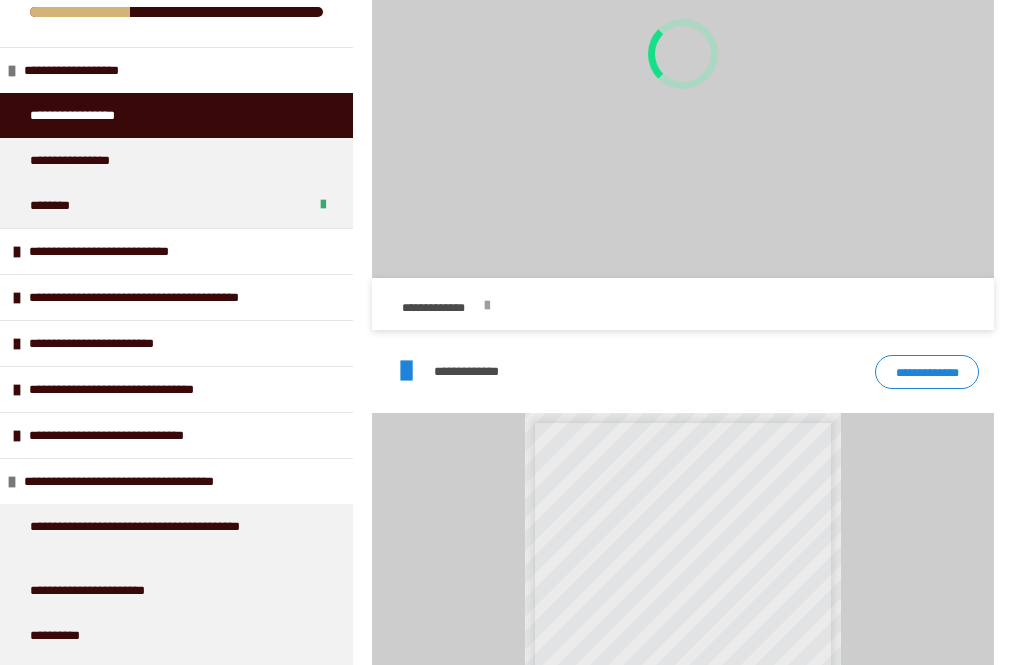 click on "[FIRST] [LAST] [NUMBER] [STREET] [CITY] [STATE] [ZIP] [COUNTRY] [EMAIL] [PHONE] [SSN] [DLN] [PASSPORT] [CCNUM] [BDATE] [AGE] [HOME_ADDRESS] [WORK_ADDRESS] [PERSONAL_GEO] [POSTAL_CODE] [COORDINATES] [TIME_REF] [DATE_REF] [MONTH_REF] [YEAR_REF] [DAY_REF] [OCCUPATION] [RELATIONSHIP] [MARITAL_STATUS] [NATIONALITY] [GENDER] [ETHNICITY] [RELIGION] [POLITICAL_AFFILIATION] [HEALTH_INFO] [FINANCIAL_INFO] [EMPLOYER] [JOB_TITLE] [EDUCATION] [UNIVERSITY] [MAJOR] [GRADUATION_YEAR] [VEHICLE_INFO] [LICENSE_PLATE] [VEHICLE_IDENTIFICATION_NUMBER] [VEHICLE_MODEL] [VEHICLE_YEAR] [VEHICLE_COLOR] [VEHICLE_VIN]" at bounding box center (512, 197) 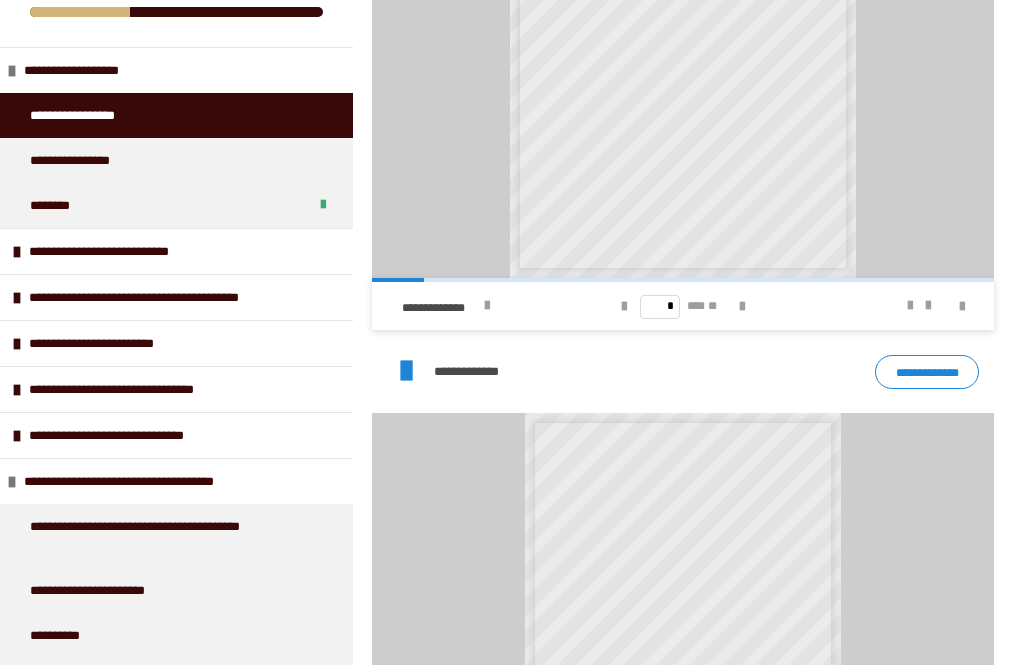 scroll, scrollTop: 1072, scrollLeft: 0, axis: vertical 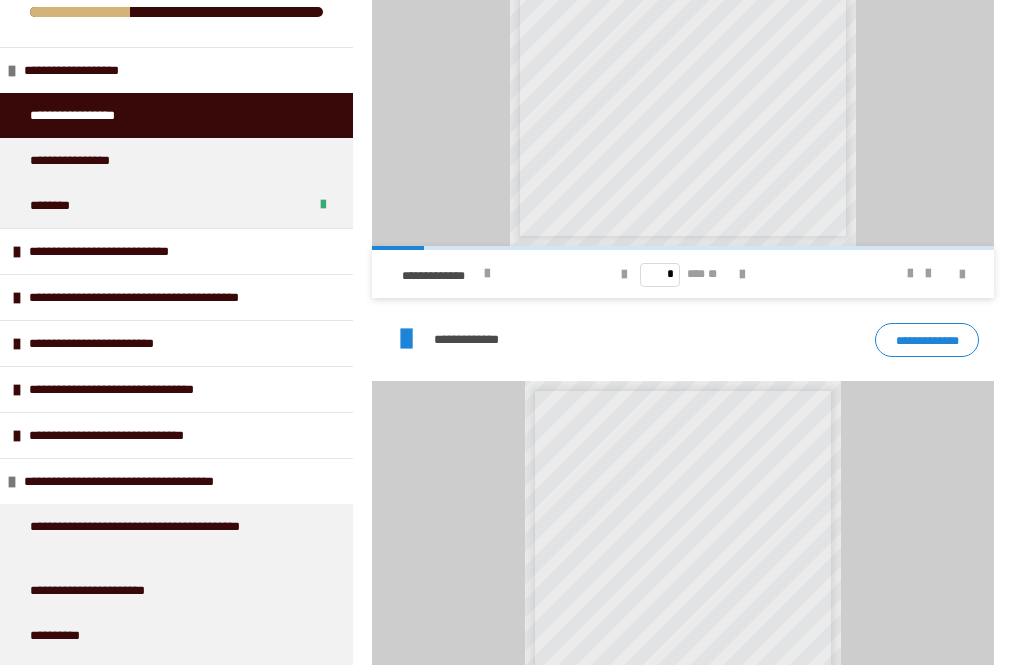 click on "**********" at bounding box center (157, 481) 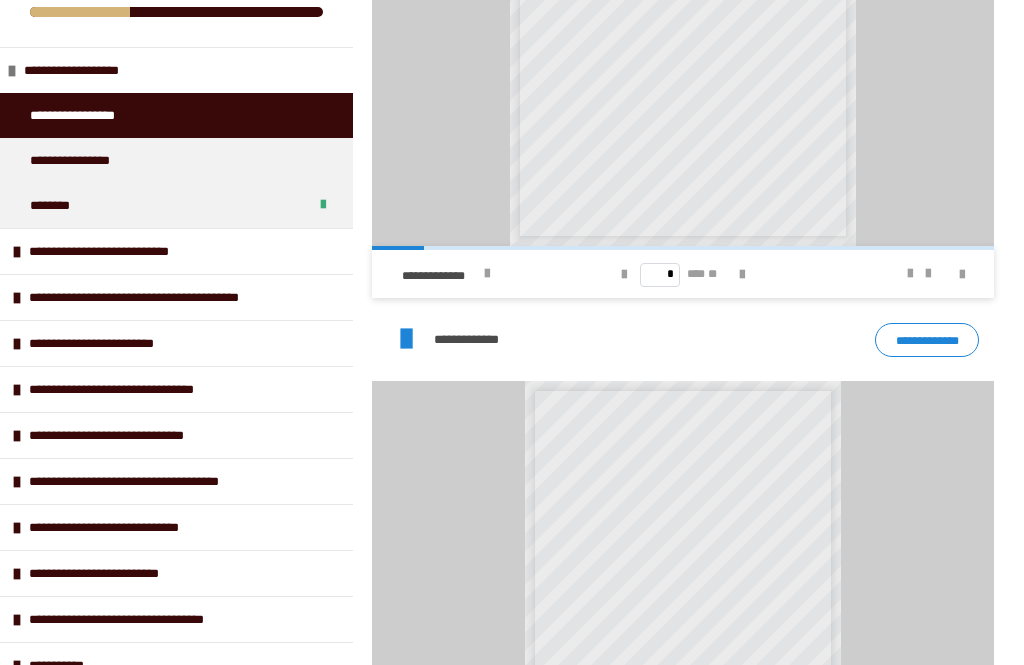 click on "**********" at bounding box center (135, 527) 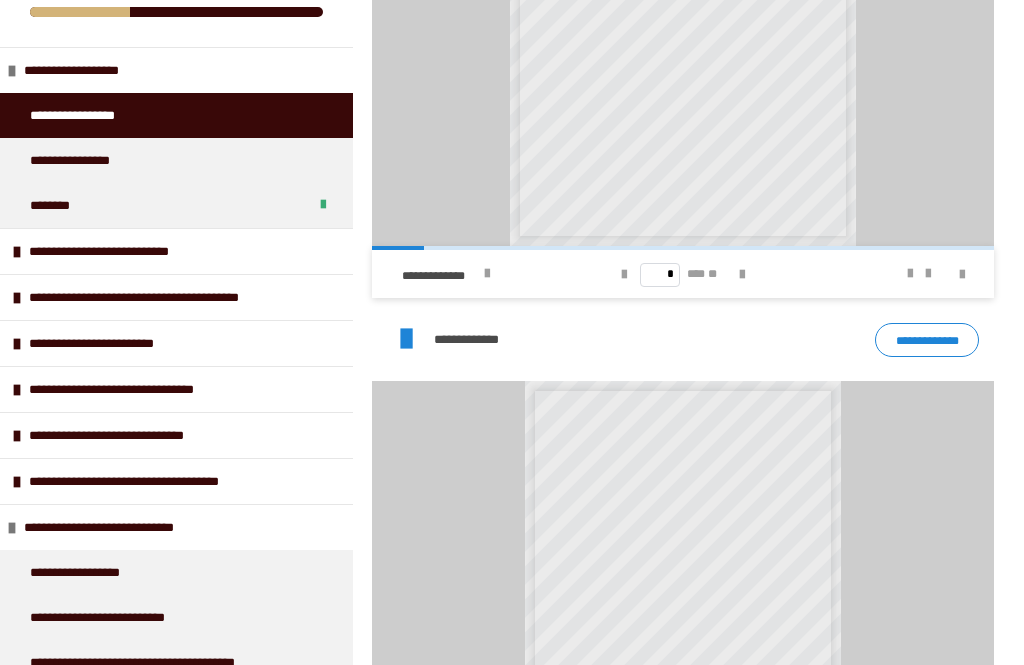 click on "**********" at bounding box center (162, 481) 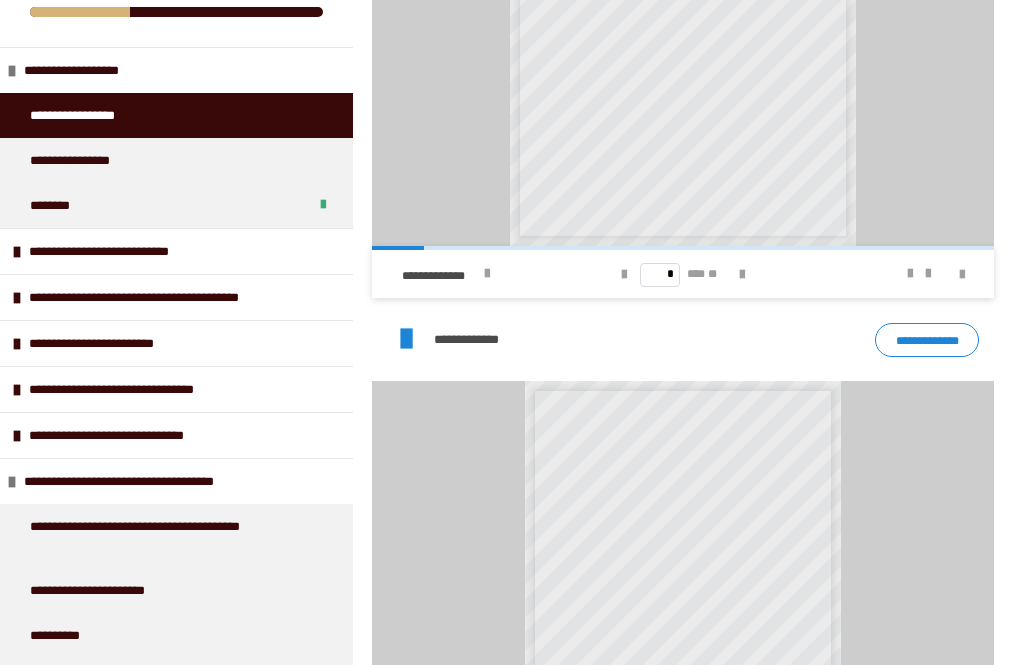 click on "**********" at bounding box center [168, 536] 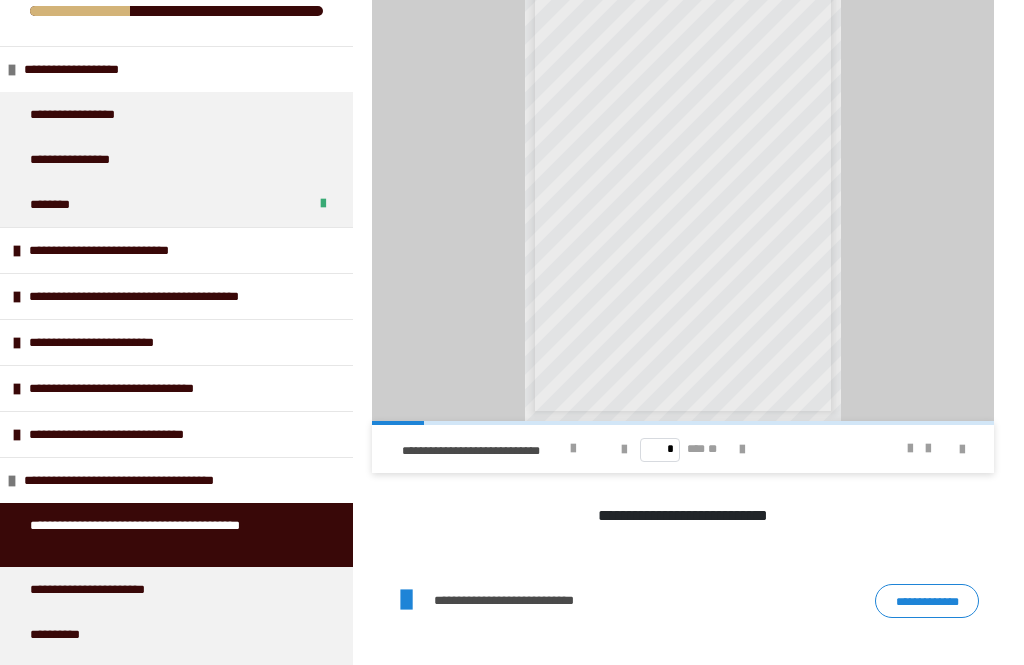 scroll, scrollTop: 851, scrollLeft: 0, axis: vertical 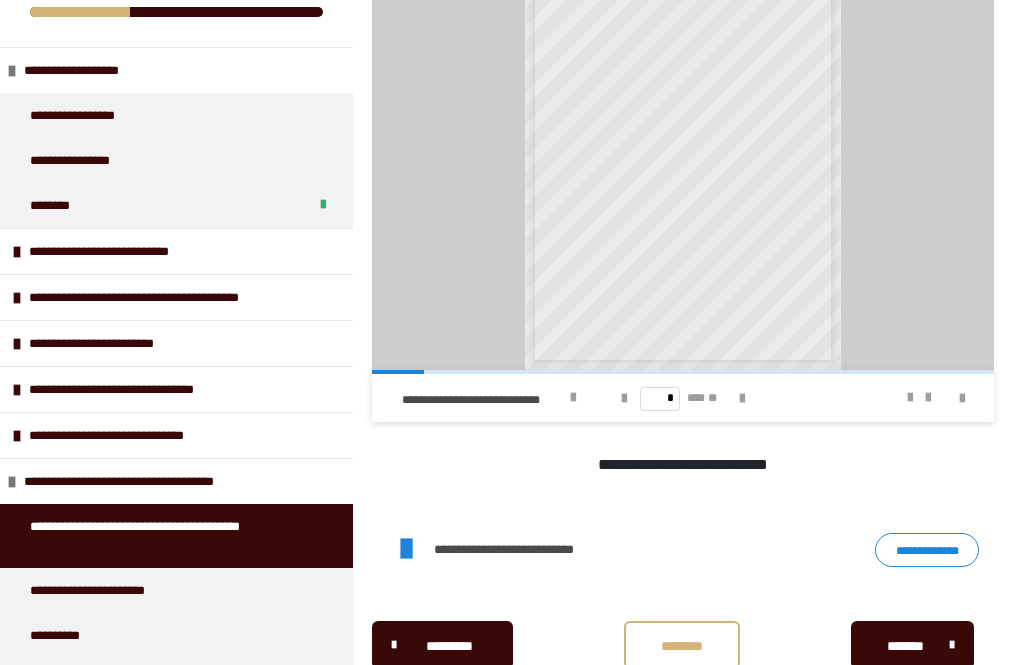 click on "**********" at bounding box center (927, 550) 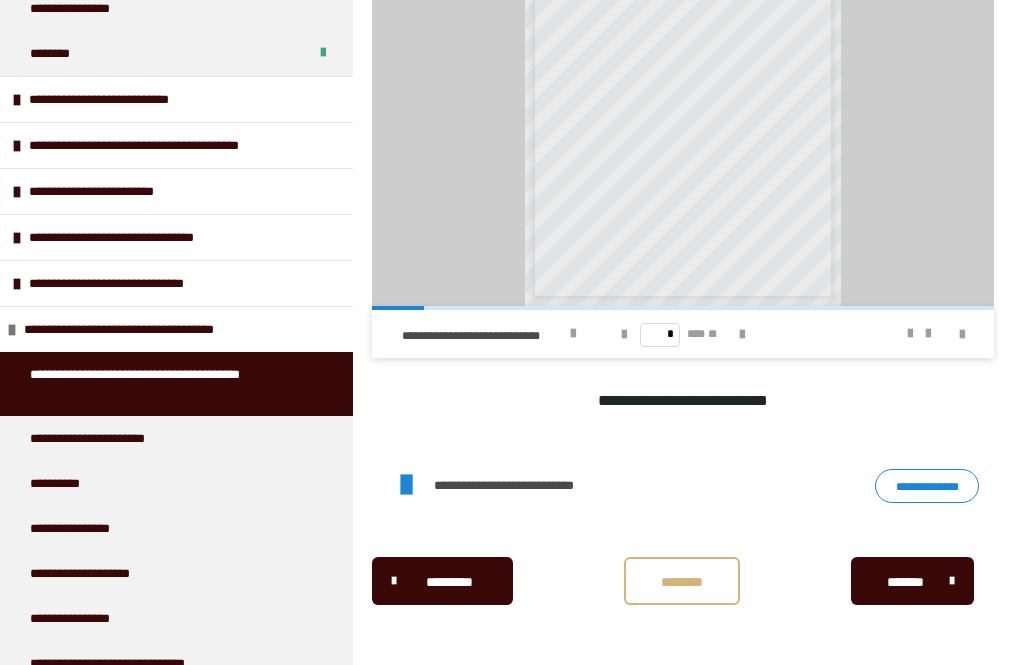 scroll, scrollTop: 216, scrollLeft: 0, axis: vertical 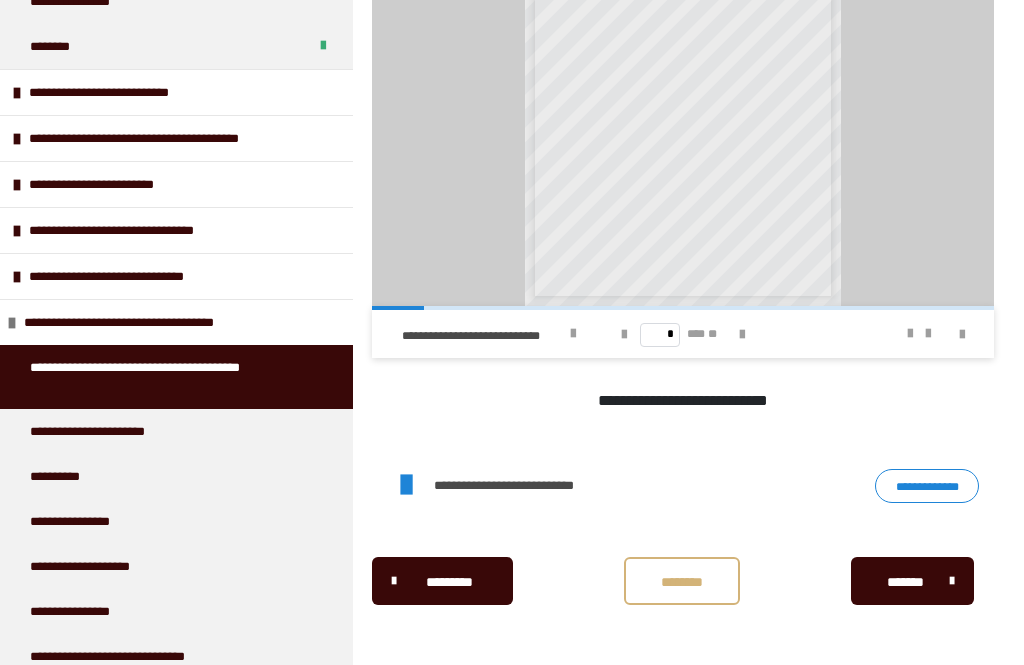 click on "**********" at bounding box center (117, 431) 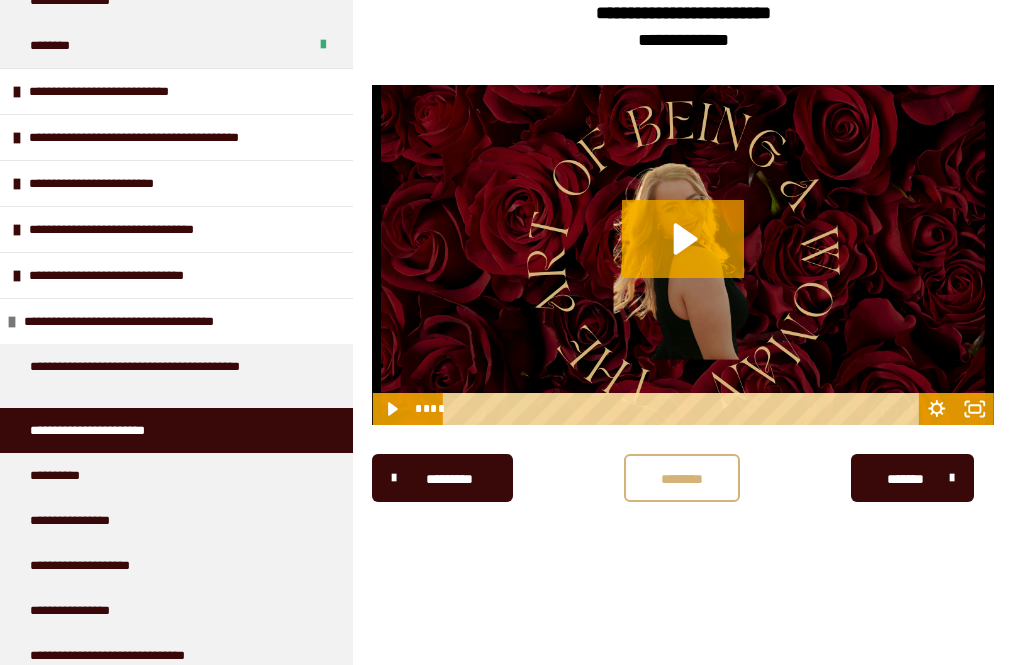 scroll, scrollTop: 404, scrollLeft: 0, axis: vertical 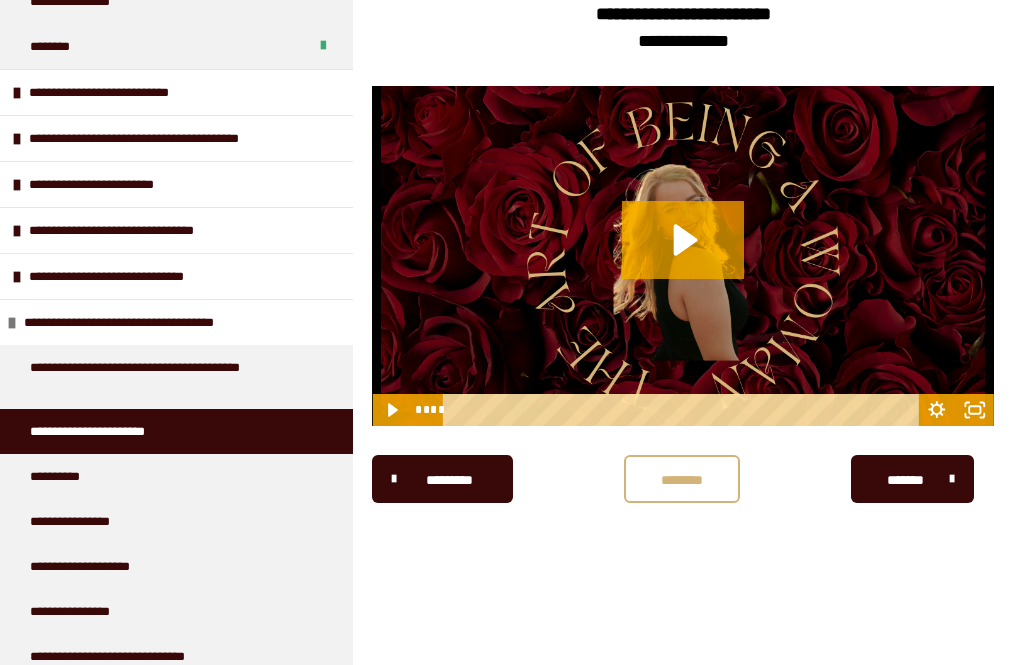 click on "**********" at bounding box center (69, 476) 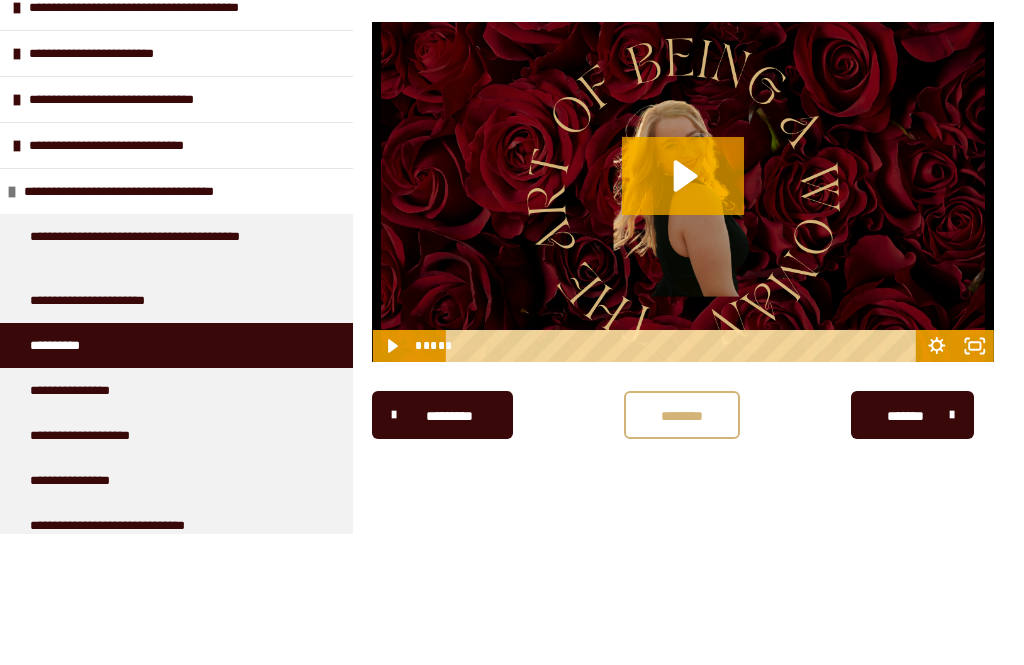 scroll, scrollTop: 340, scrollLeft: 0, axis: vertical 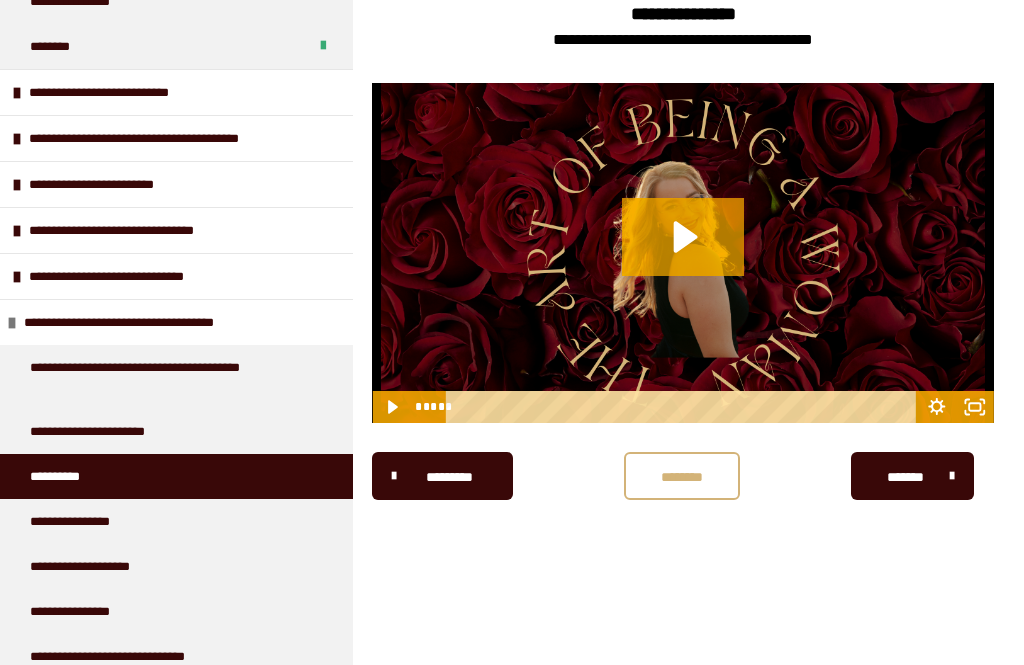 click on "**********" at bounding box center (176, 521) 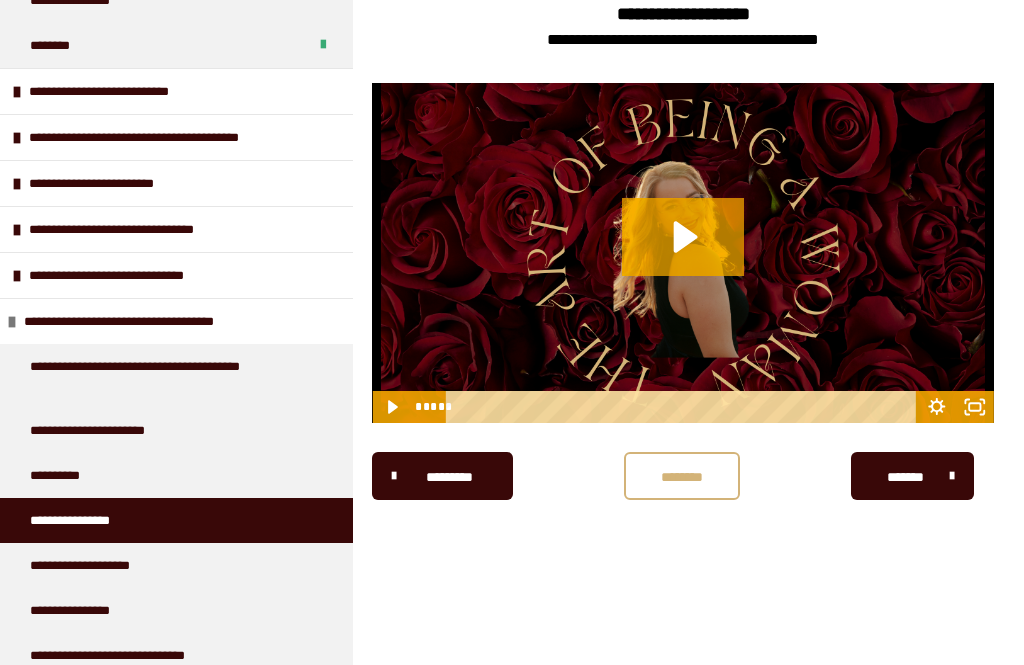 scroll, scrollTop: 340, scrollLeft: 0, axis: vertical 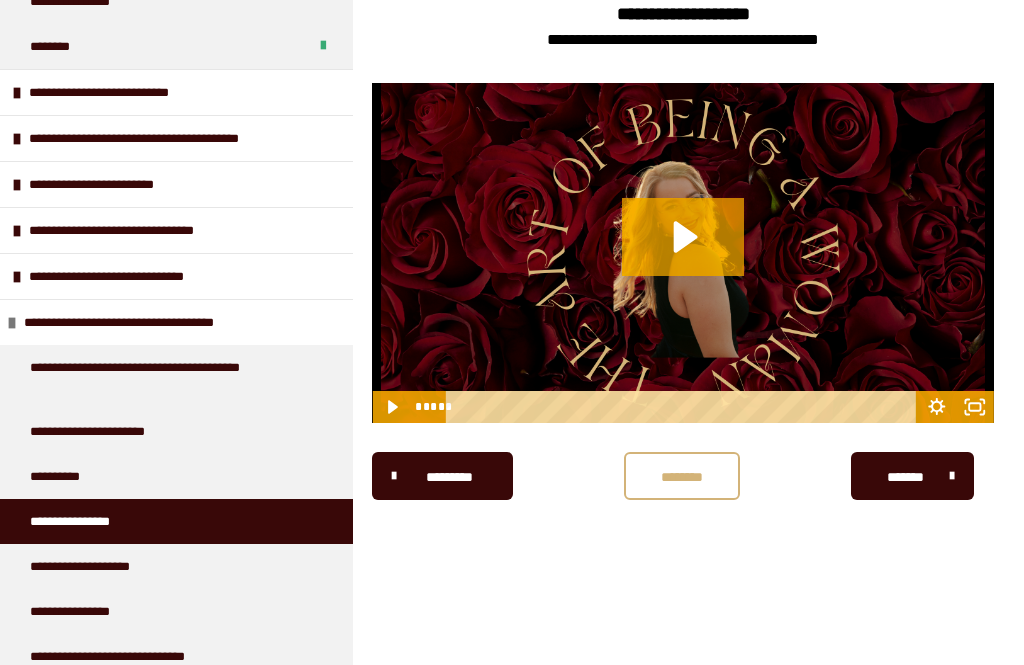 click on "**********" at bounding box center [101, 566] 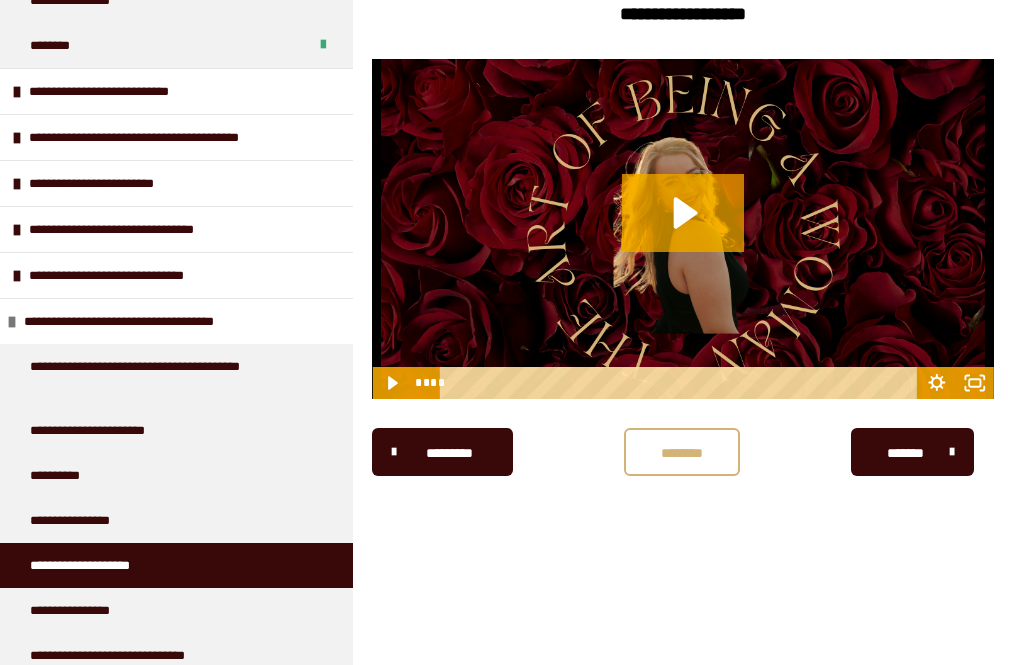 scroll, scrollTop: 340, scrollLeft: 0, axis: vertical 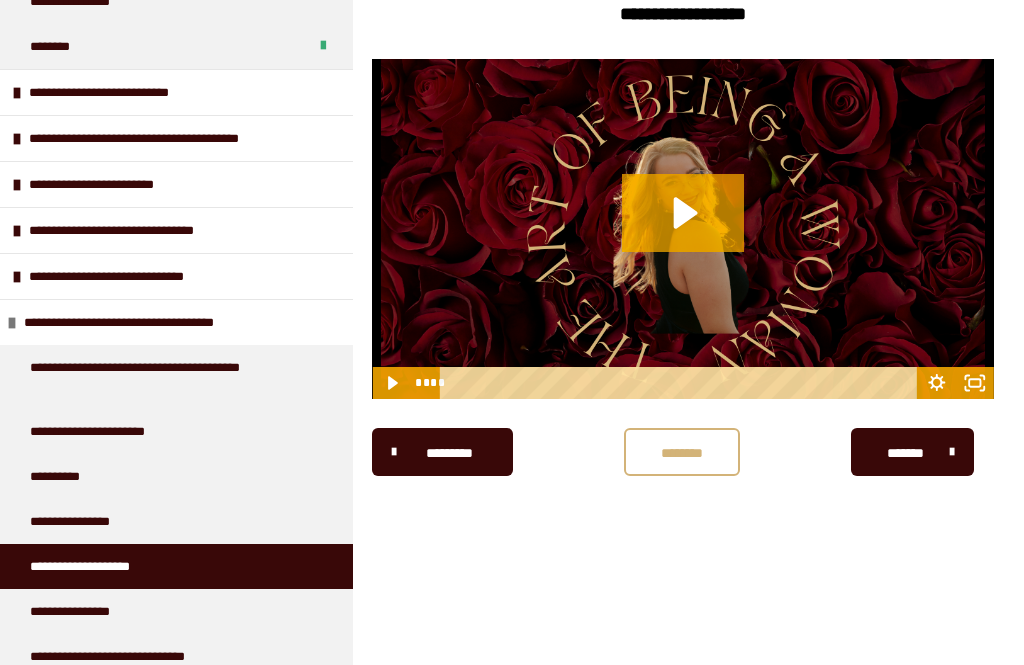 click on "**********" at bounding box center (81, 611) 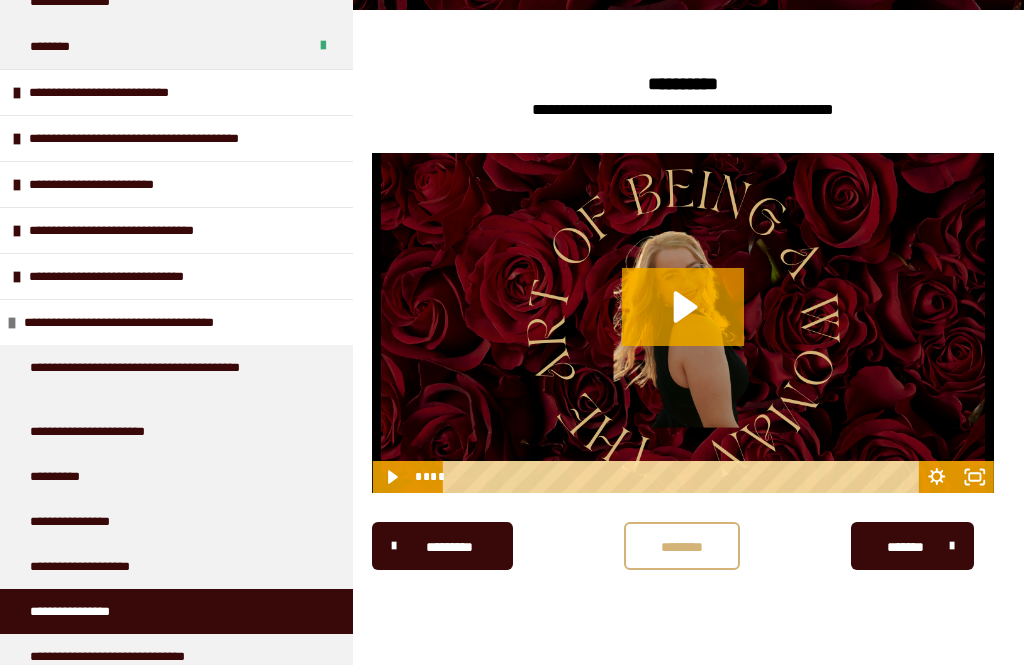 click on "**********" at bounding box center [146, 656] 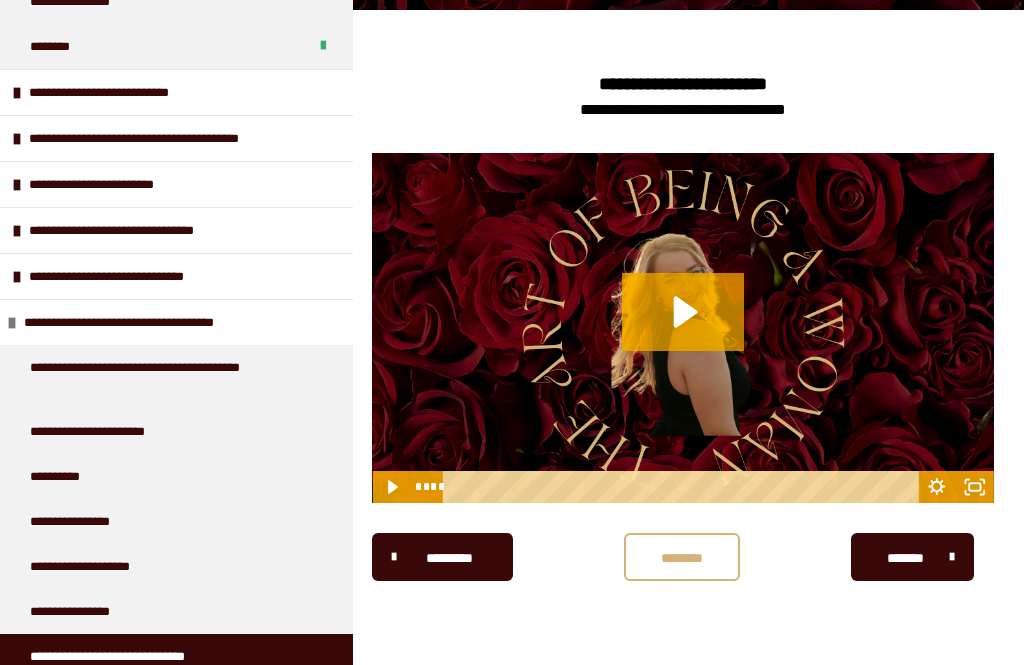 scroll, scrollTop: 340, scrollLeft: 0, axis: vertical 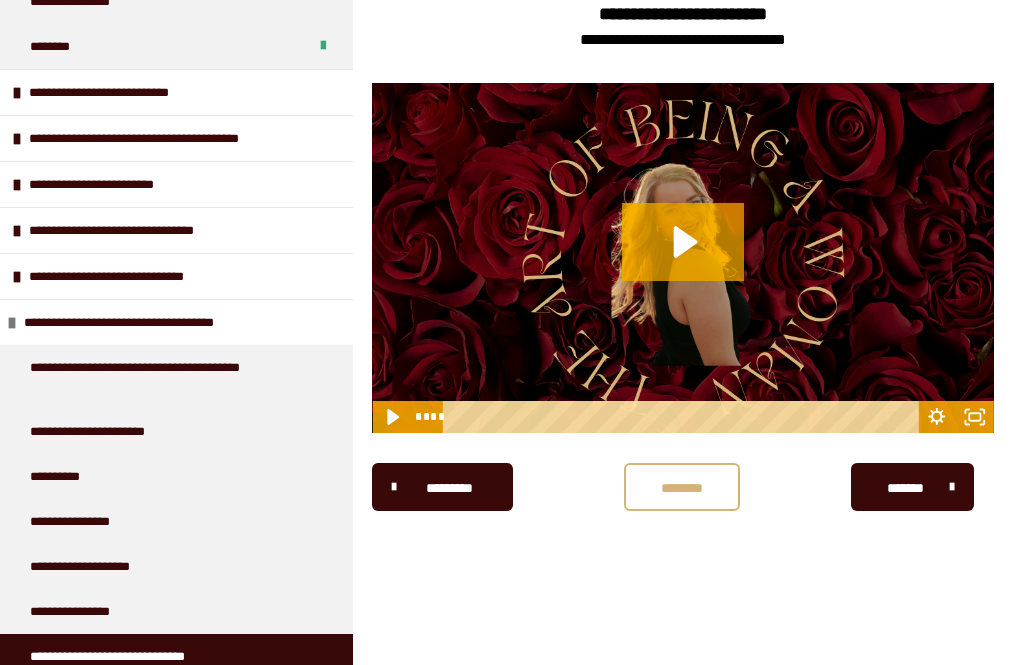 click 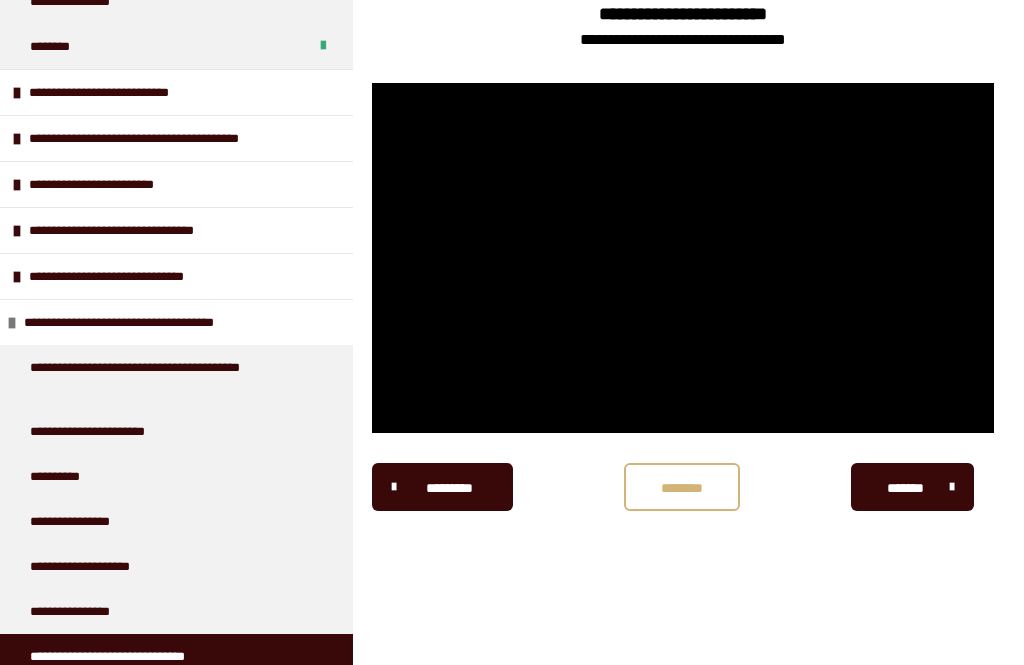 click on "**********" at bounding box center [69, 476] 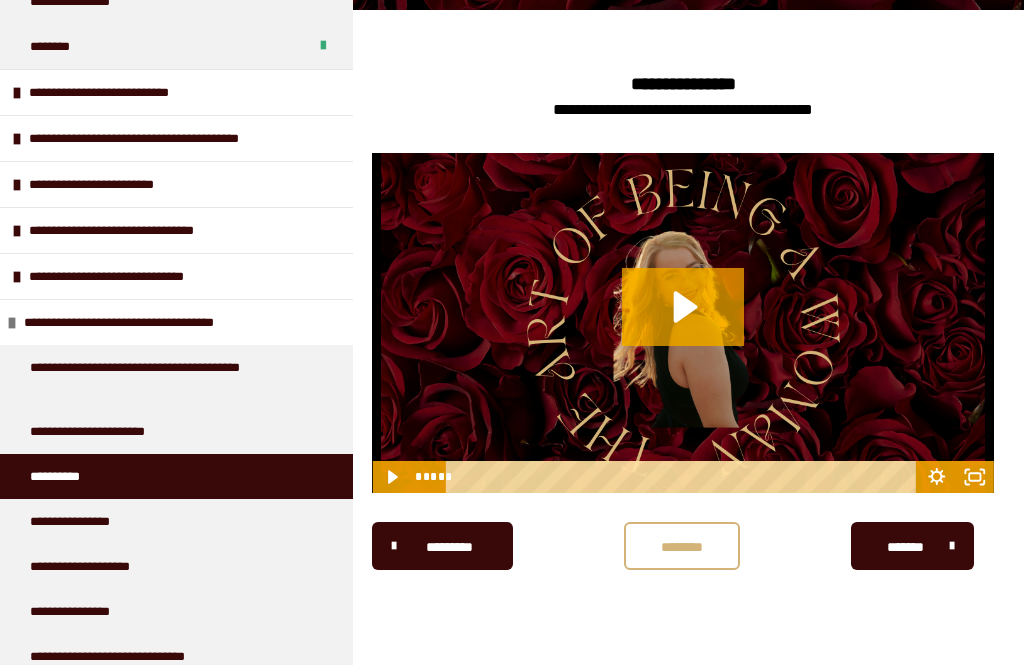 click 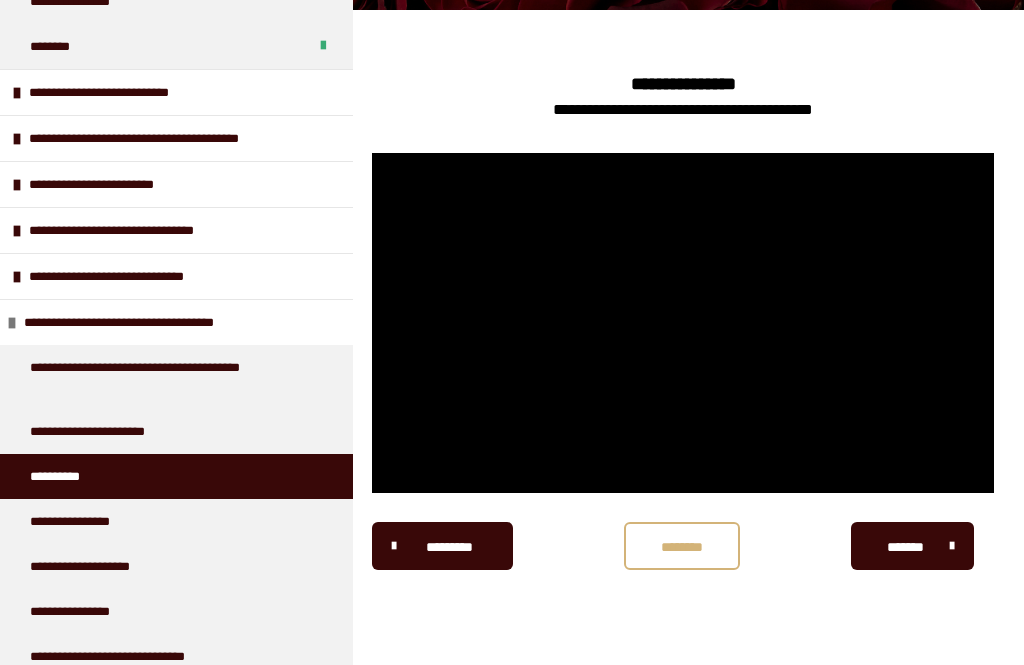 click on "**********" at bounding box center [168, 377] 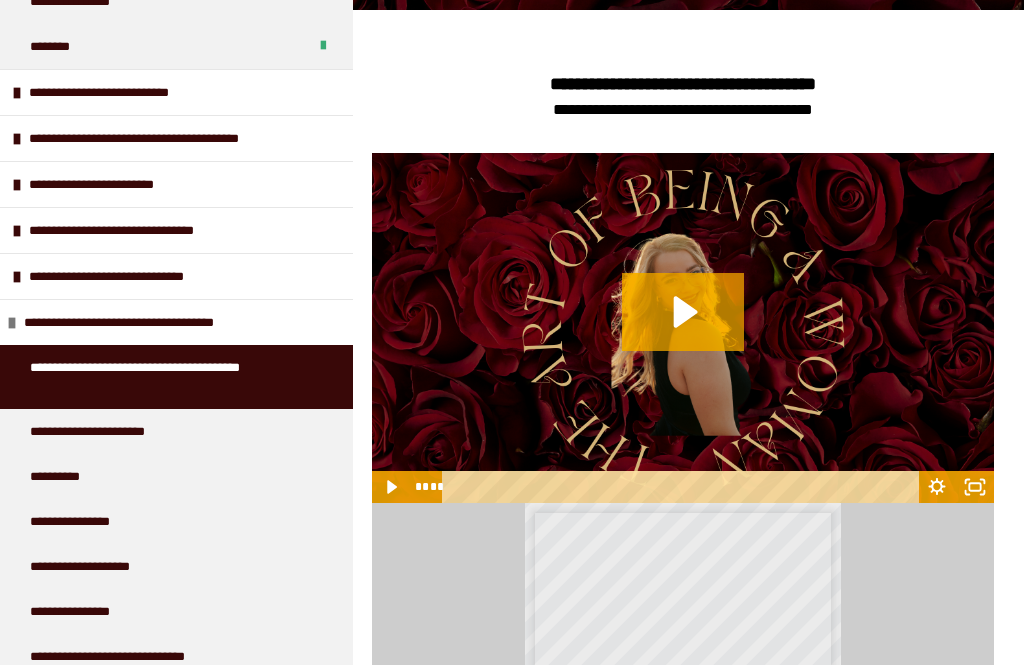 click 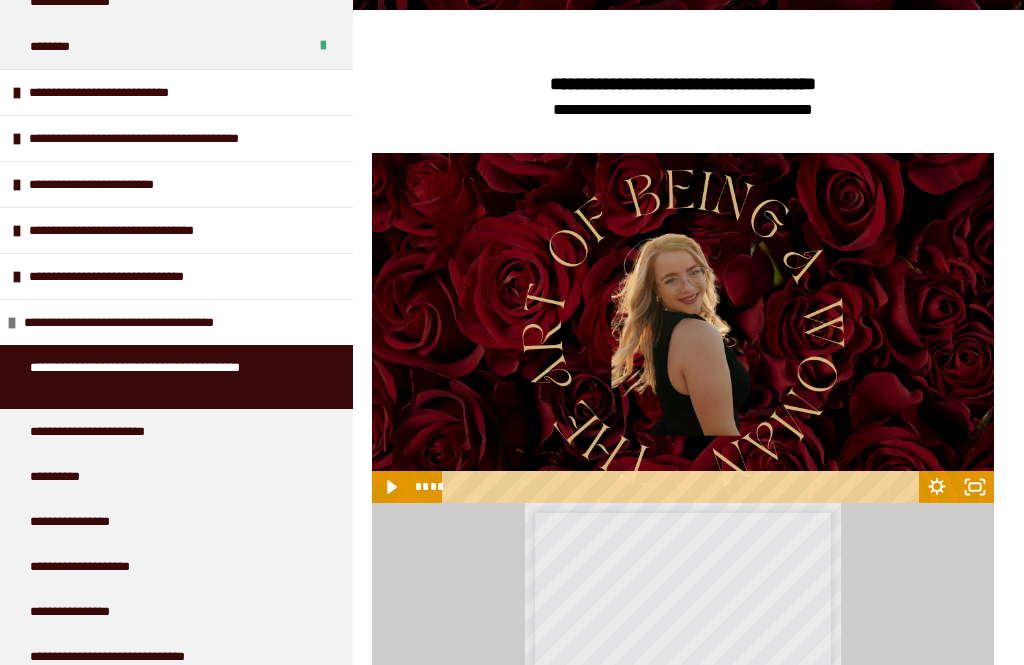 click 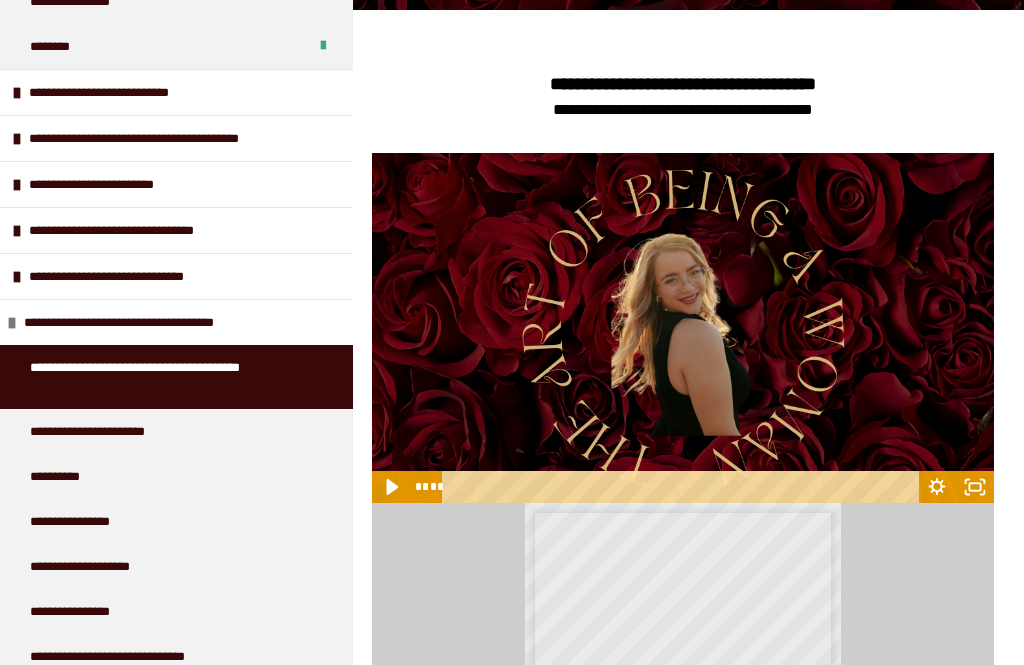 click 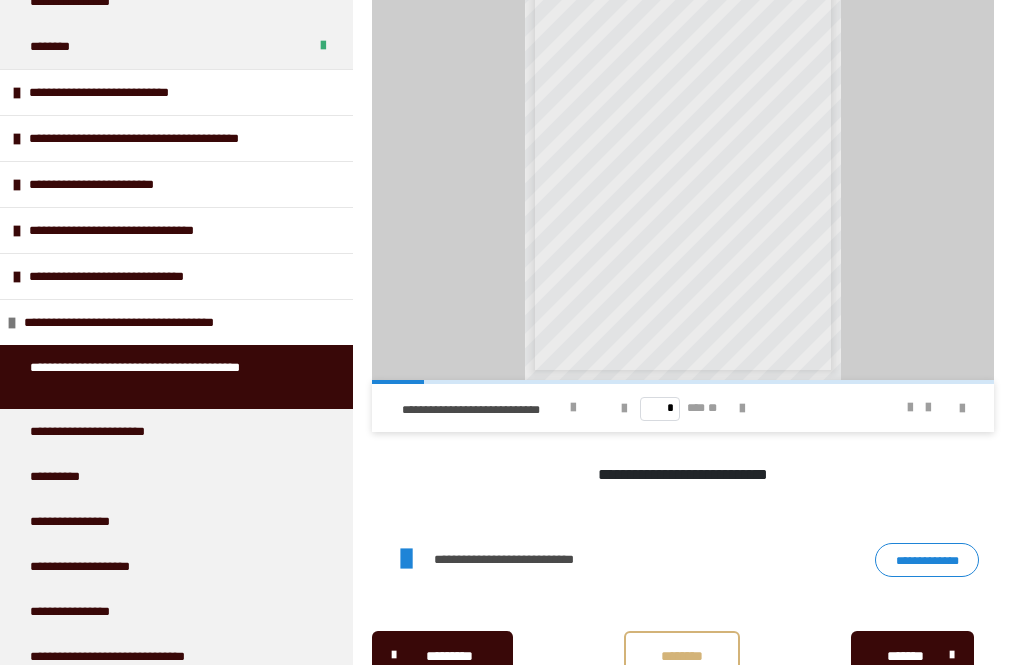 scroll, scrollTop: 851, scrollLeft: 0, axis: vertical 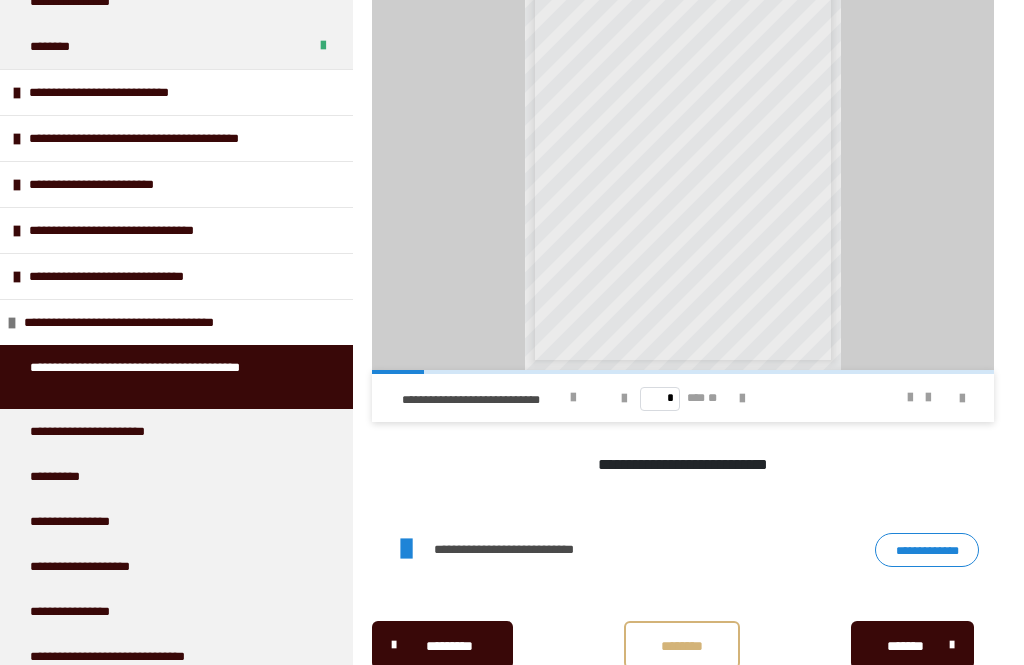 click on "**********" at bounding box center (927, 550) 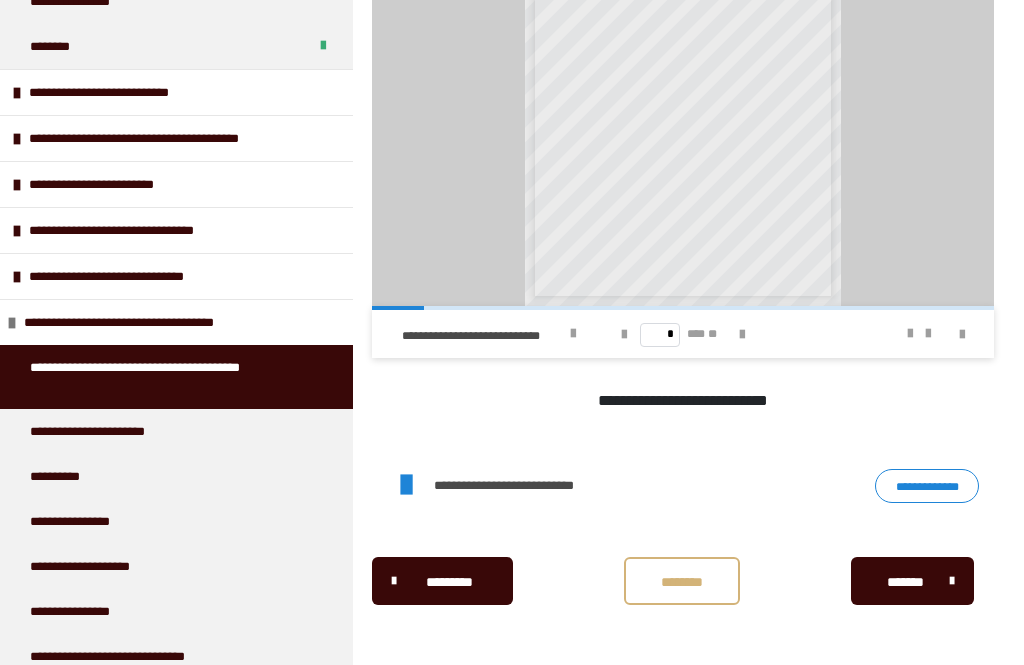 click on "********" at bounding box center (682, 582) 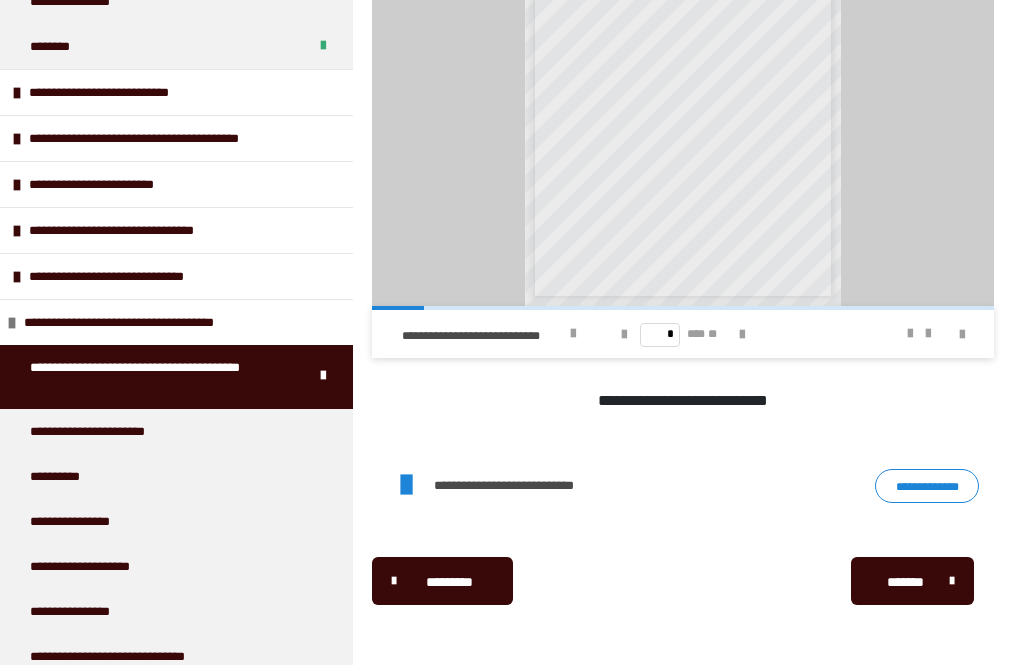click on "**********" at bounding box center [136, 276] 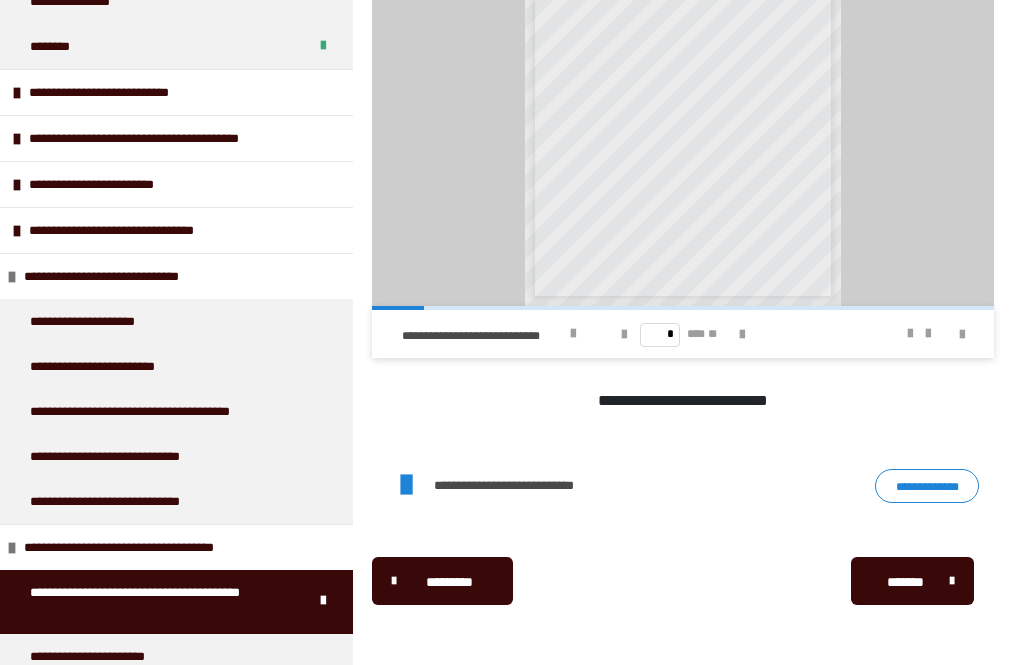 click on "**********" at bounding box center [125, 501] 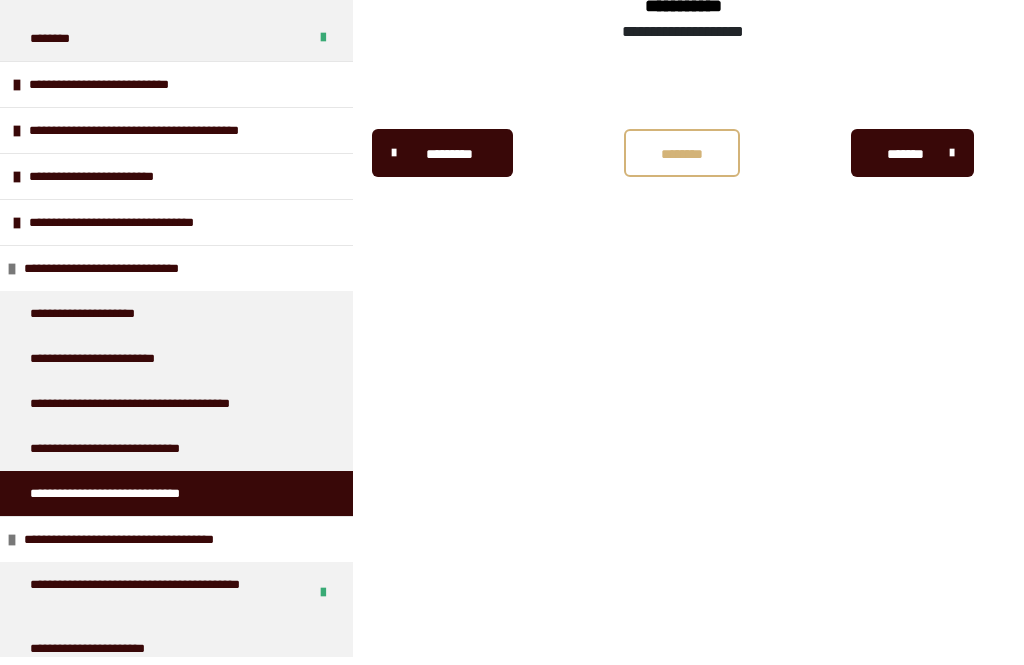 scroll, scrollTop: 340, scrollLeft: 0, axis: vertical 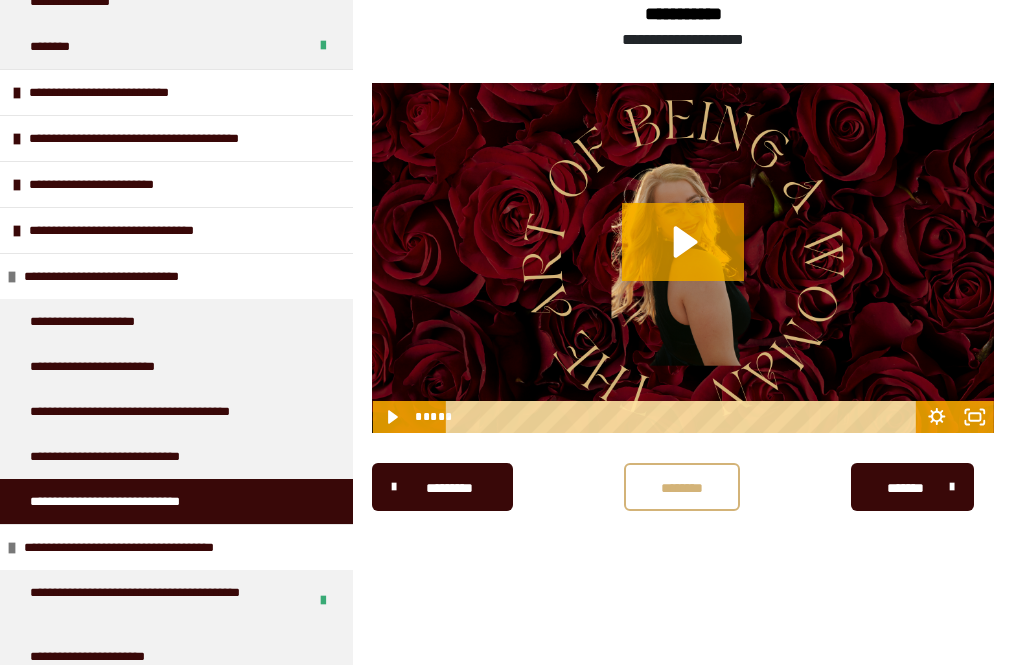 click on "********" at bounding box center [682, 488] 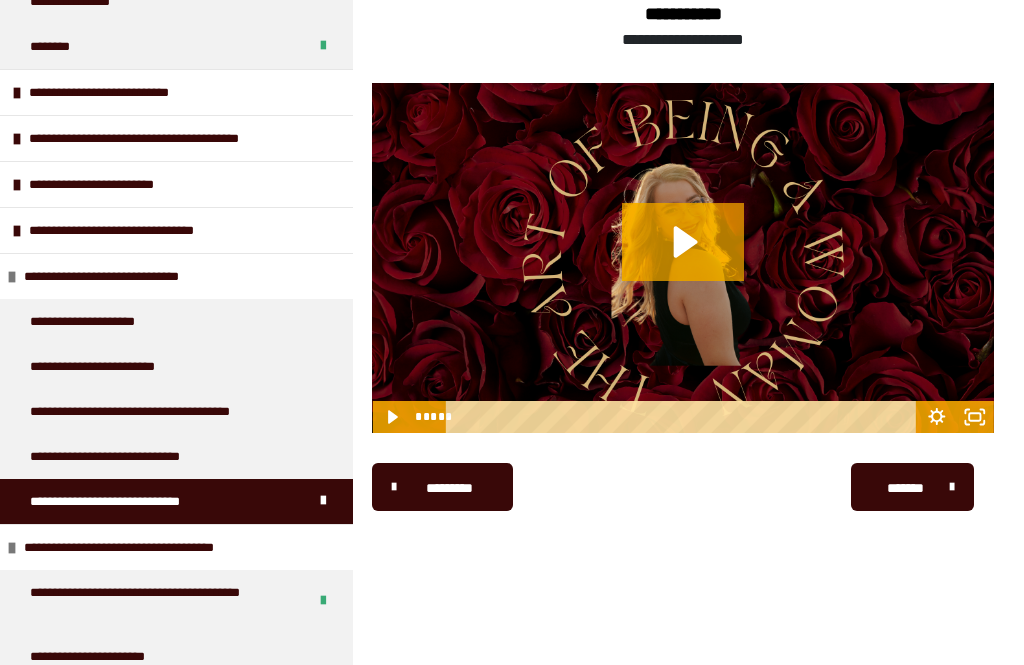click on "**********" at bounding box center (131, 456) 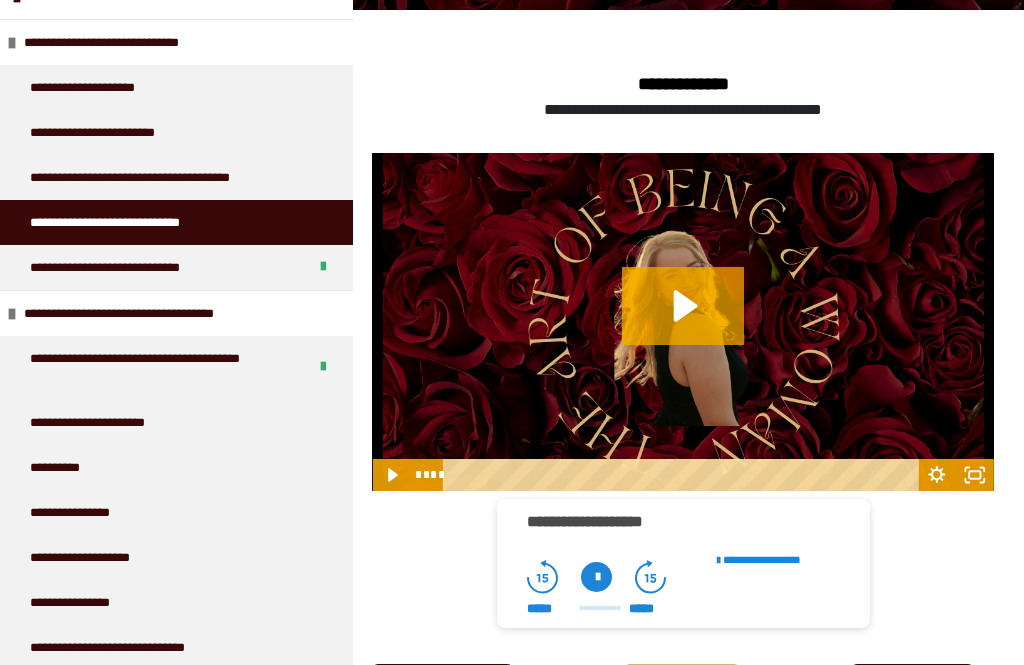 scroll, scrollTop: 460, scrollLeft: 0, axis: vertical 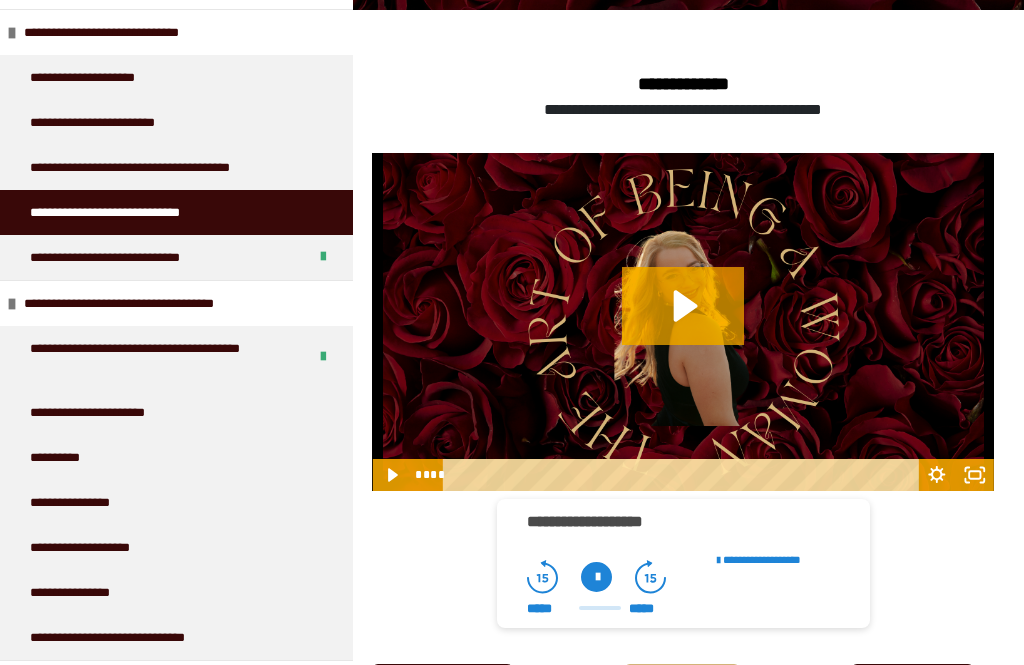 click on "**********" at bounding box center [176, 457] 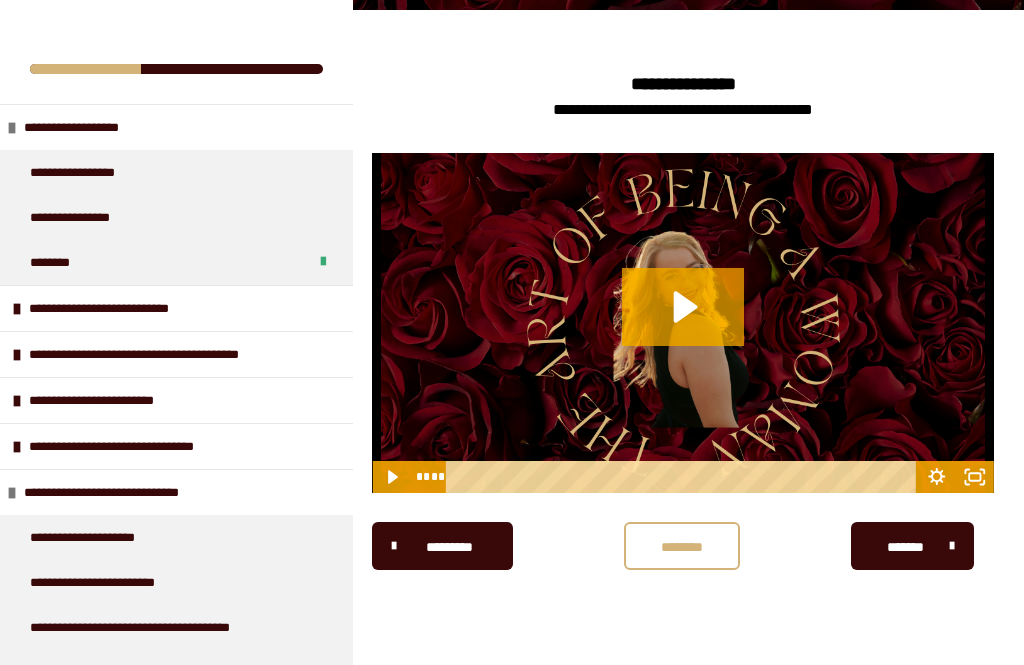 scroll, scrollTop: 0, scrollLeft: 0, axis: both 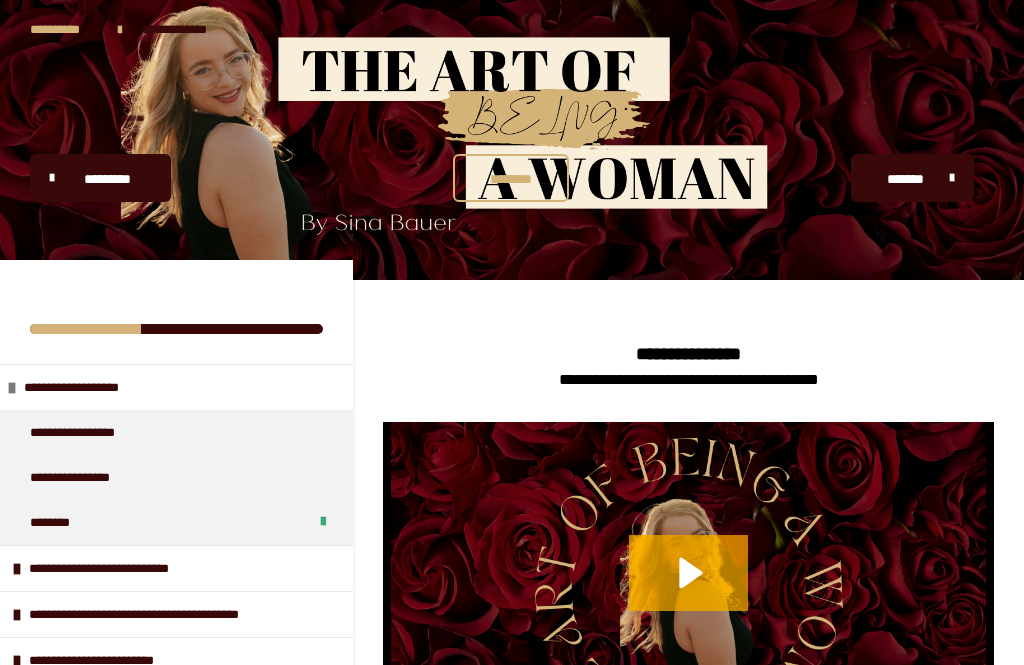 click on "**********" at bounding box center [64, 29] 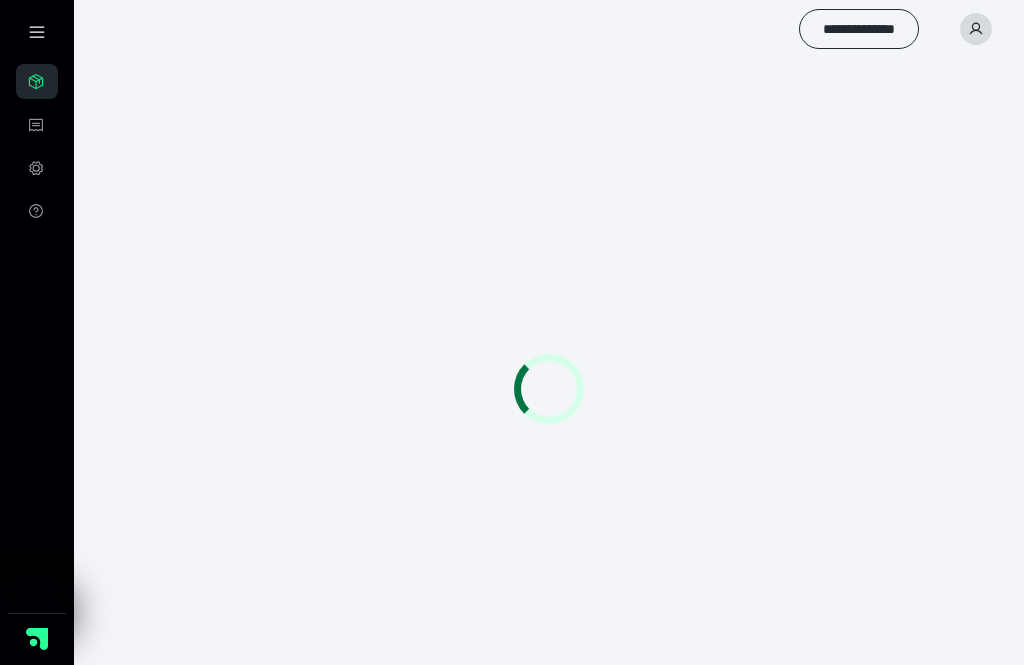 scroll, scrollTop: 0, scrollLeft: 0, axis: both 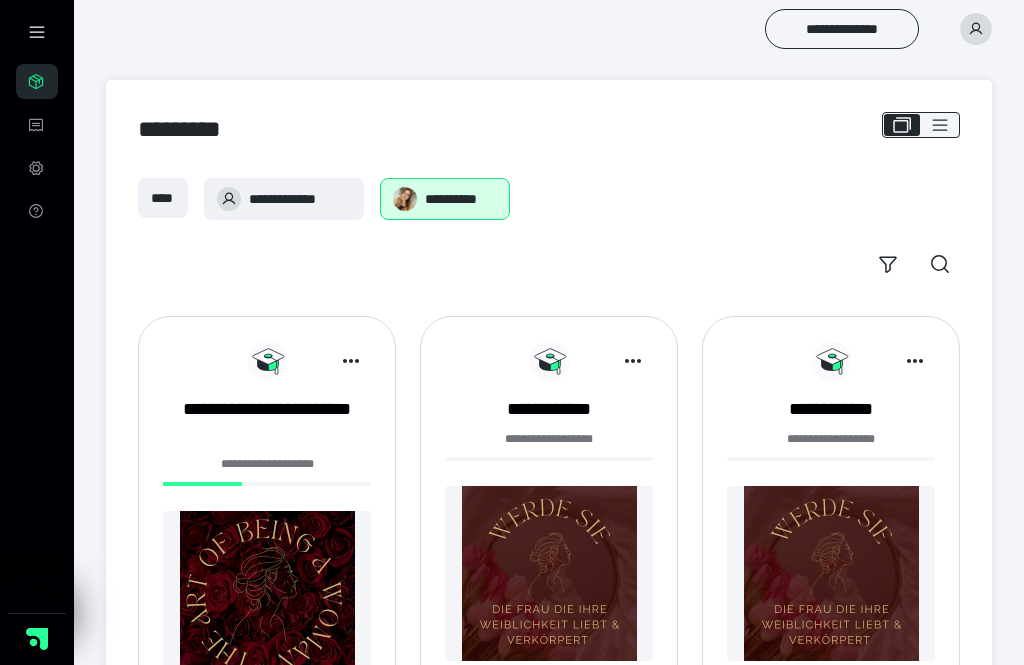 click on "**********" at bounding box center (267, 422) 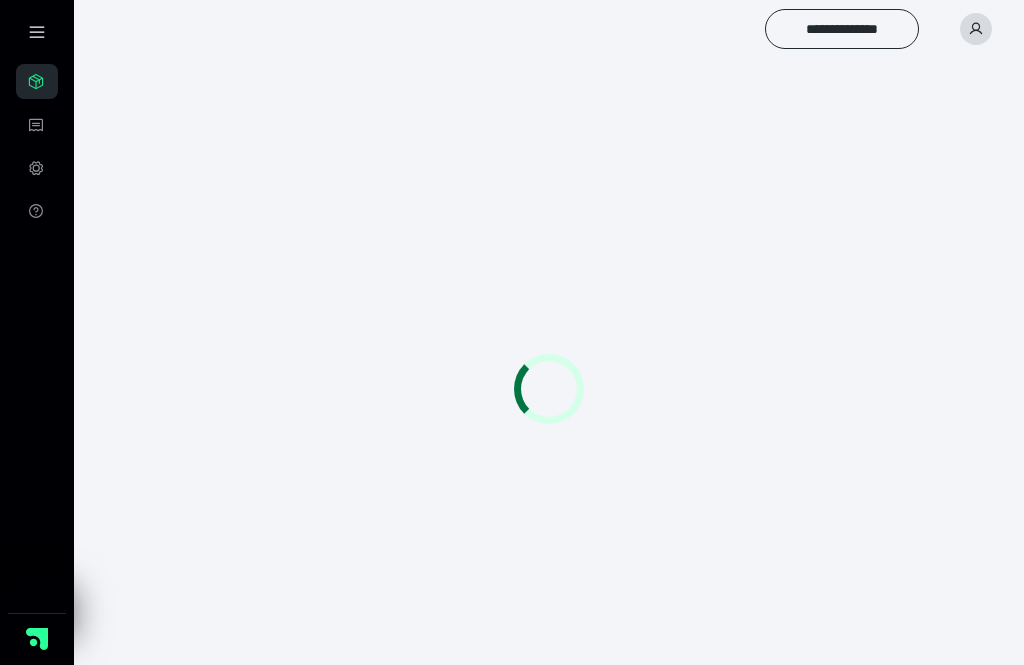 scroll, scrollTop: 0, scrollLeft: 0, axis: both 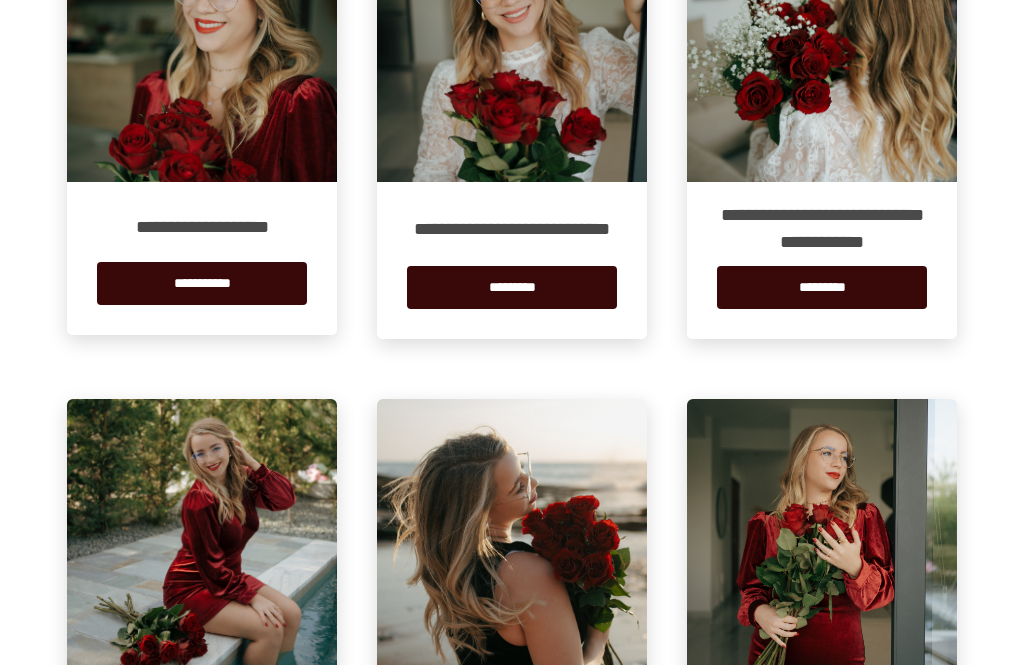 click on "*********" at bounding box center [822, 287] 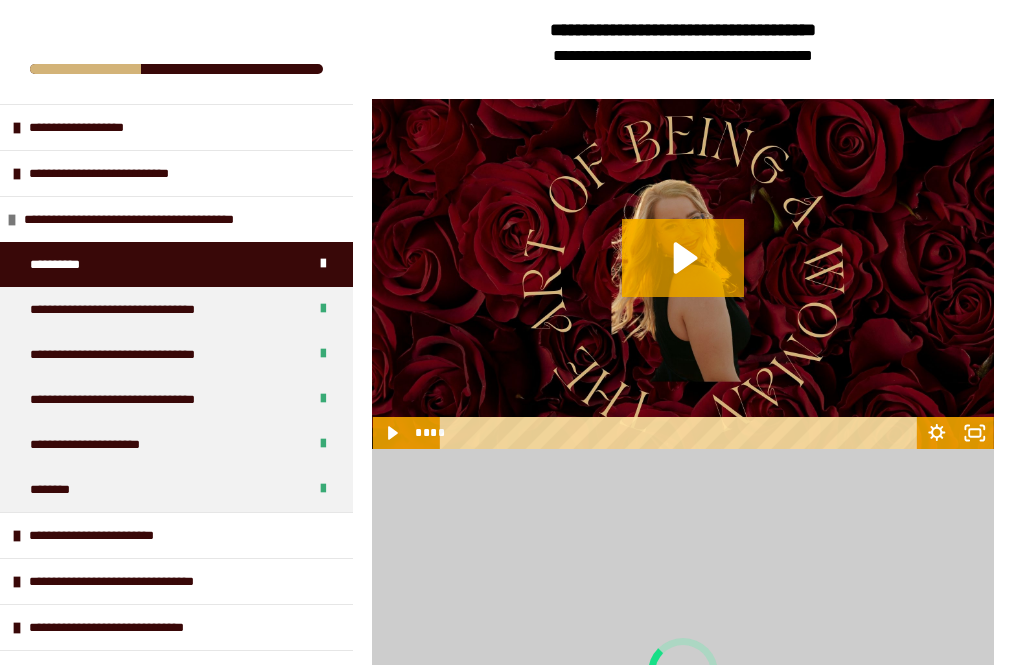 click on "********" at bounding box center [176, 489] 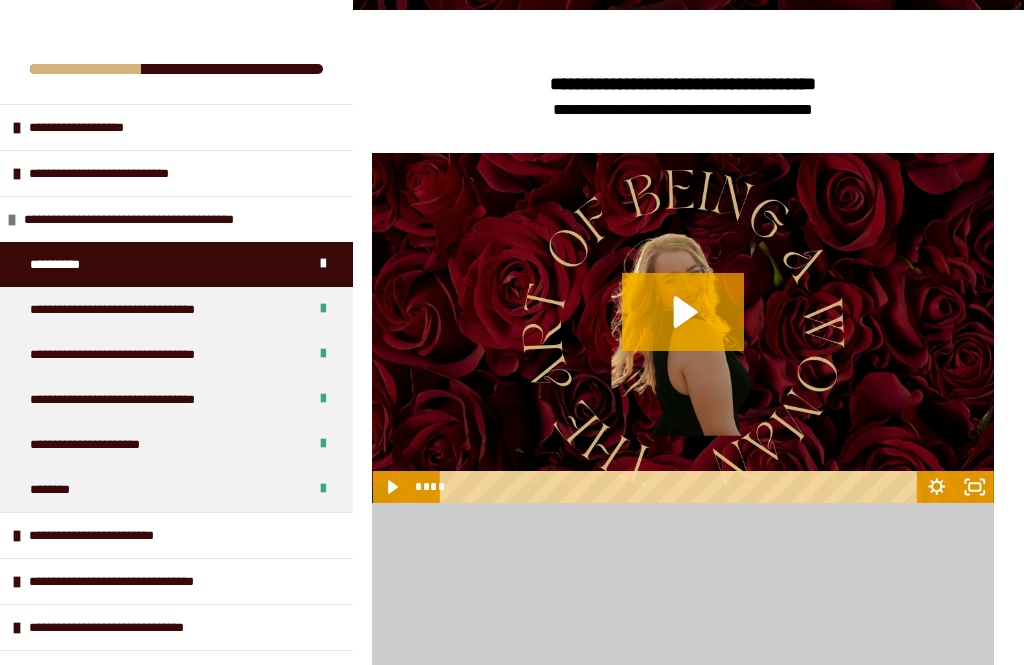 click at bounding box center (17, 536) 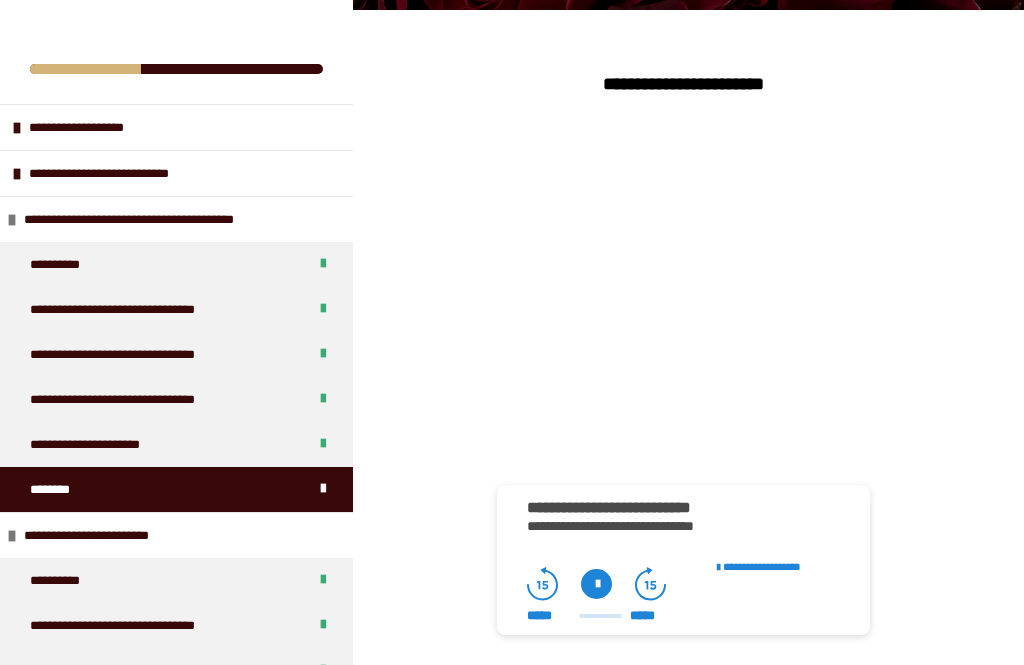 scroll, scrollTop: 314, scrollLeft: 0, axis: vertical 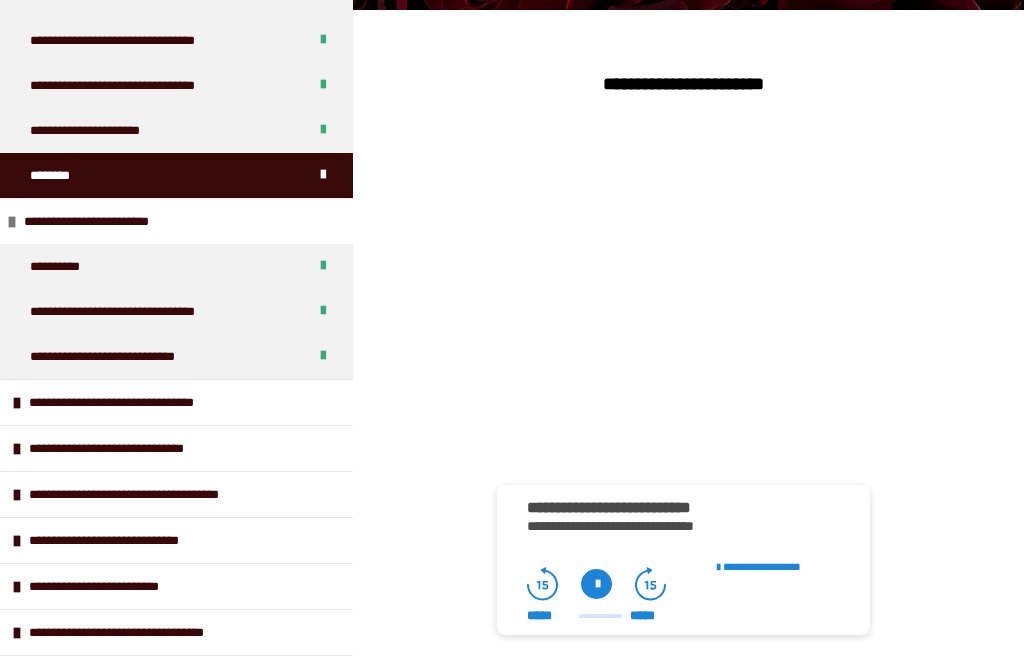 click on "**********" at bounding box center (176, 402) 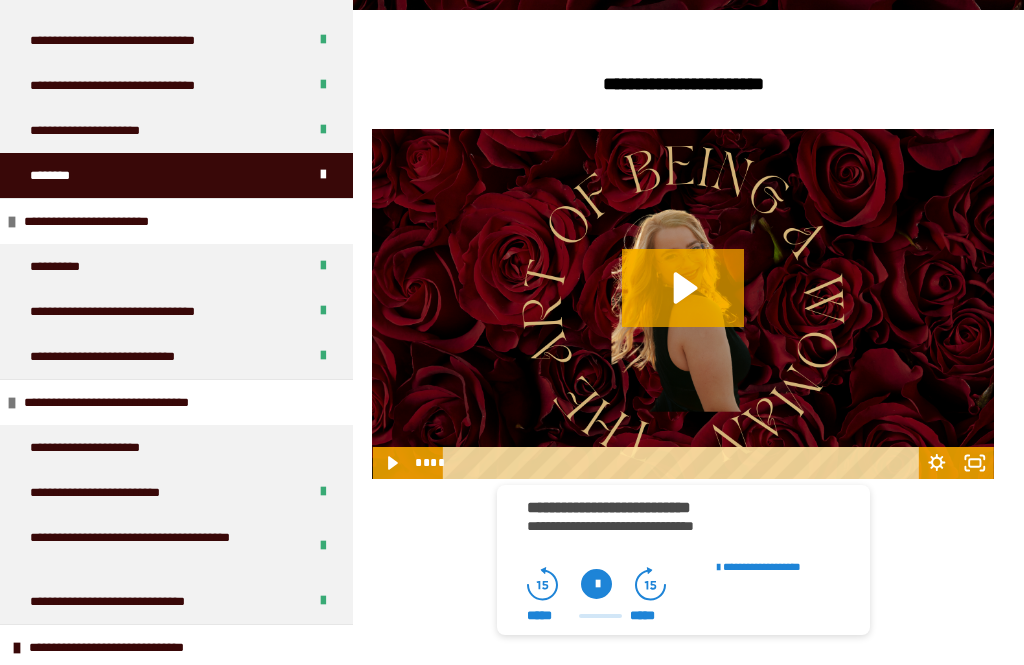click at bounding box center [17, 648] 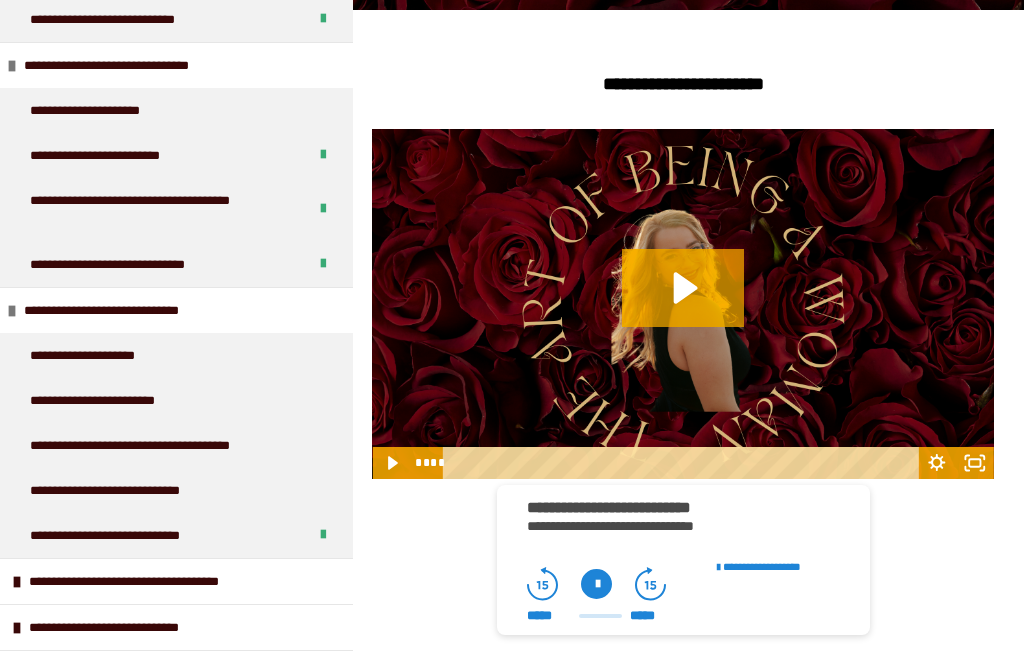 scroll, scrollTop: 652, scrollLeft: 0, axis: vertical 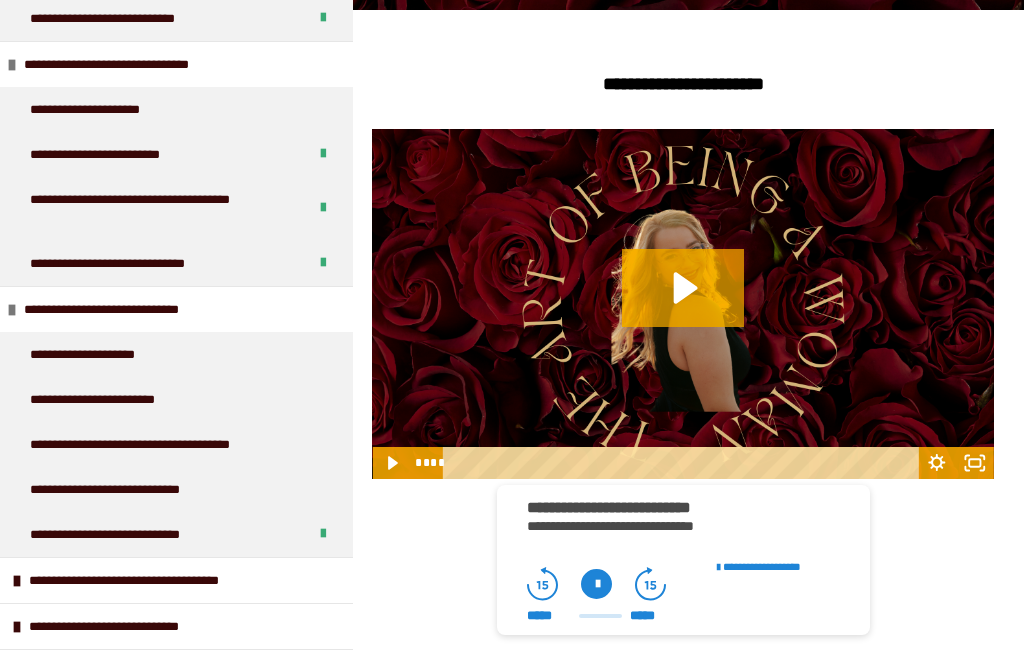 click on "**********" at bounding box center [176, 354] 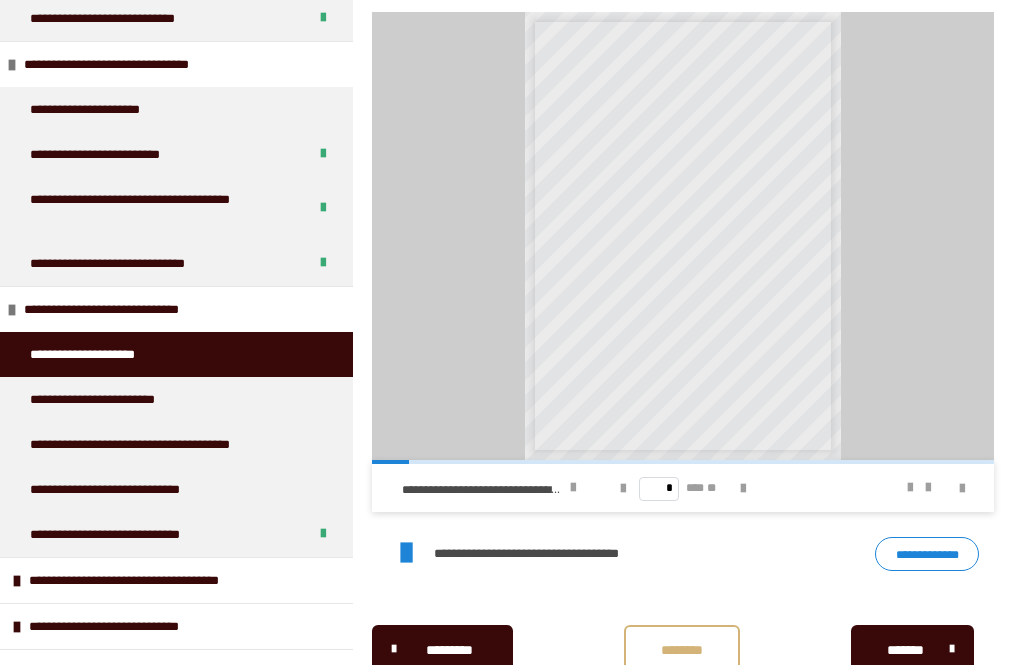 scroll, scrollTop: 1348, scrollLeft: 0, axis: vertical 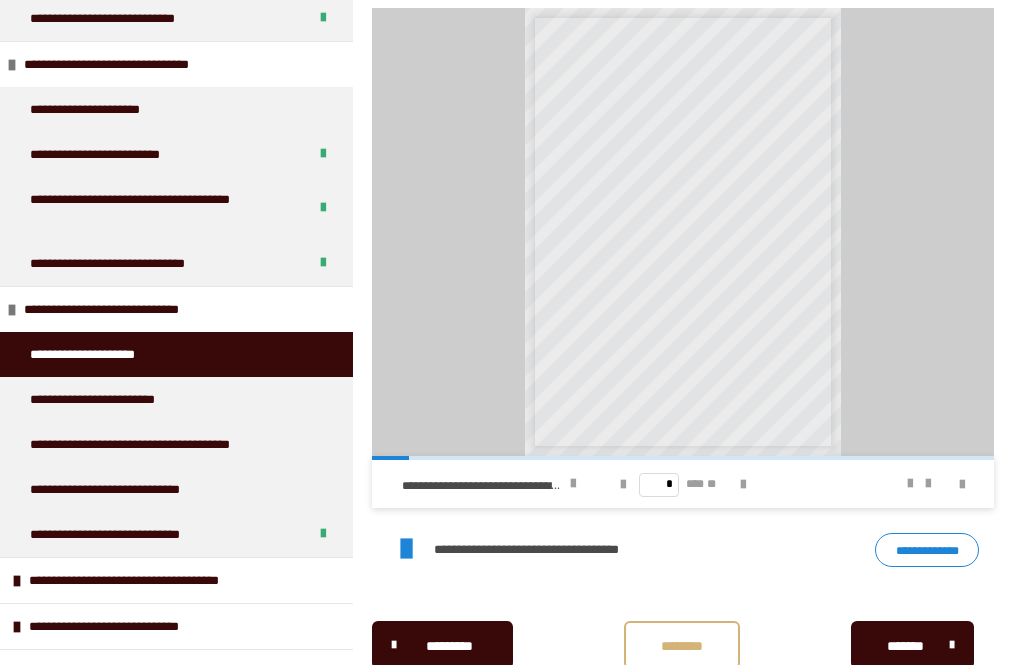 click on "********" at bounding box center (682, 645) 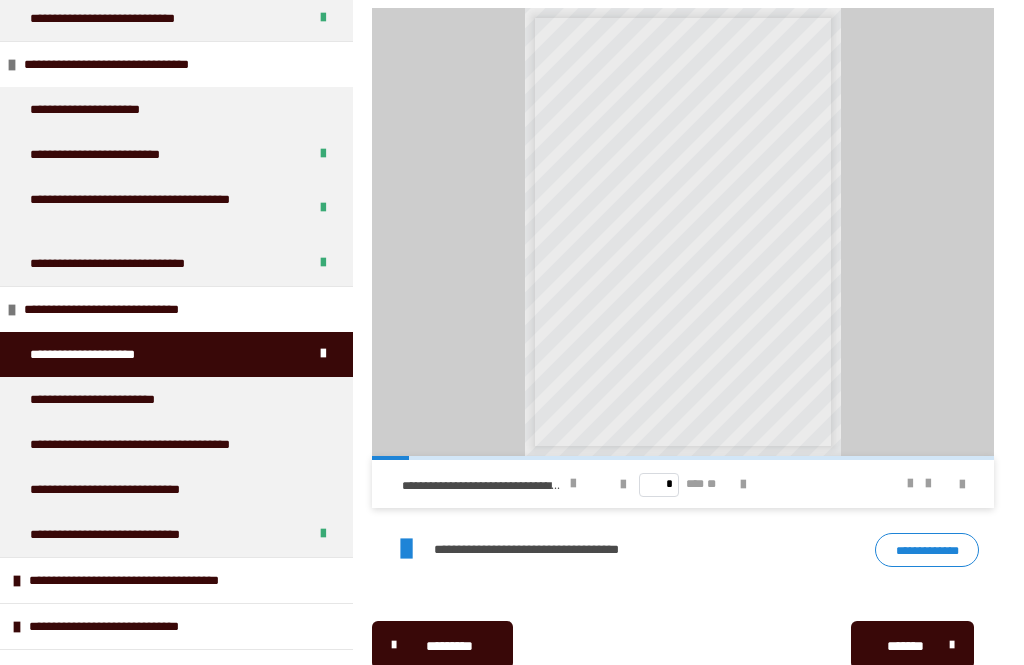 click on "**********" at bounding box center [120, 399] 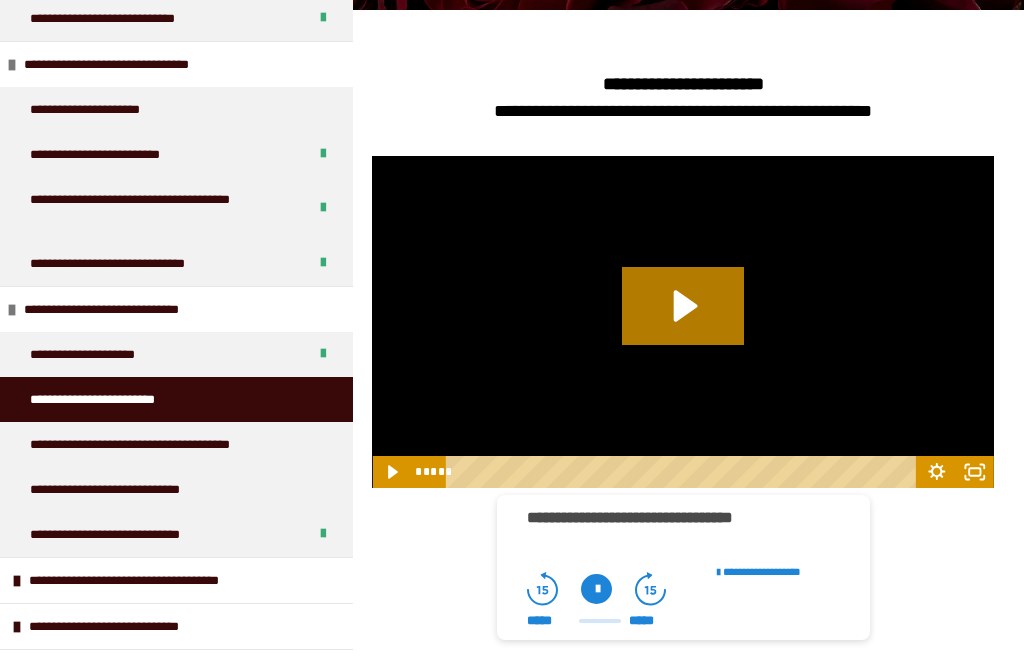 click on "********" at bounding box center (682, 700) 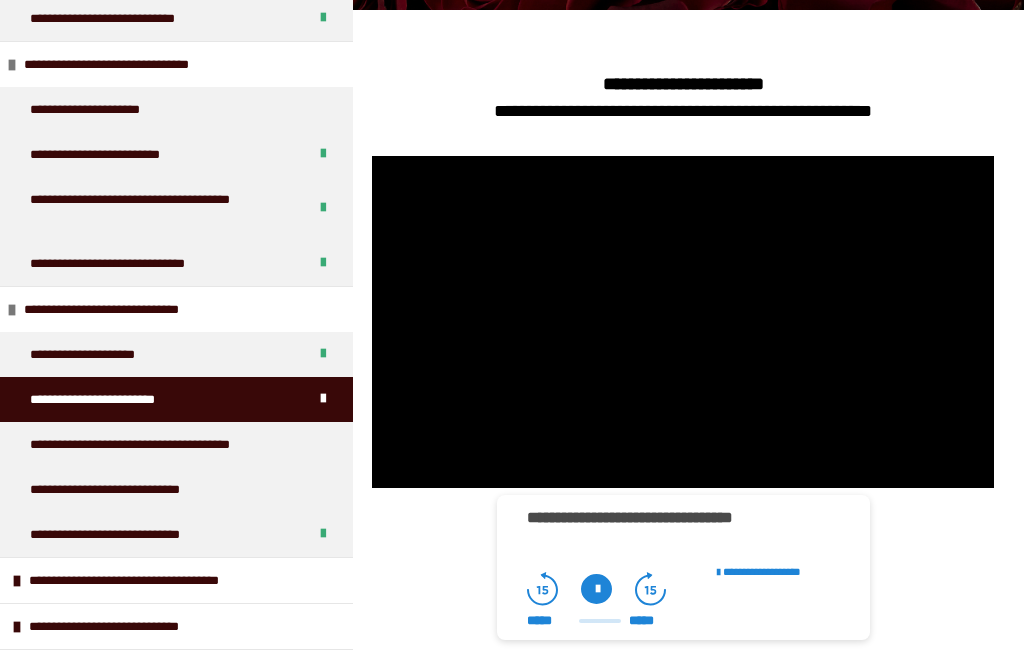 scroll, scrollTop: 340, scrollLeft: 0, axis: vertical 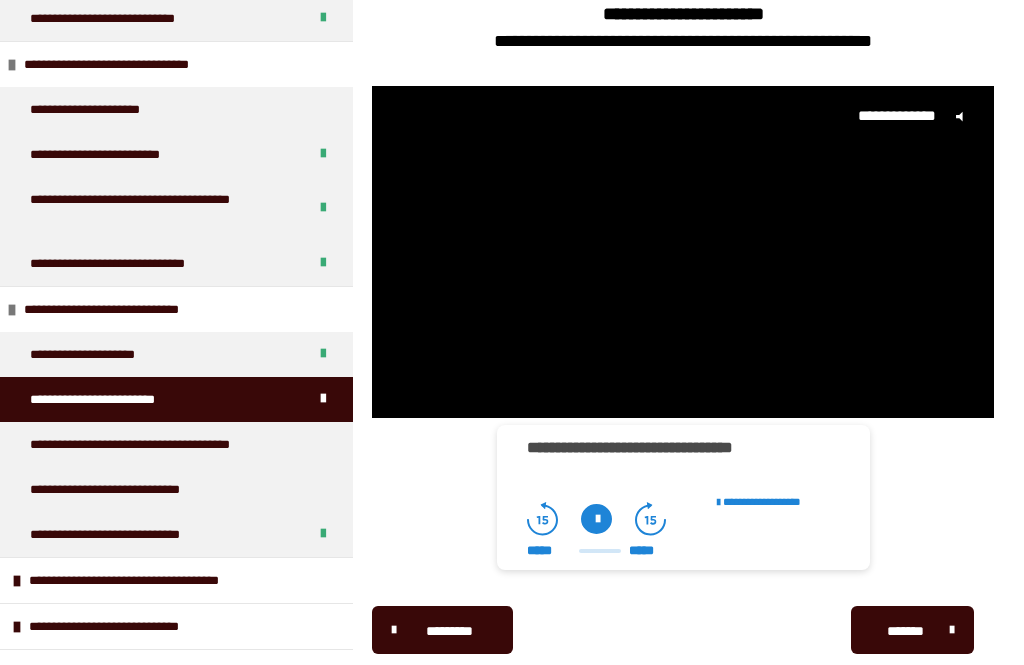 click on "**********" at bounding box center [163, 444] 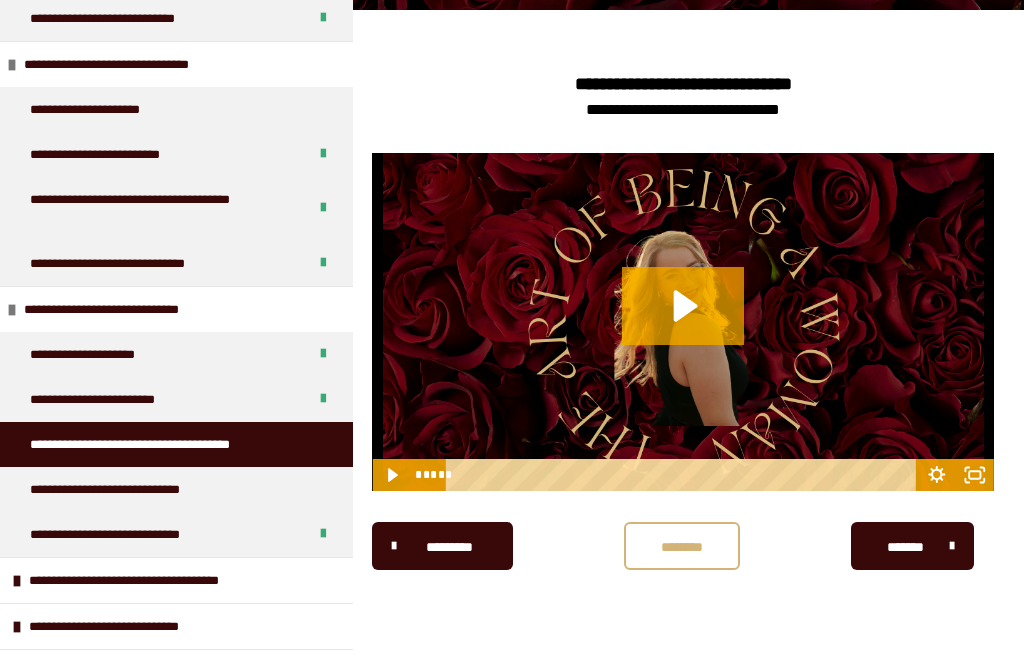 click on "********" at bounding box center [682, 546] 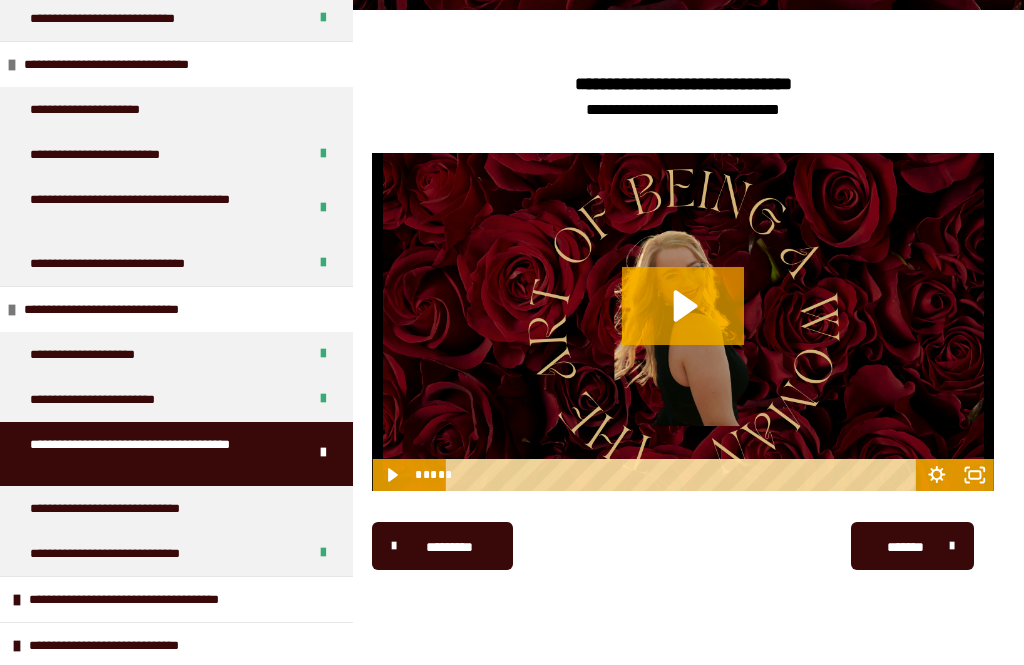 click on "**********" at bounding box center [176, 508] 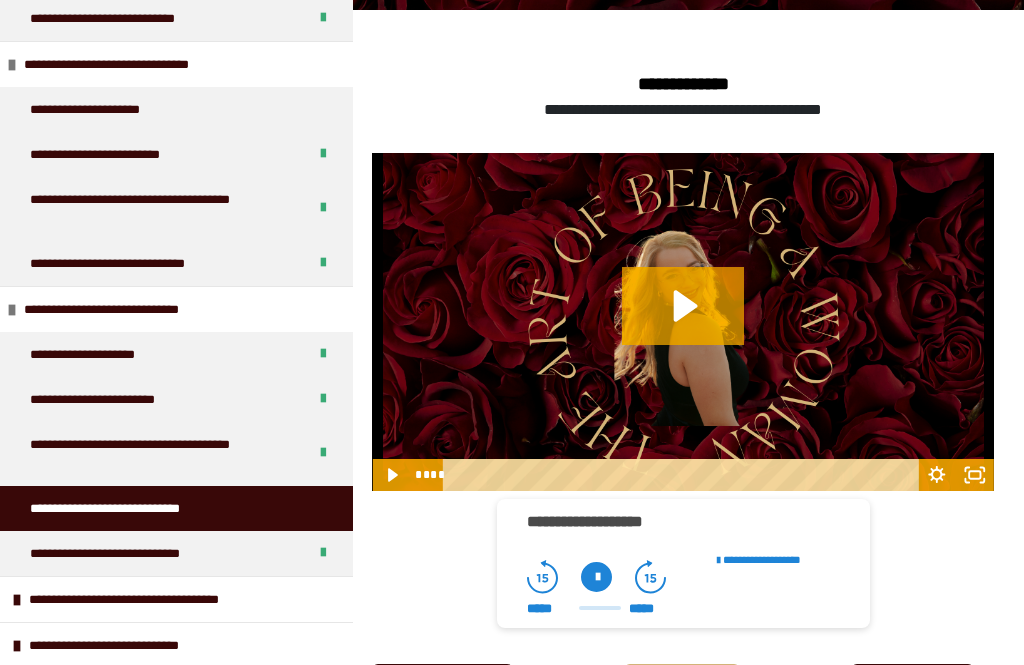 click on "********" at bounding box center (682, 689) 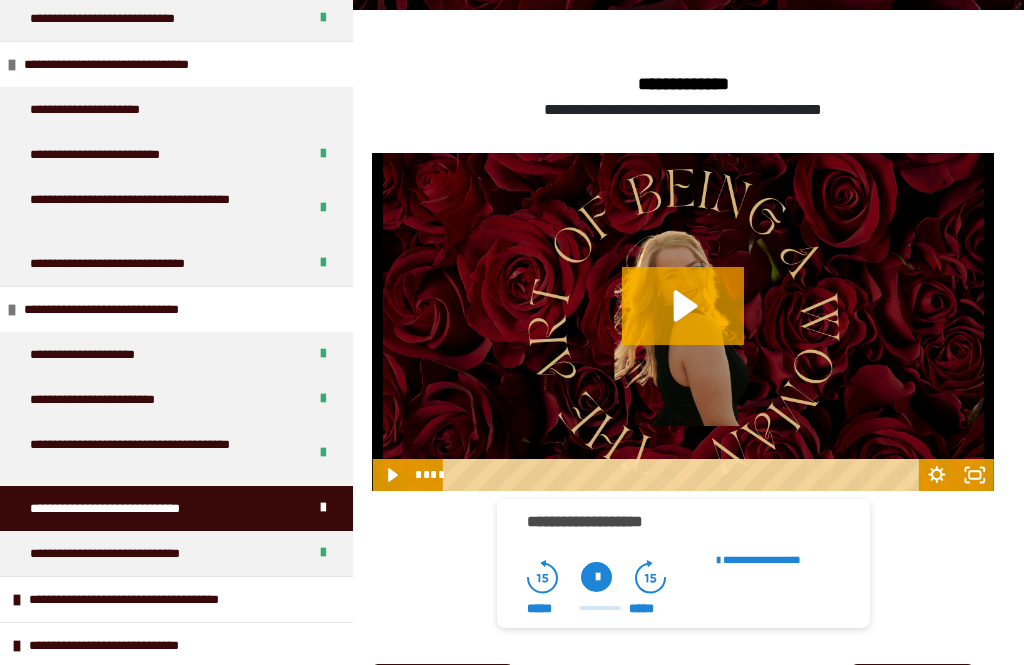 click on "**********" at bounding box center (120, 399) 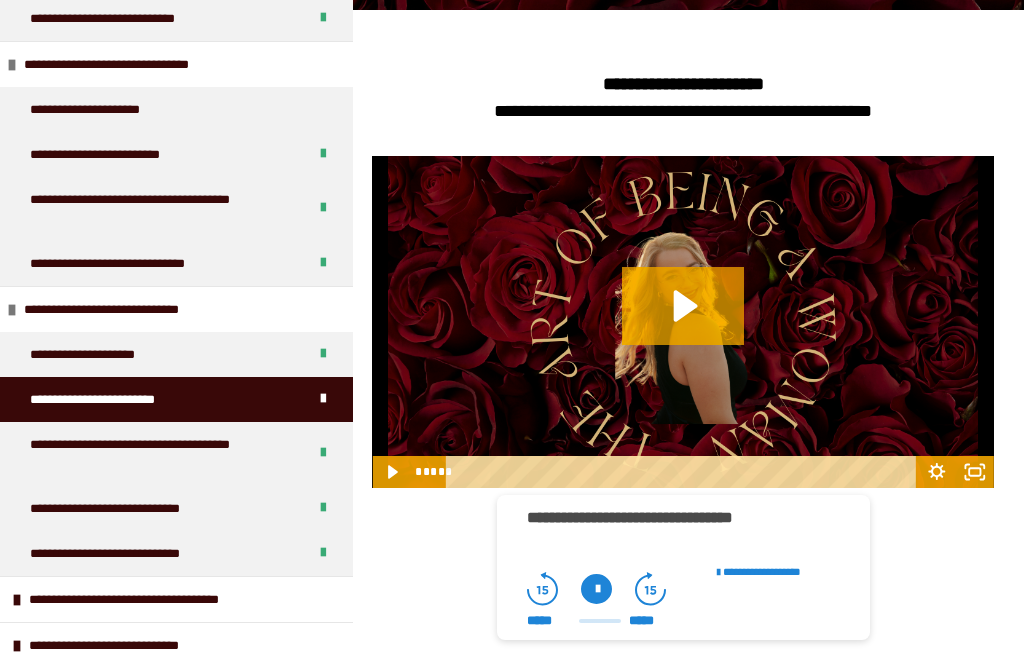 click on "**********" at bounding box center (162, 599) 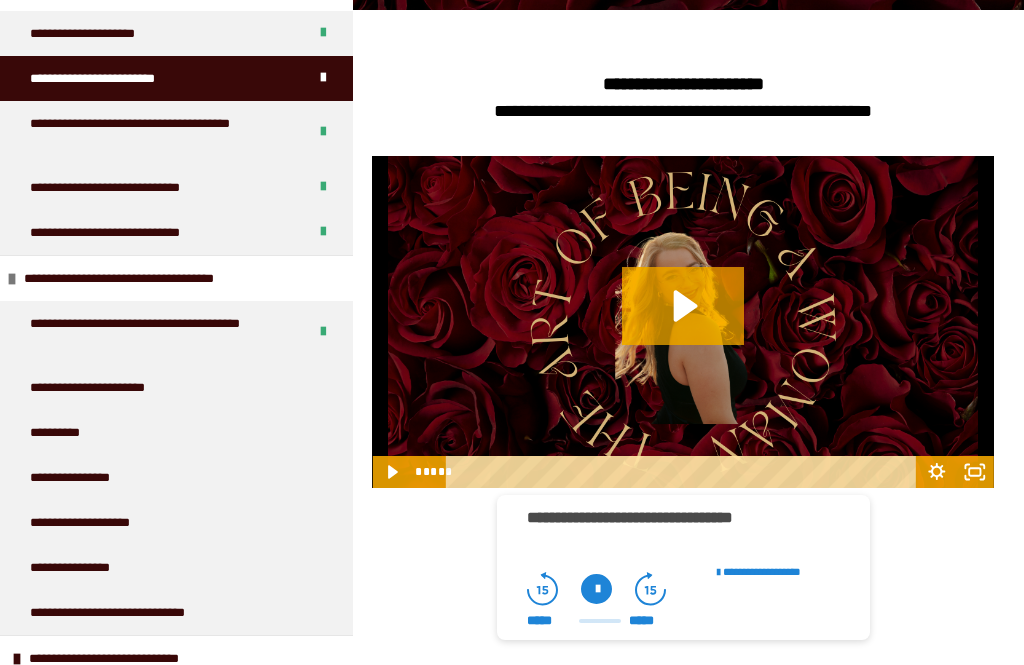 scroll, scrollTop: 1003, scrollLeft: 0, axis: vertical 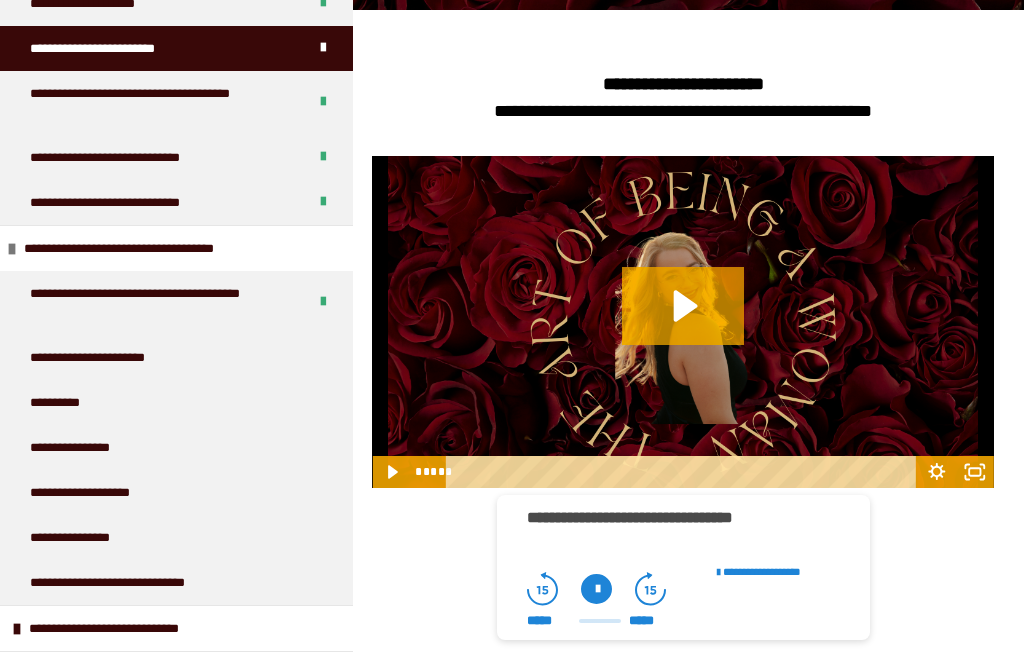 click on "**********" at bounding box center (117, 357) 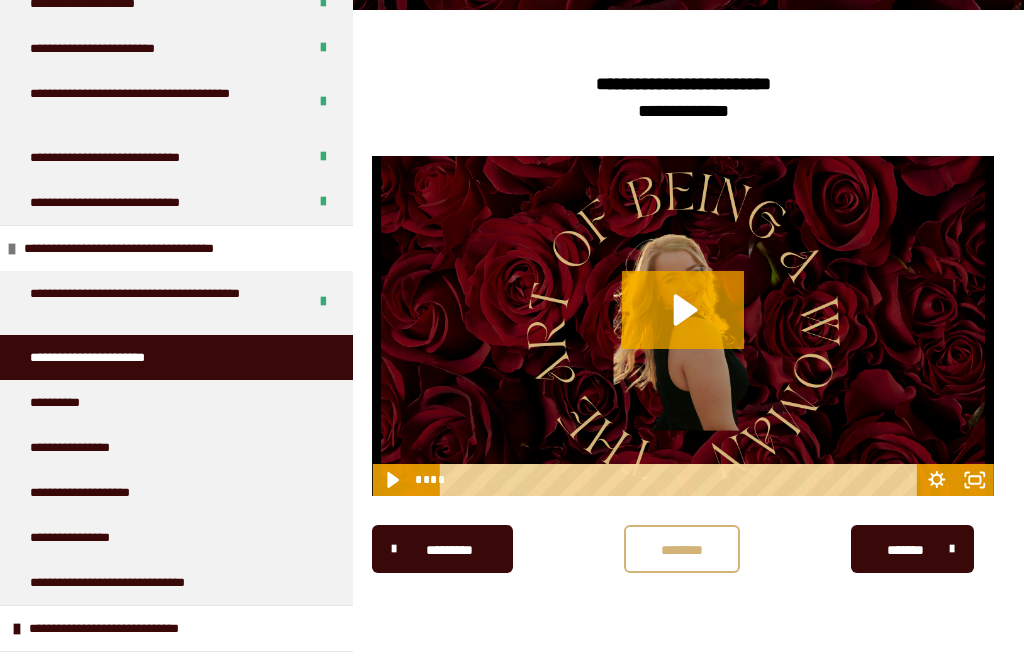 click 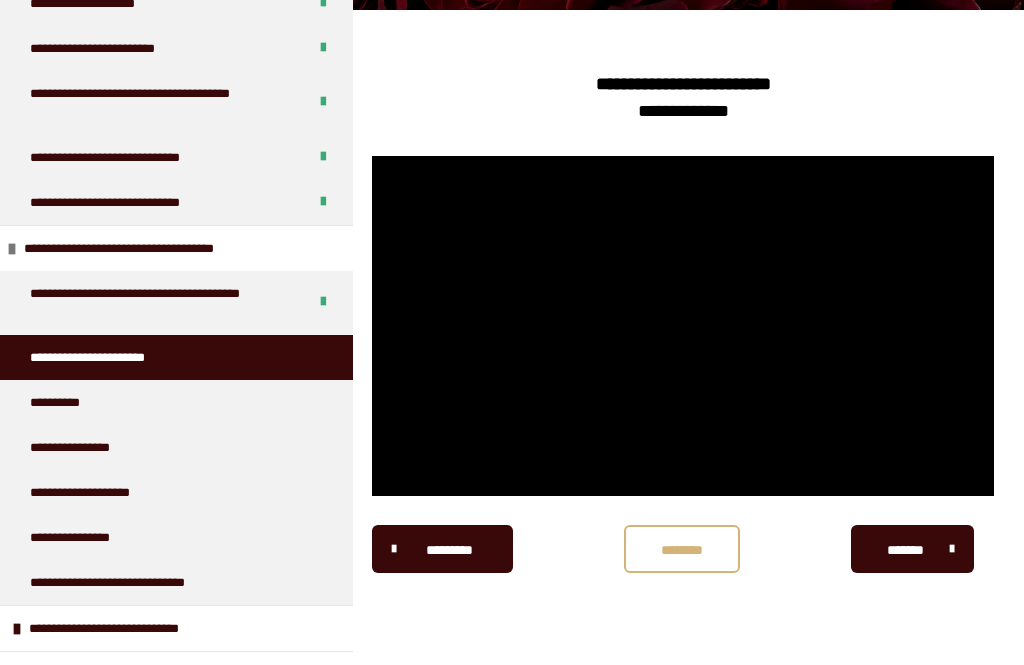 click at bounding box center (683, 326) 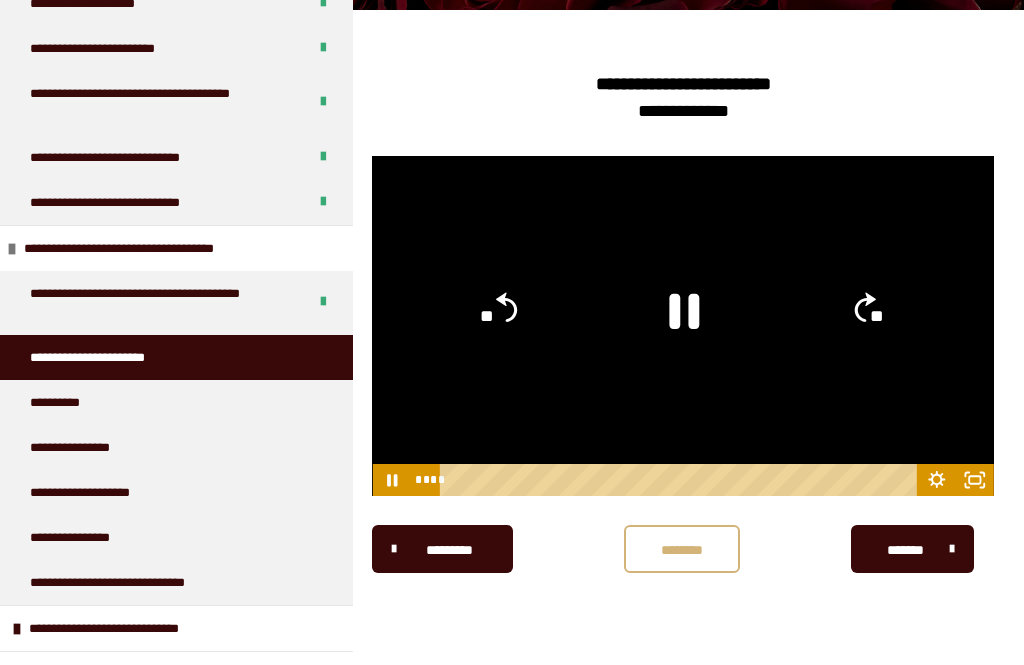 click on "**" 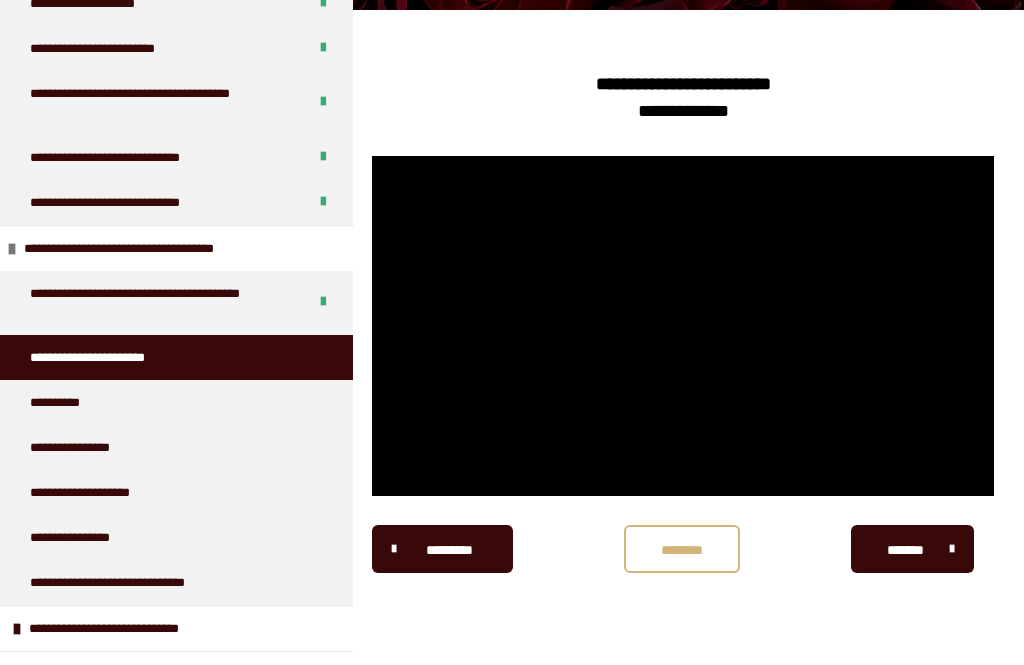 click at bounding box center [683, 326] 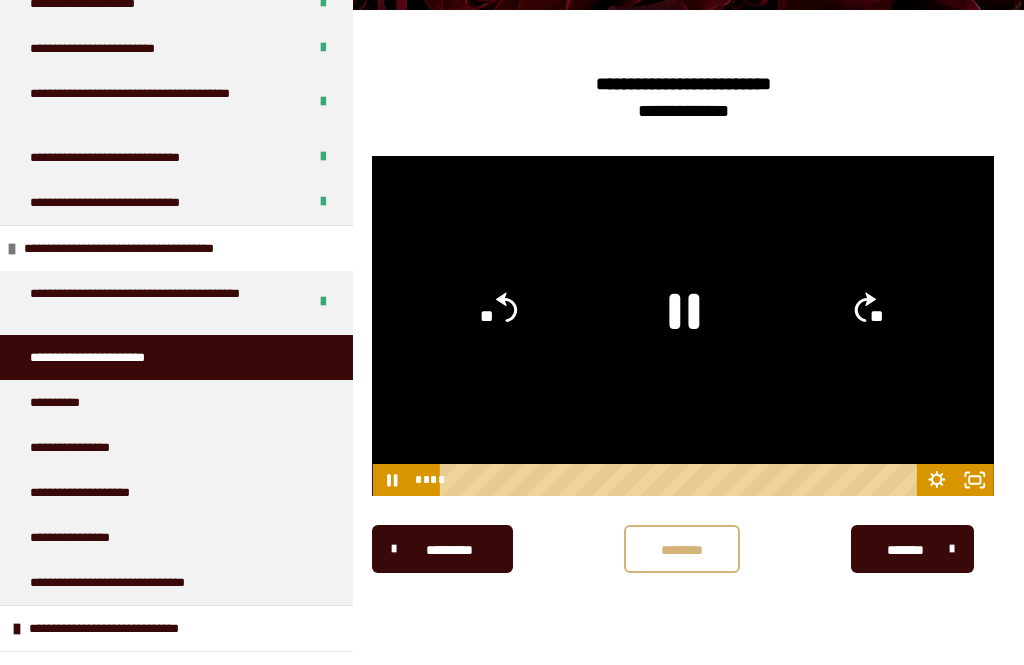 click on "**" 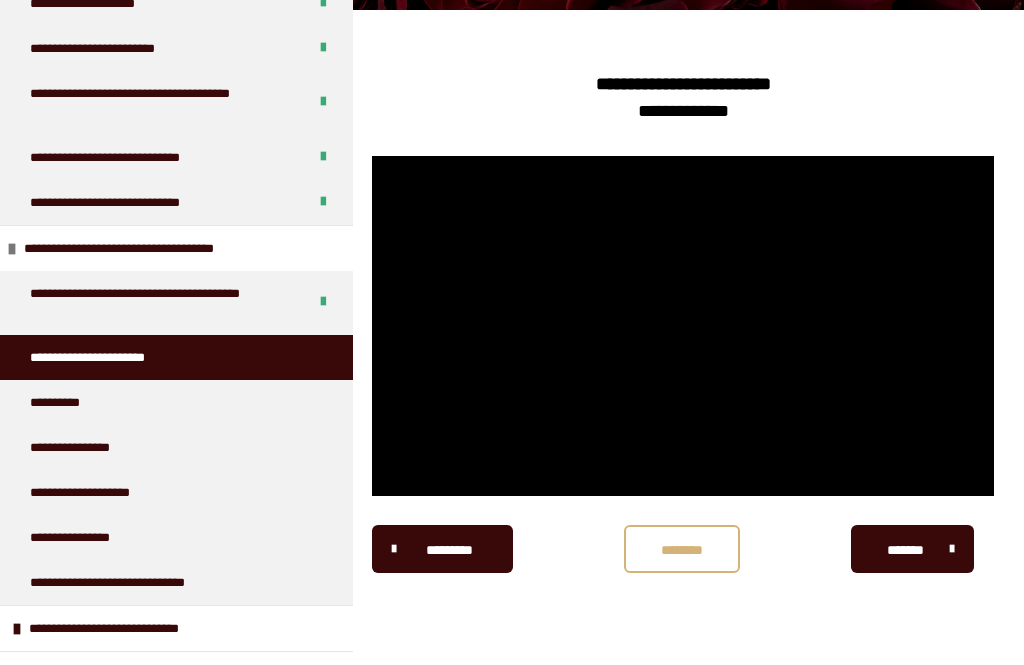 scroll, scrollTop: 764, scrollLeft: 0, axis: vertical 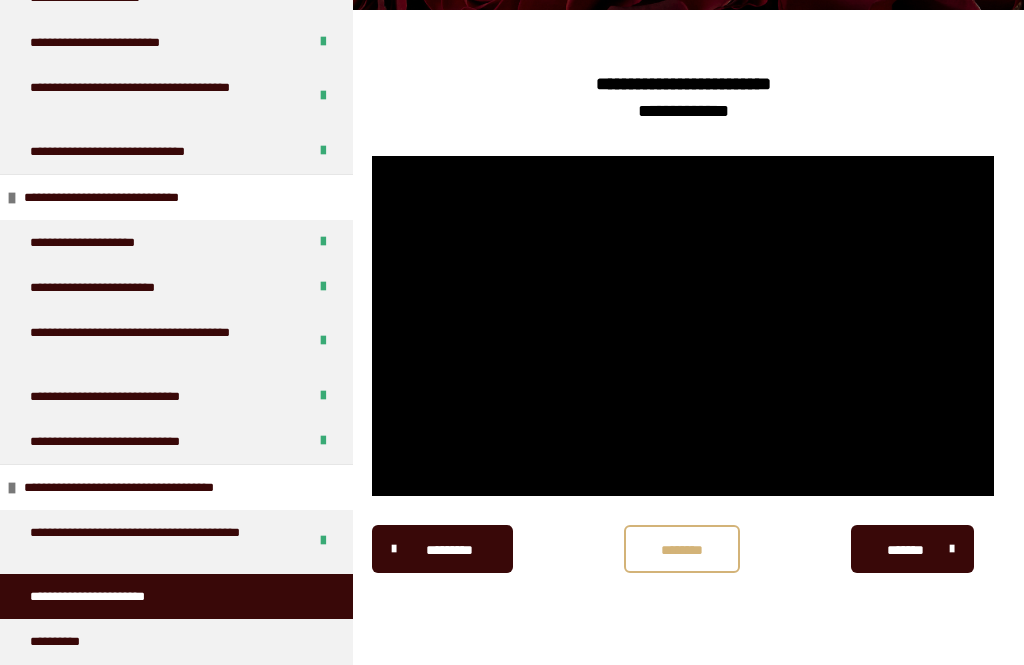 click on "**********" at bounding box center (160, 542) 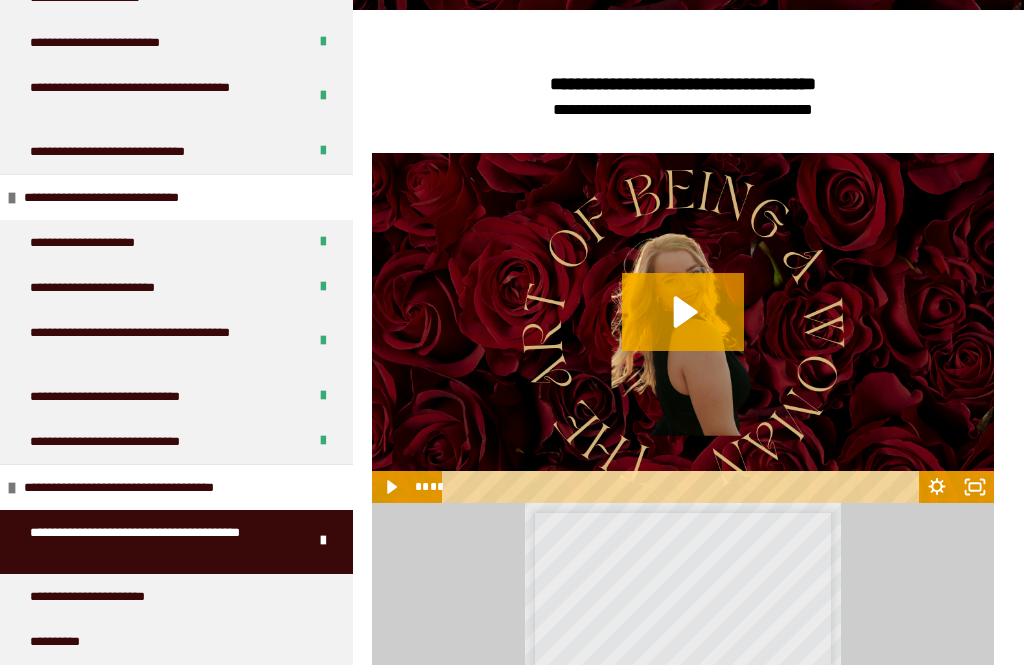 click 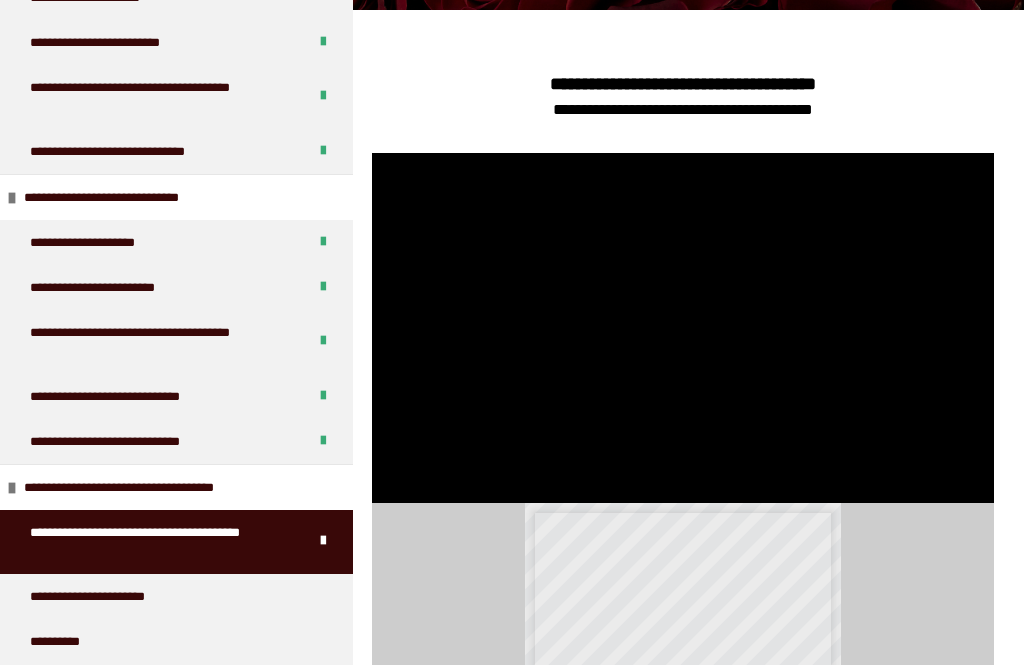 click at bounding box center (683, 328) 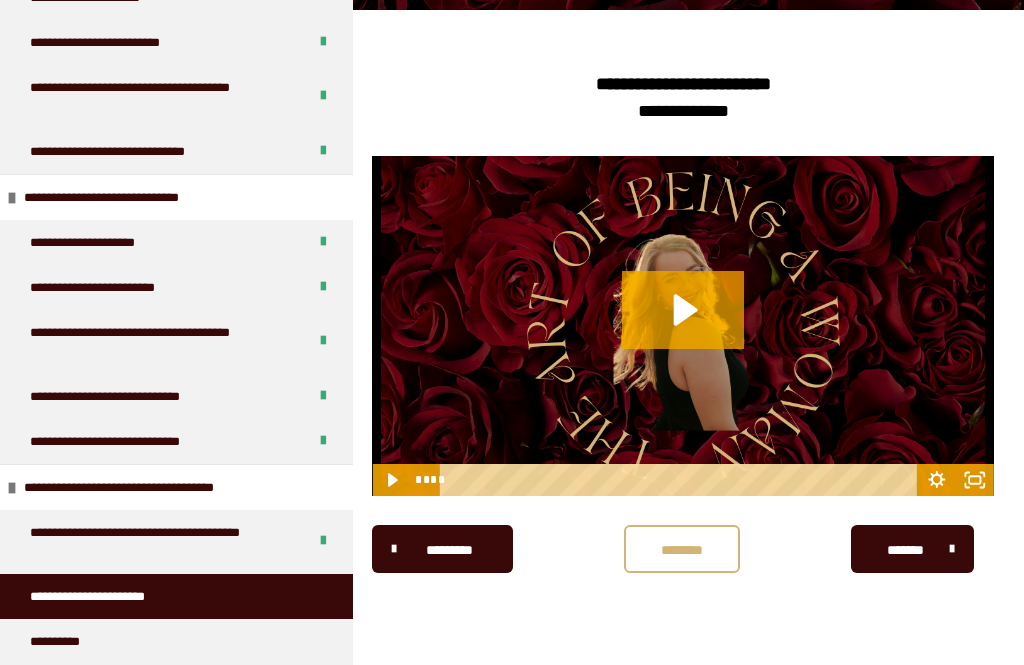 click 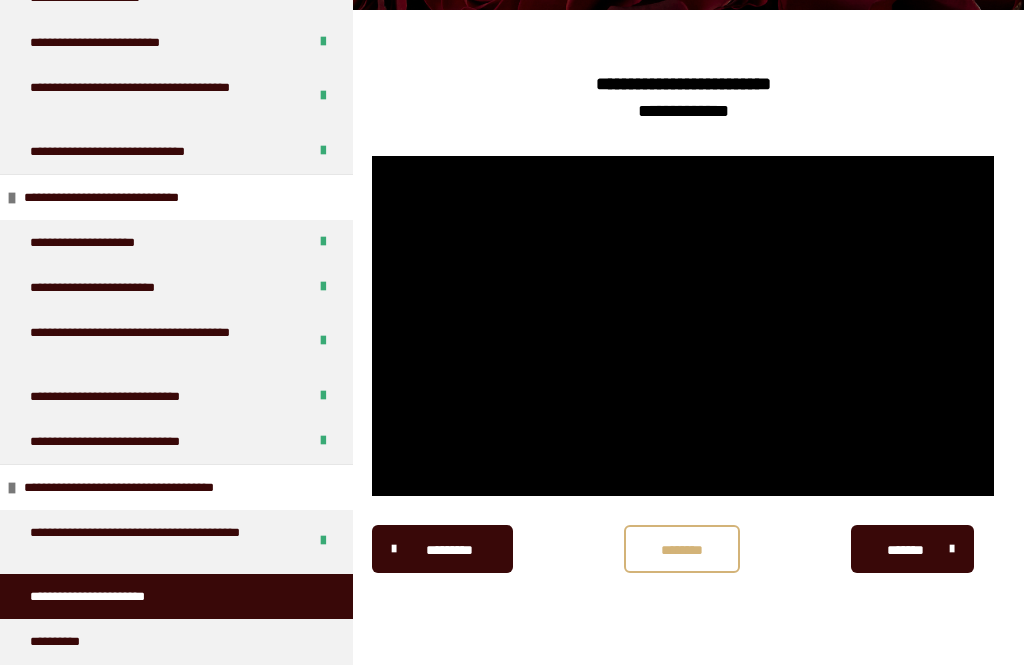 click at bounding box center [683, 326] 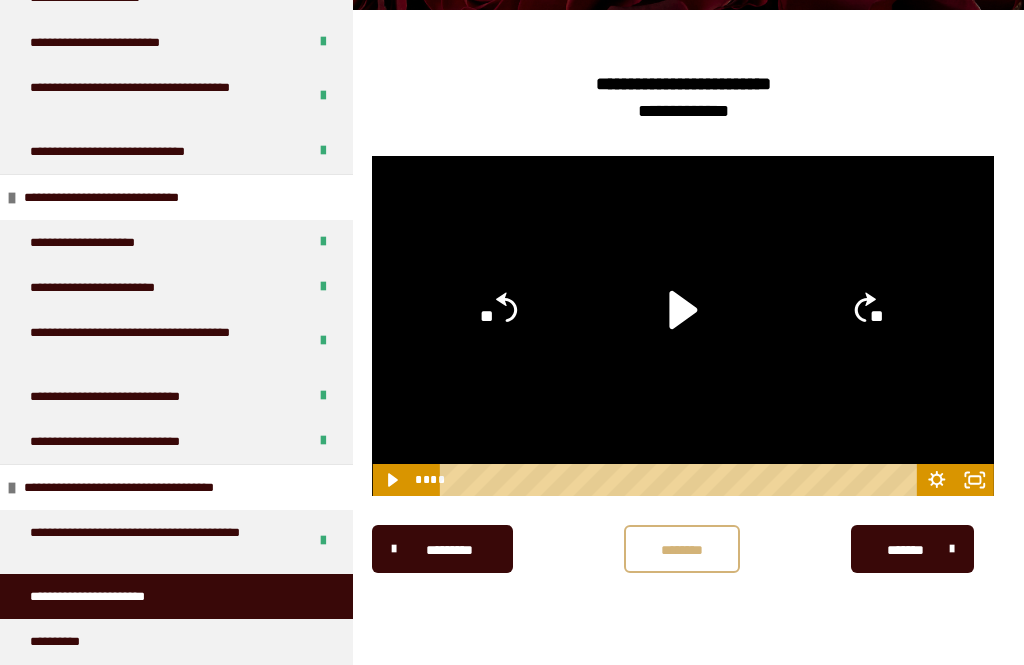 click 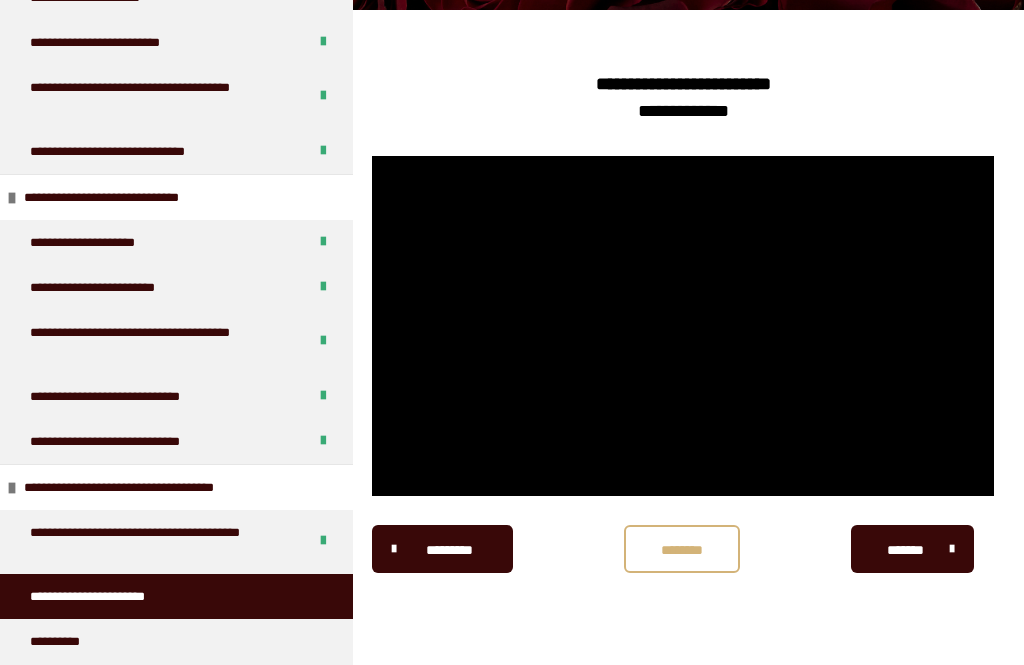 click at bounding box center (683, 326) 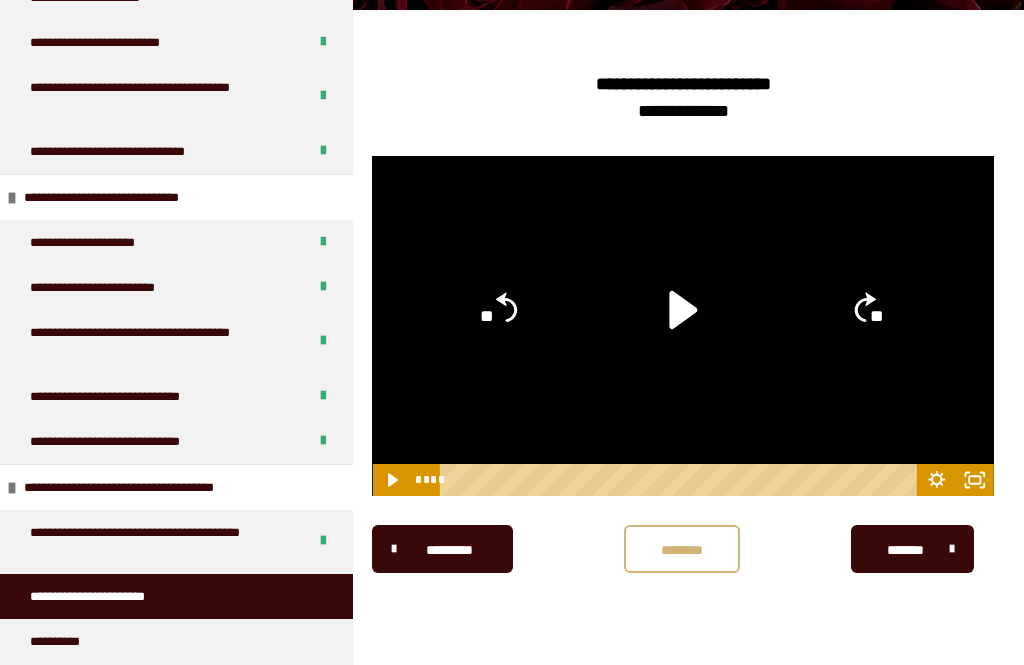 click at bounding box center [683, 326] 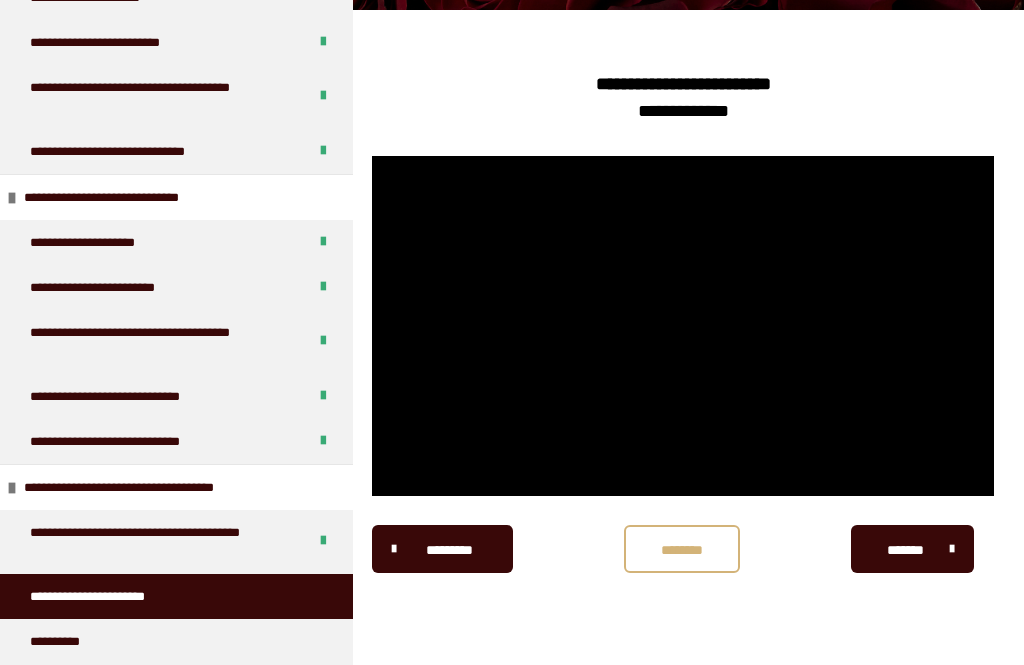 click at bounding box center [683, 326] 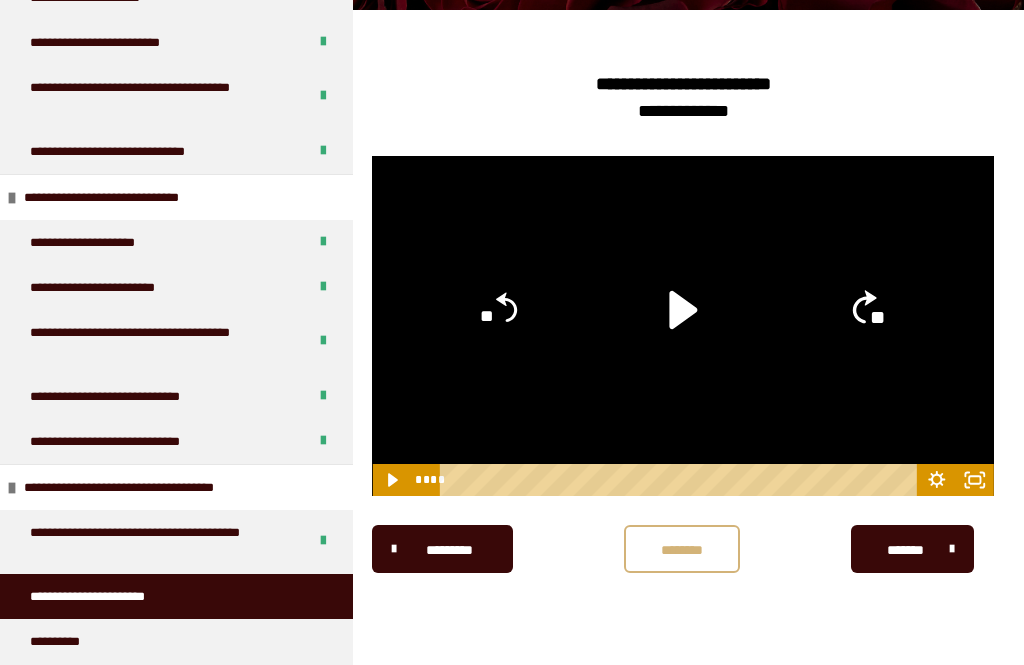 click on "**" 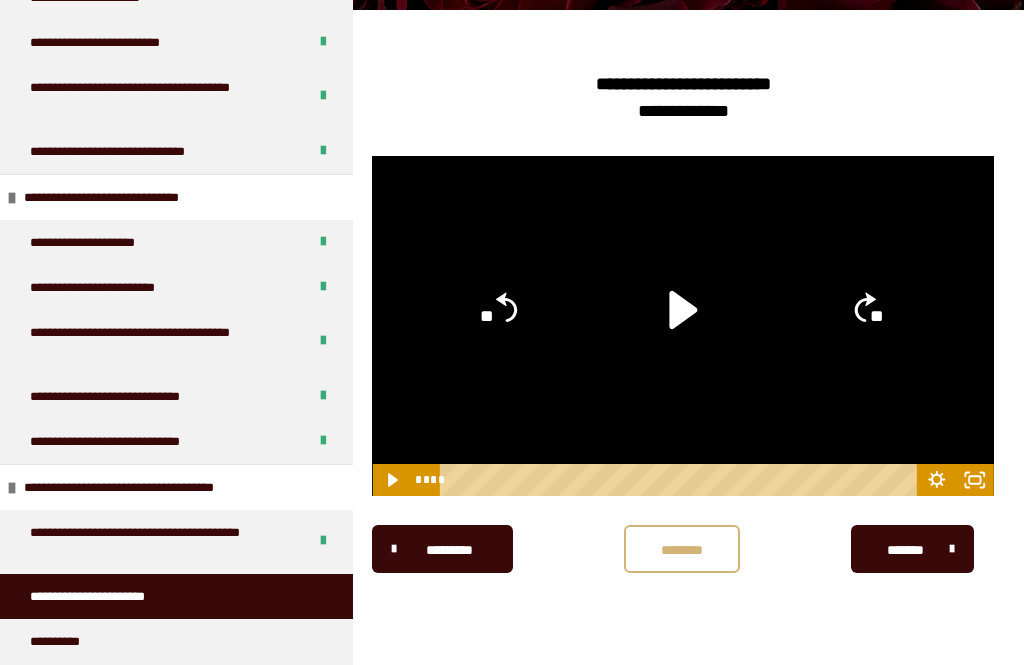 click on "**" 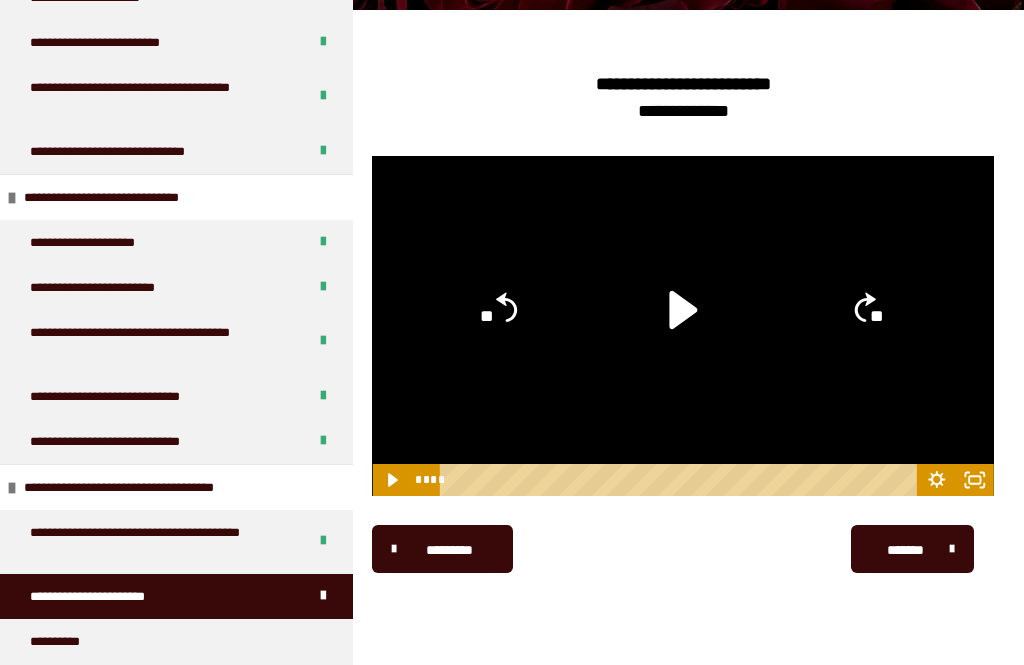 click at bounding box center [947, 549] 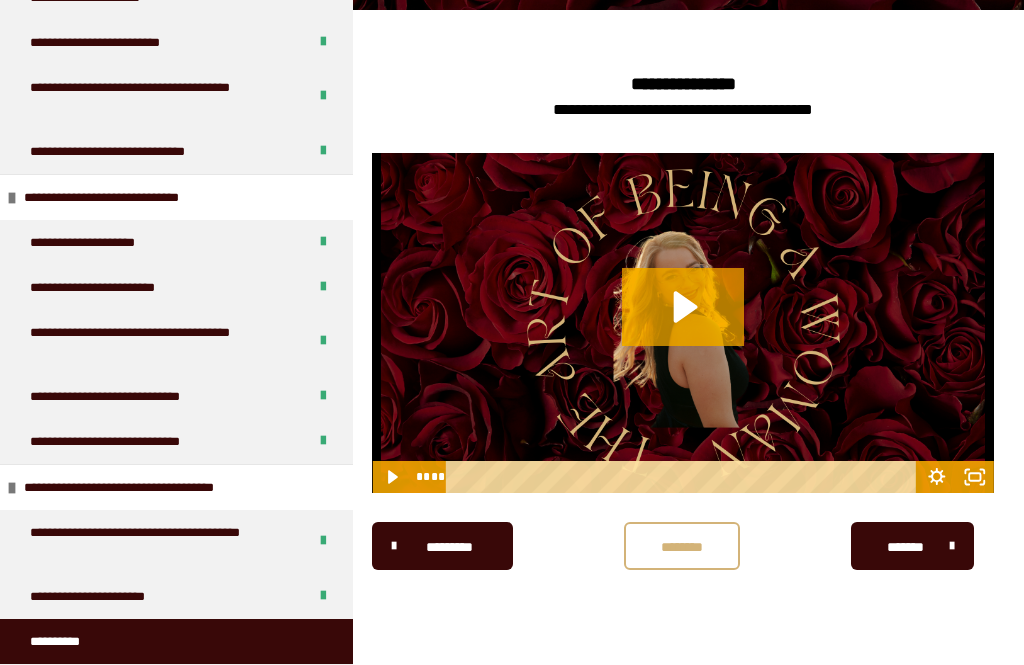 click 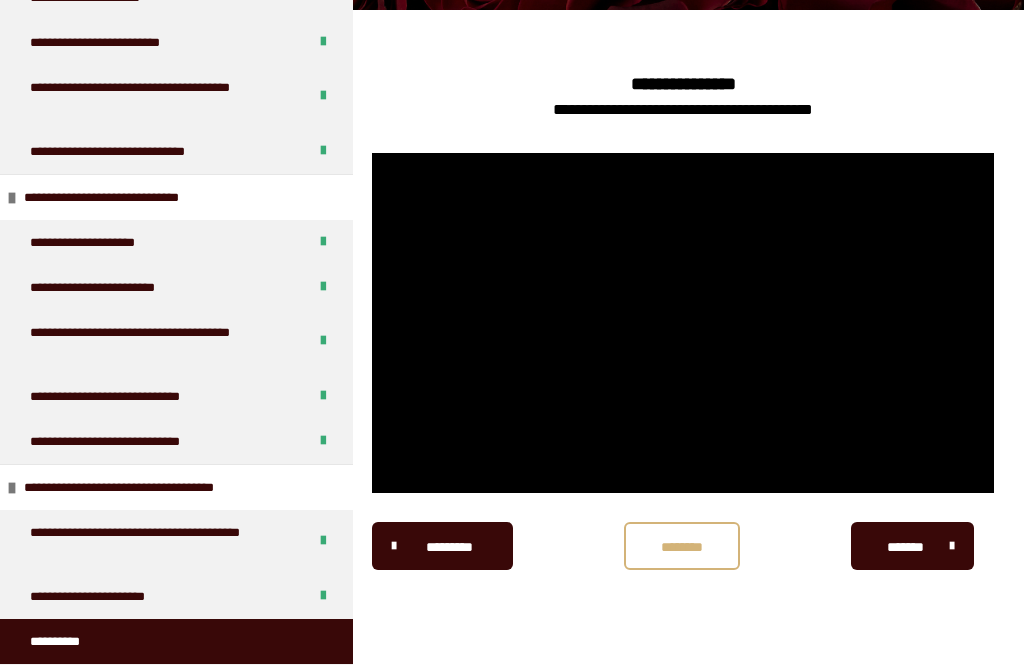 click at bounding box center [683, 323] 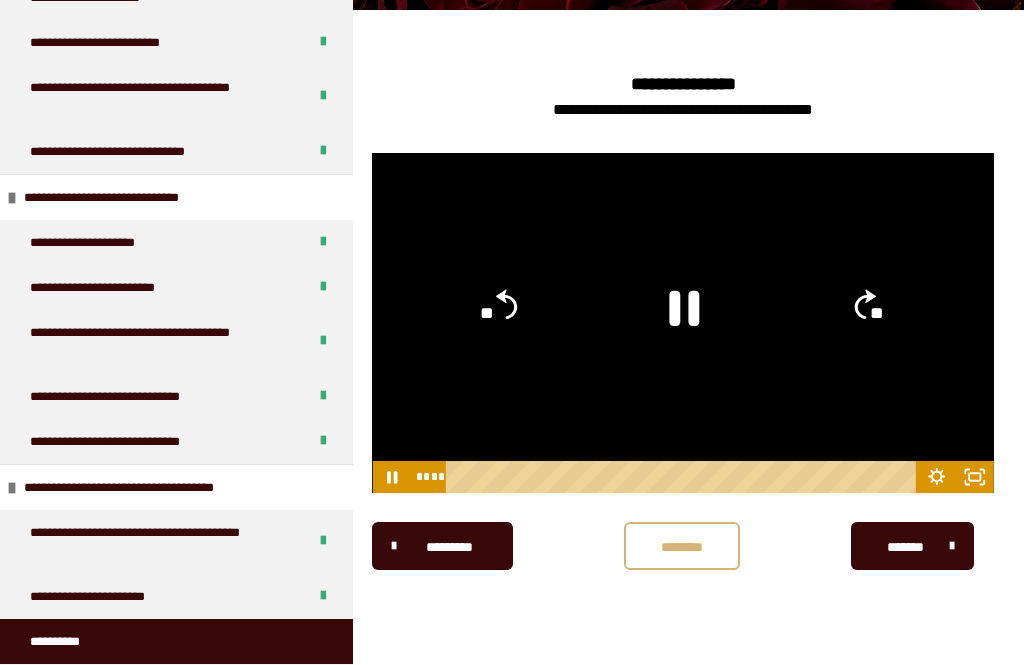 click 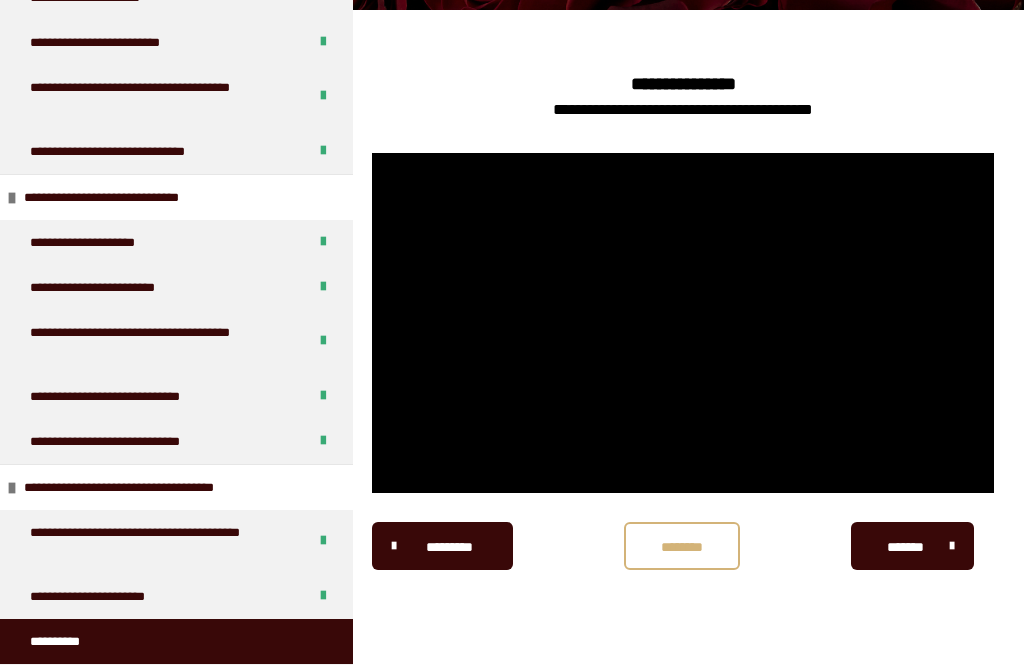 click at bounding box center (683, 323) 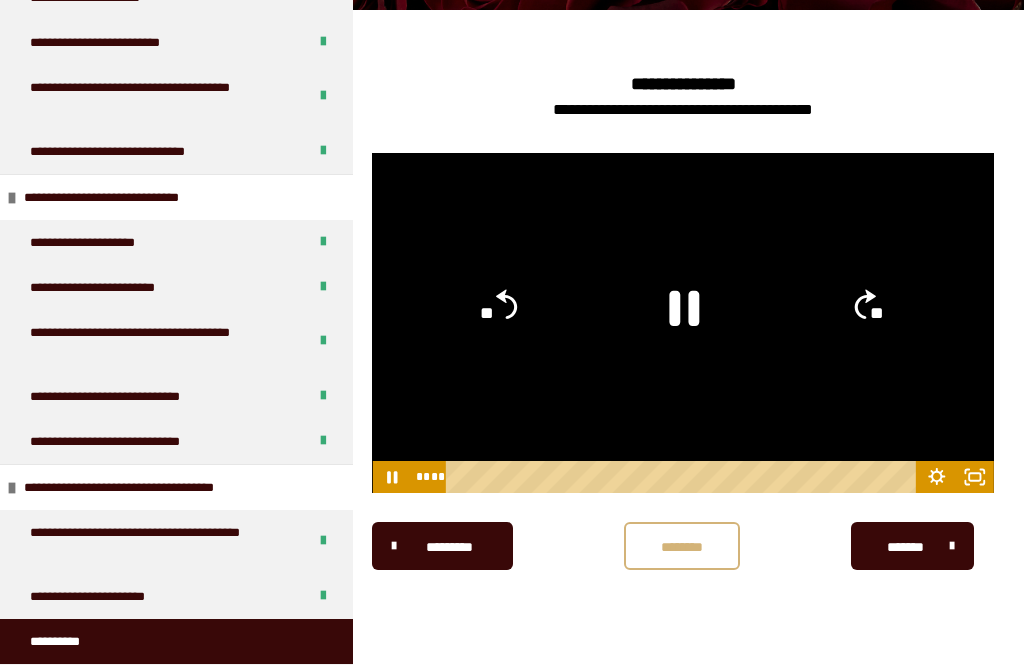click on "**" 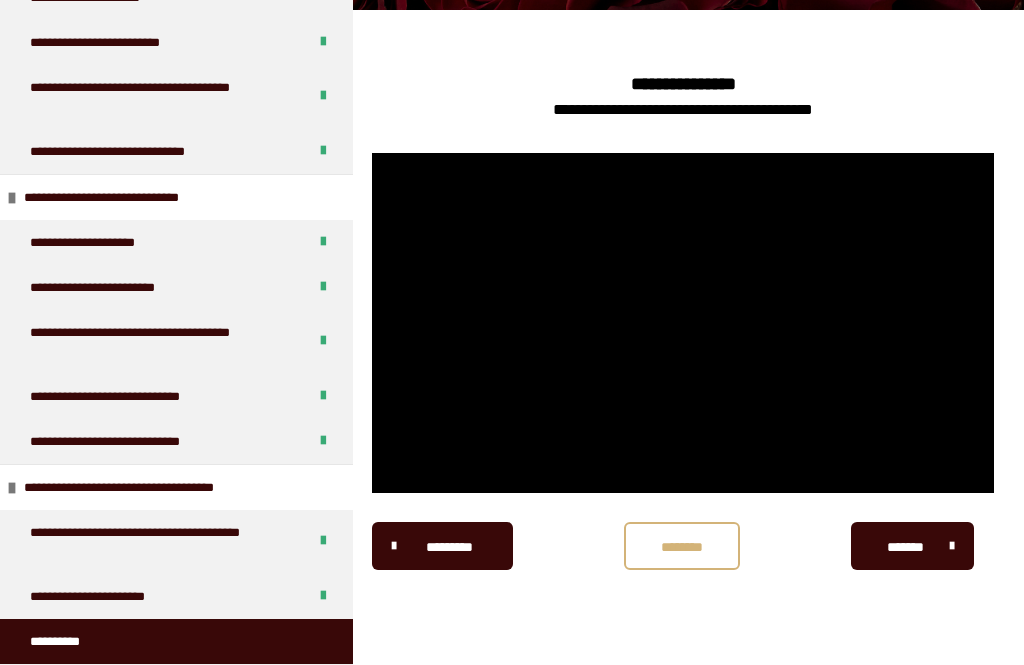 click at bounding box center (683, 323) 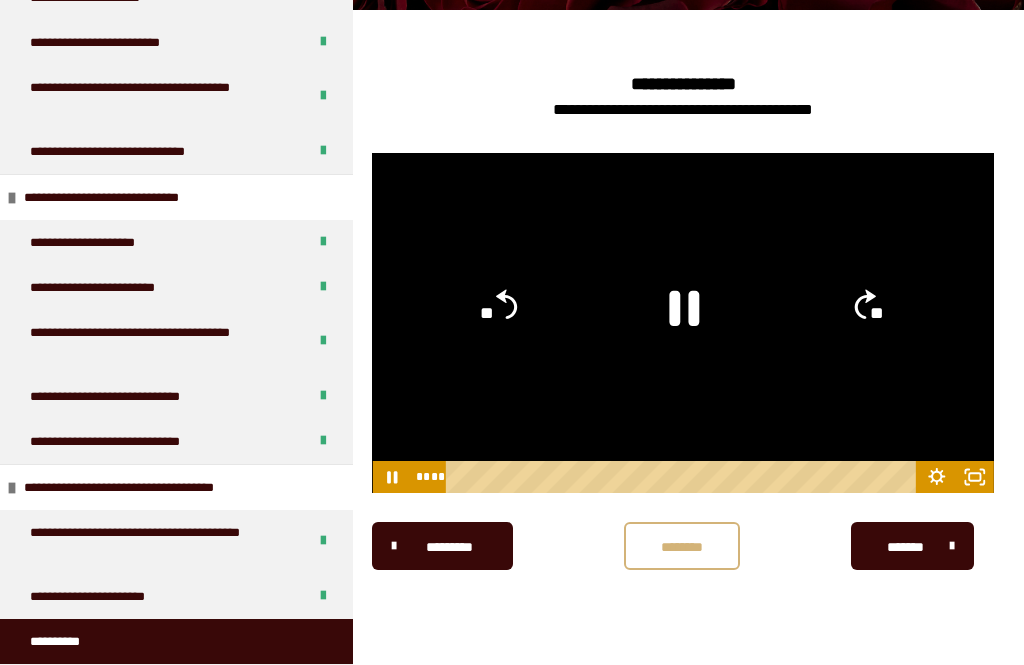 click on "**" 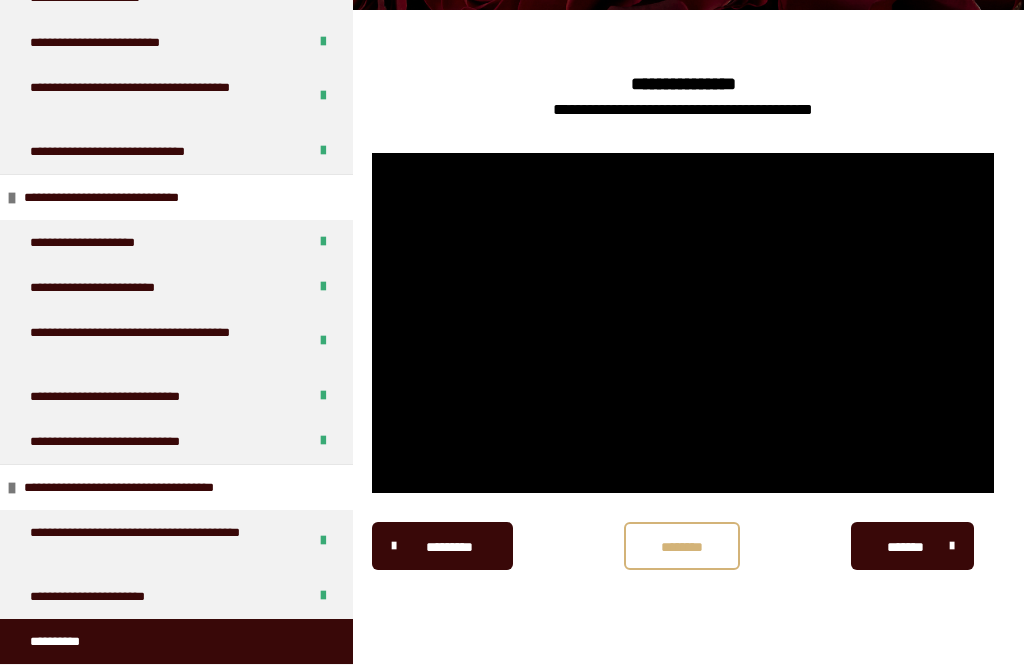 click at bounding box center [683, 323] 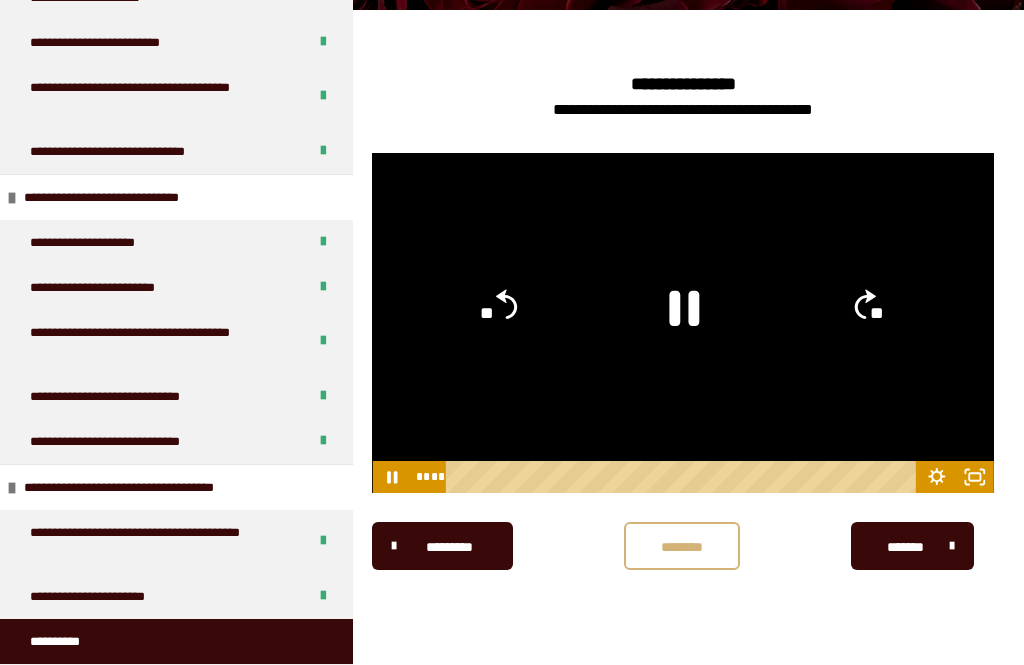click on "**" 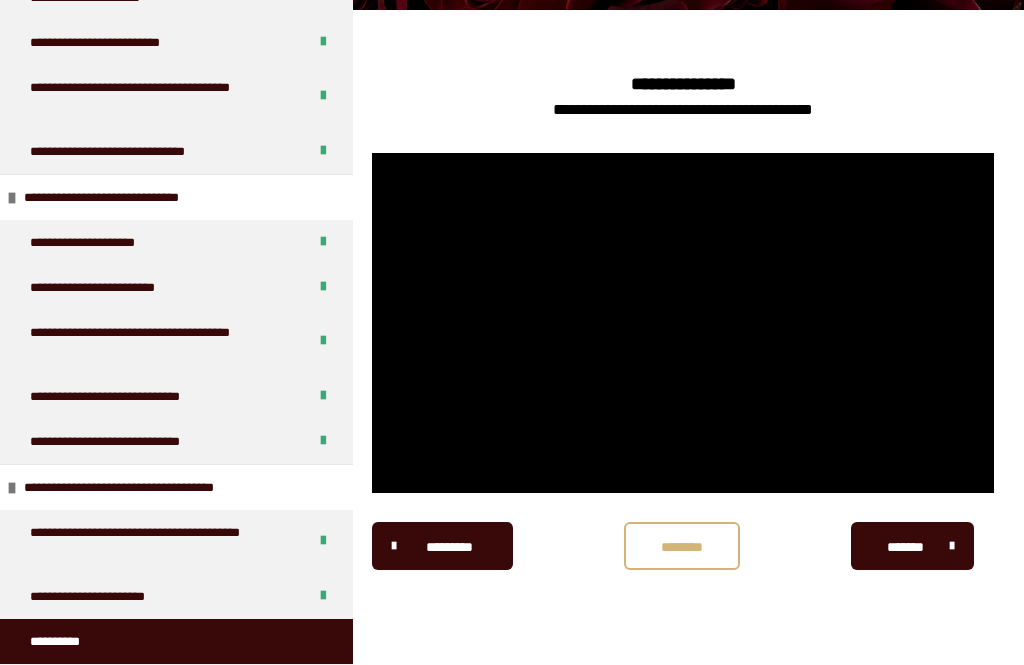 click at bounding box center (683, 323) 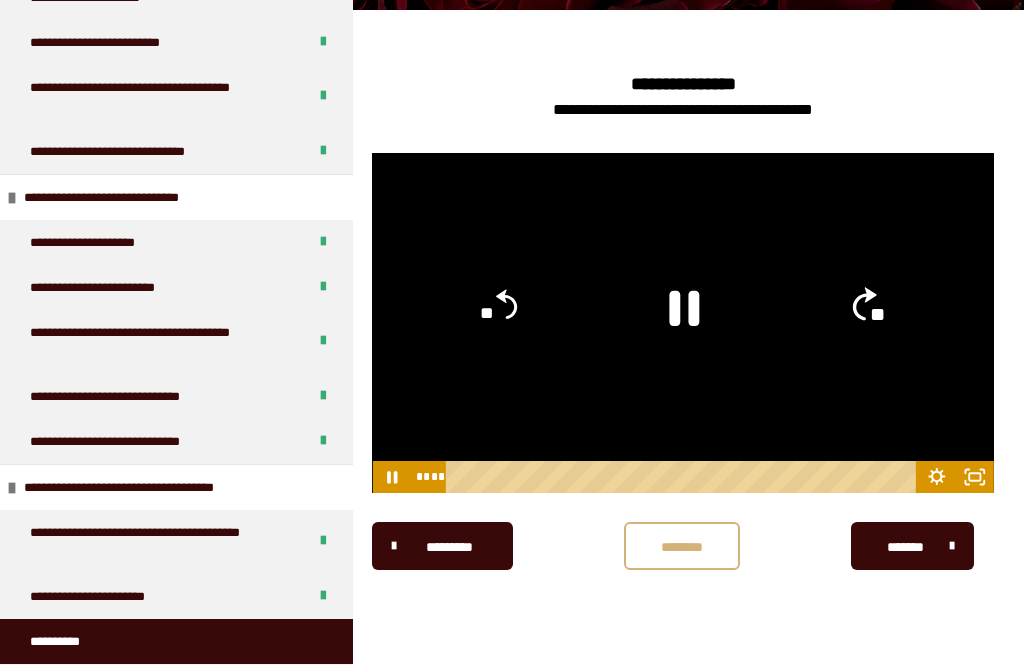 click on "**" 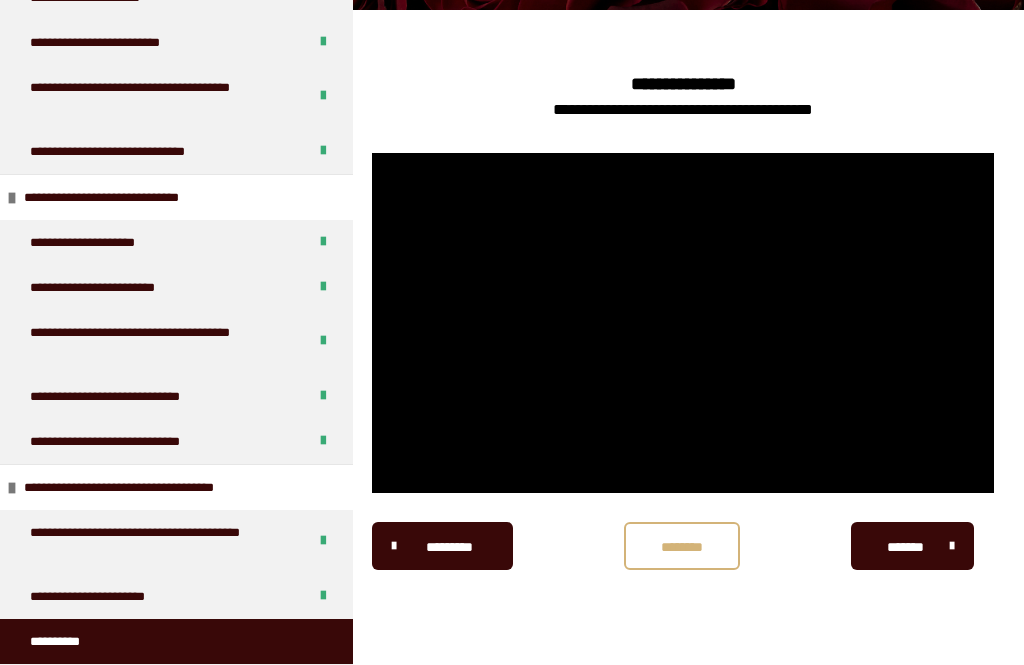click at bounding box center (683, 323) 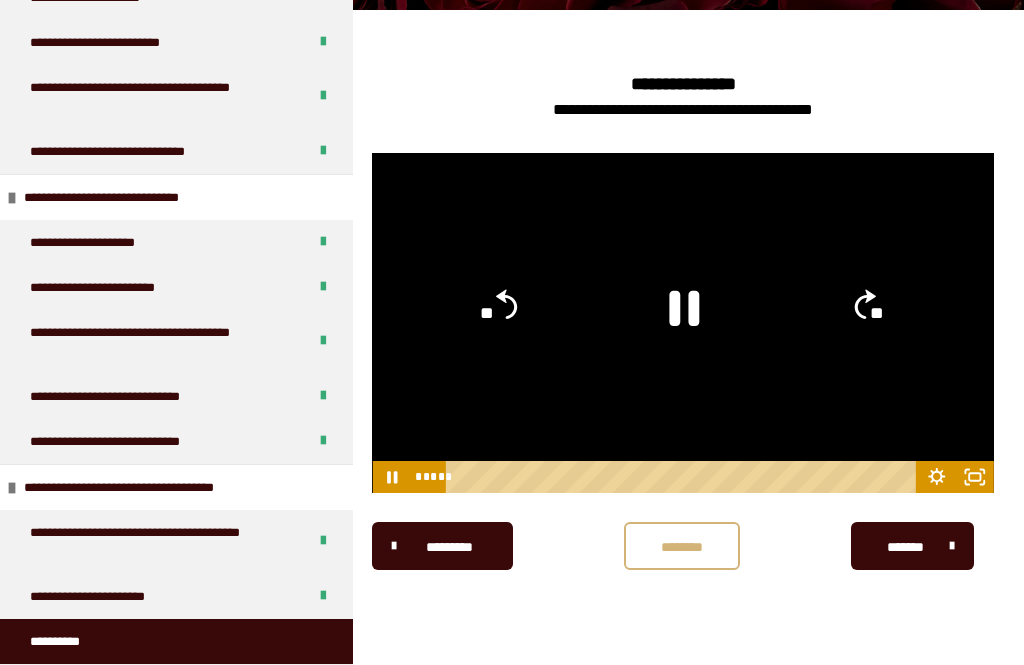 click on "**" 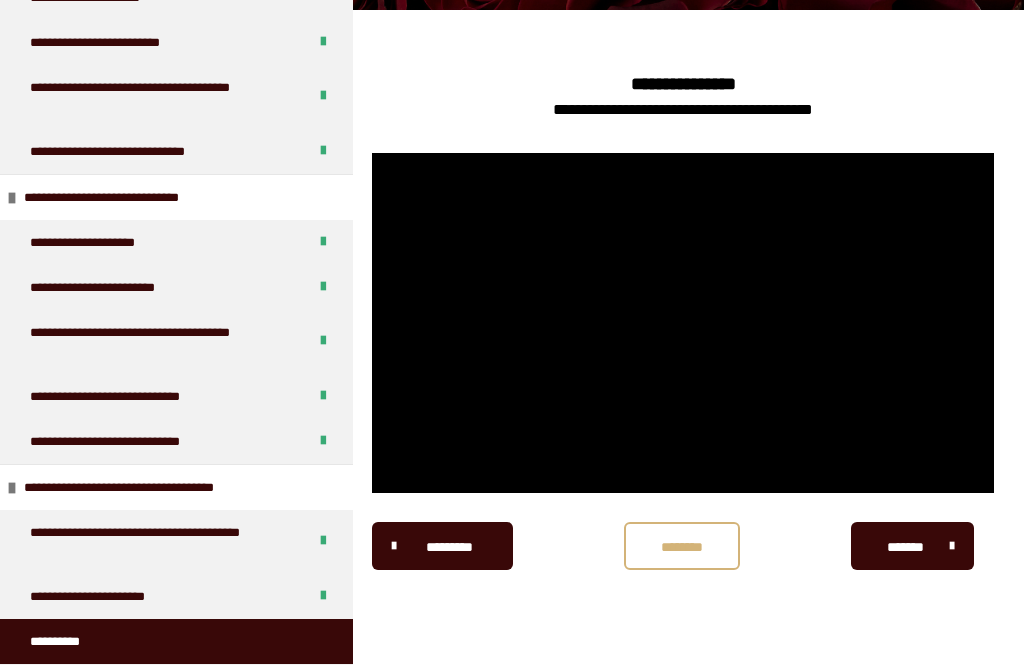 click at bounding box center (683, 323) 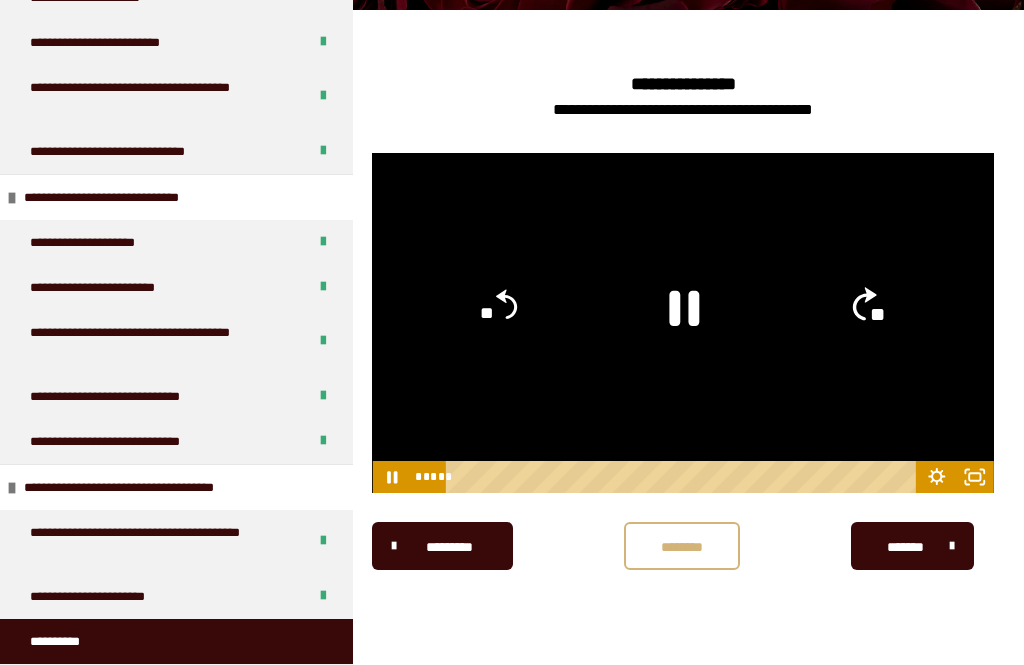 click on "**" 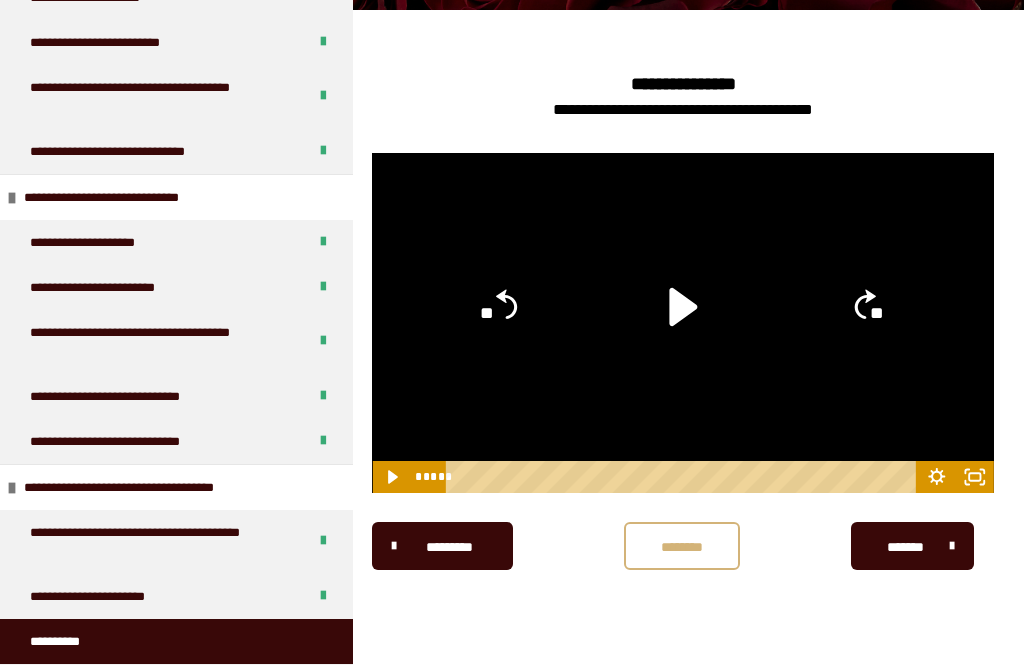 click on "**" 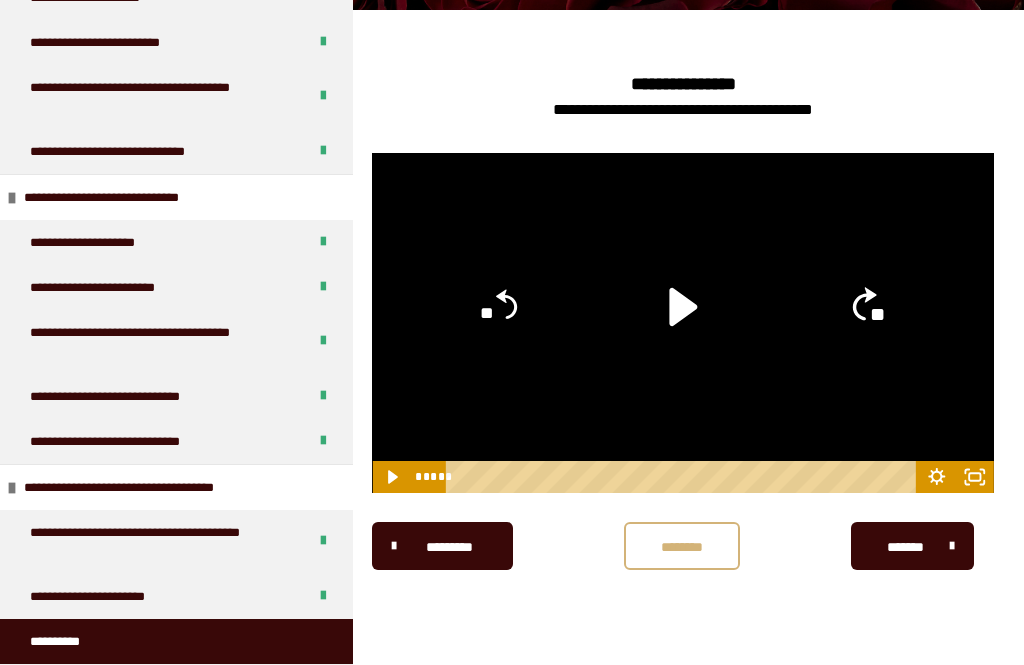click on "**" 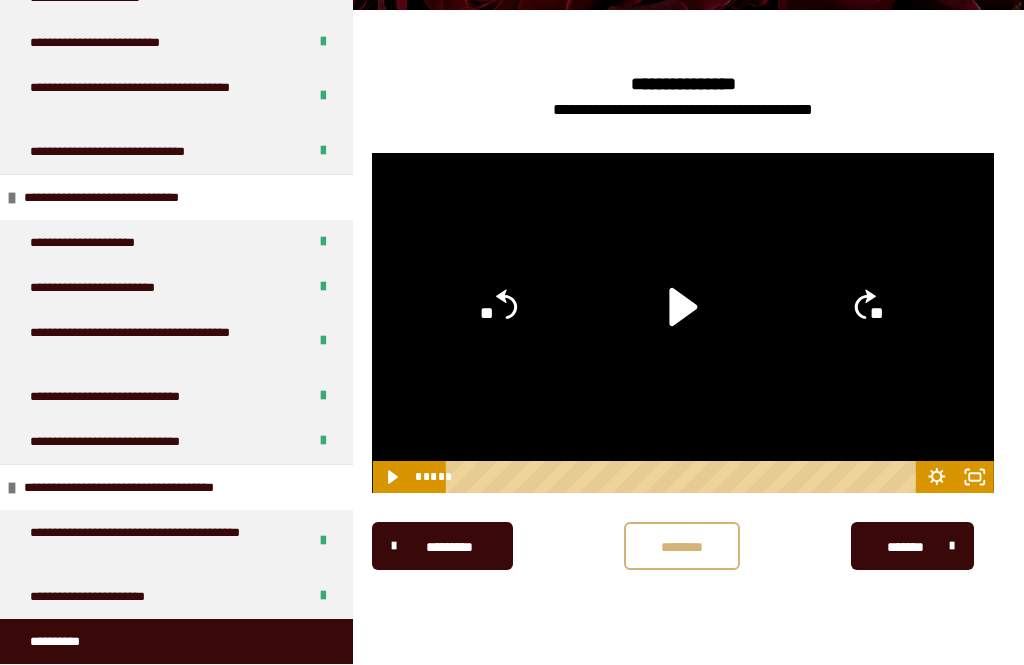 click on "********" at bounding box center [682, 547] 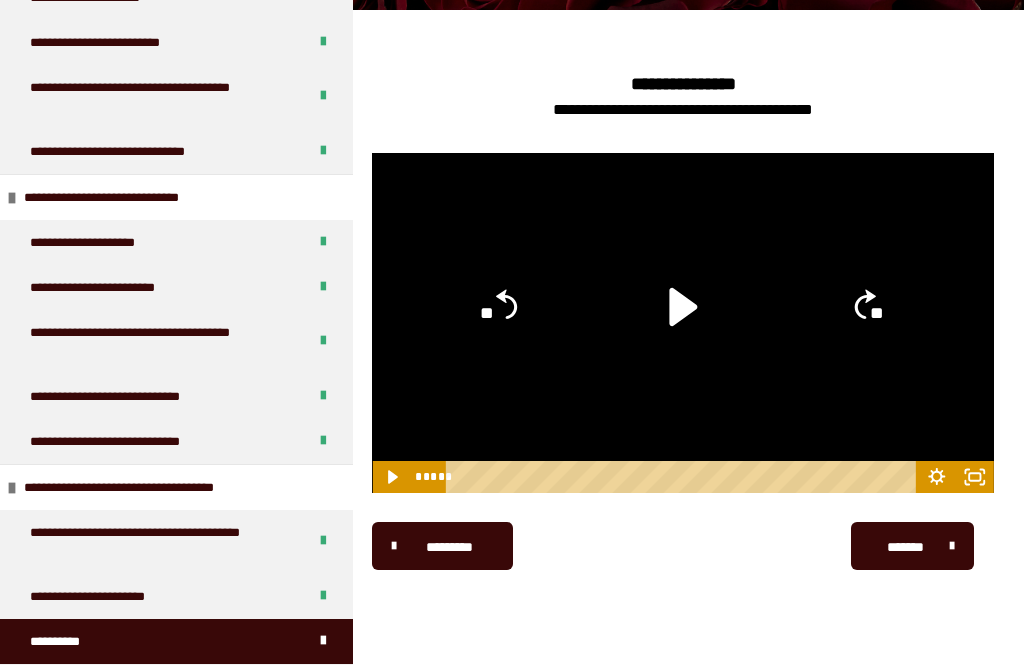 click on "*******" at bounding box center [912, 546] 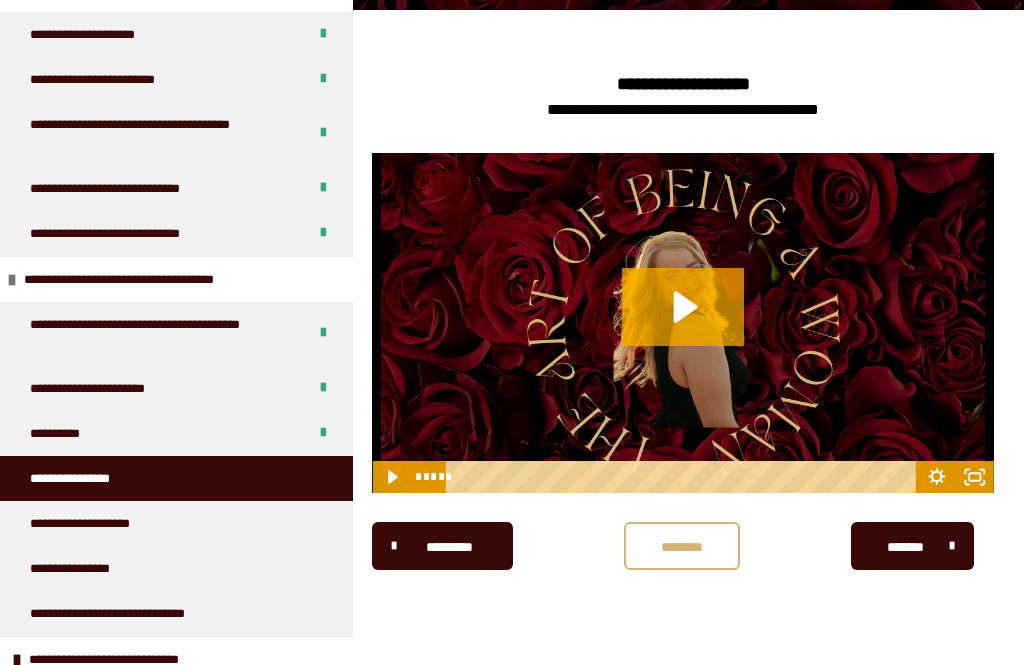 scroll, scrollTop: 973, scrollLeft: 0, axis: vertical 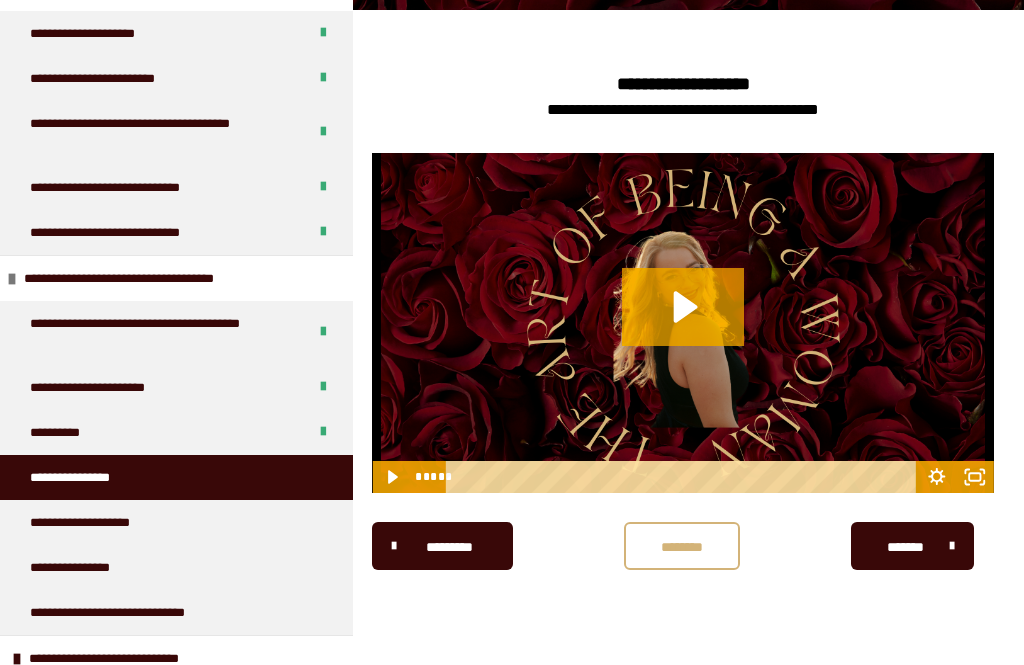 click 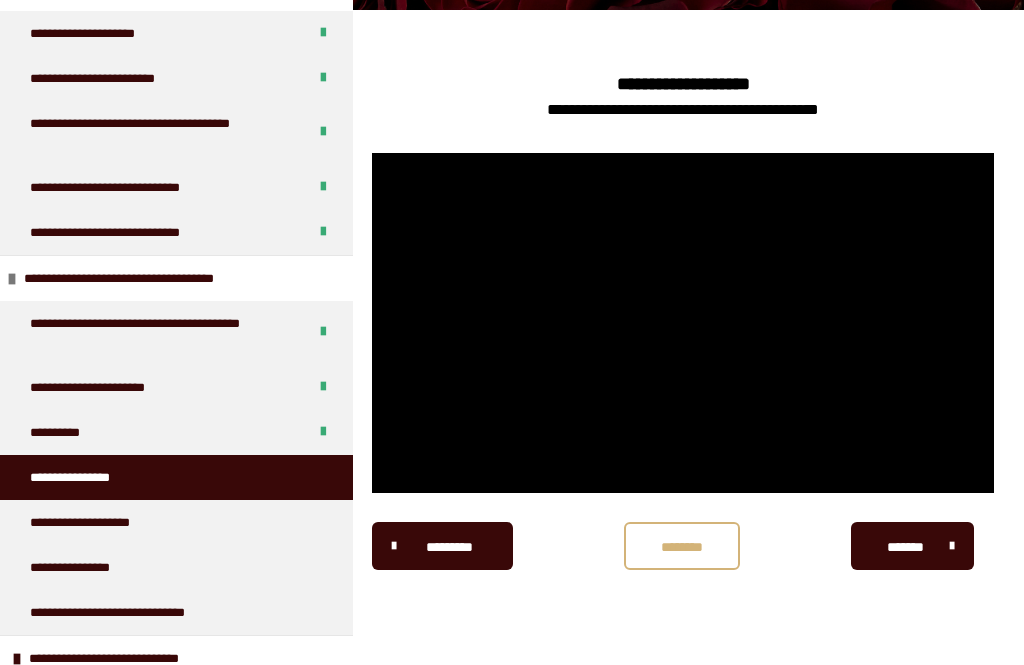 click at bounding box center [683, 323] 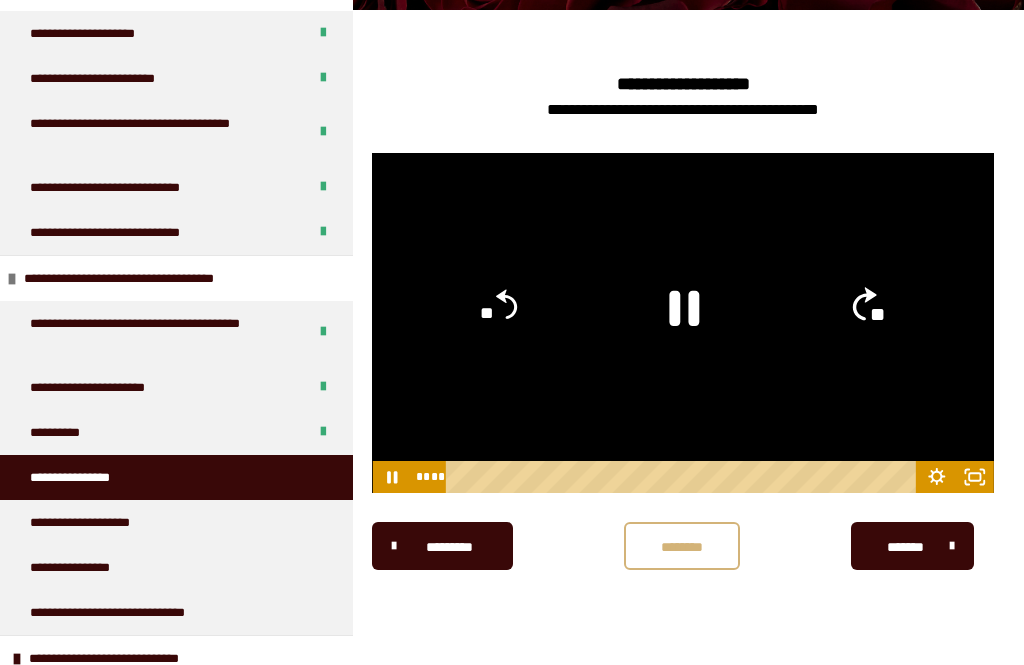 click on "**" 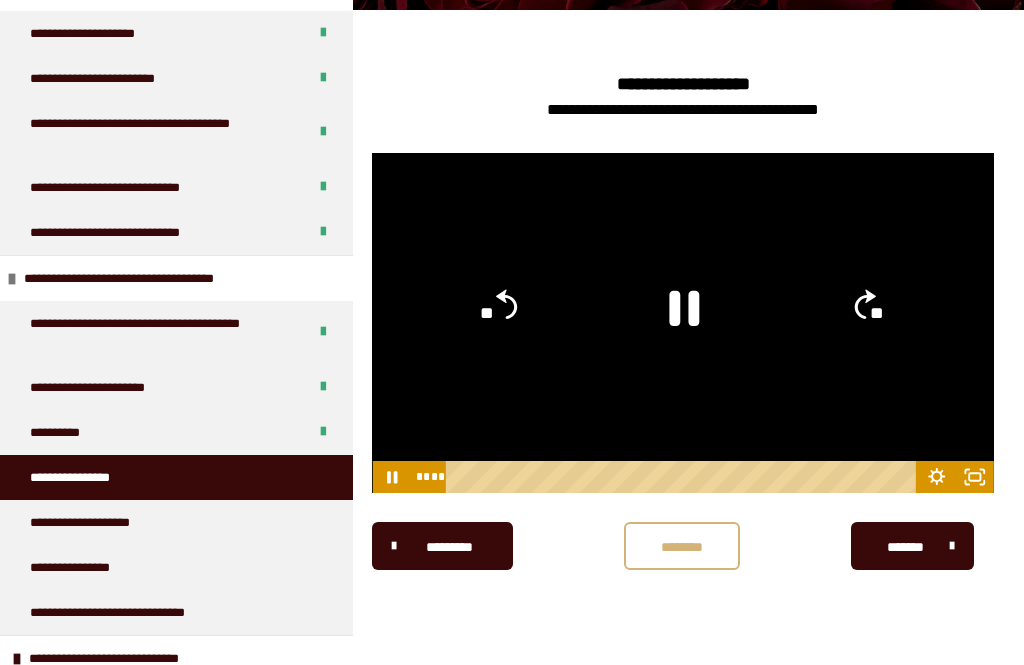 click on "**" 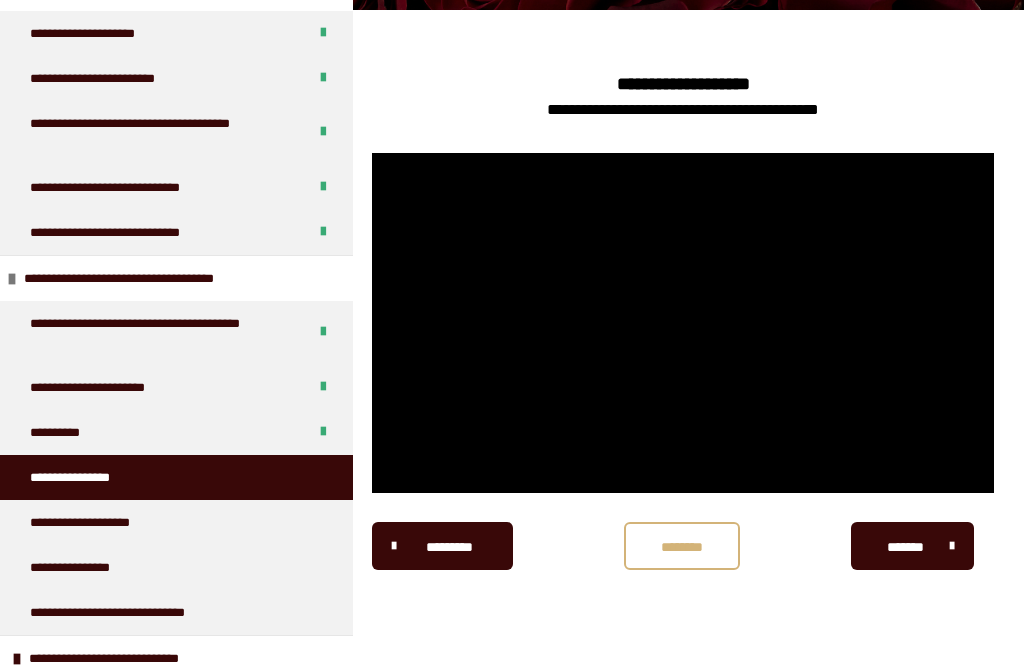 click at bounding box center (683, 323) 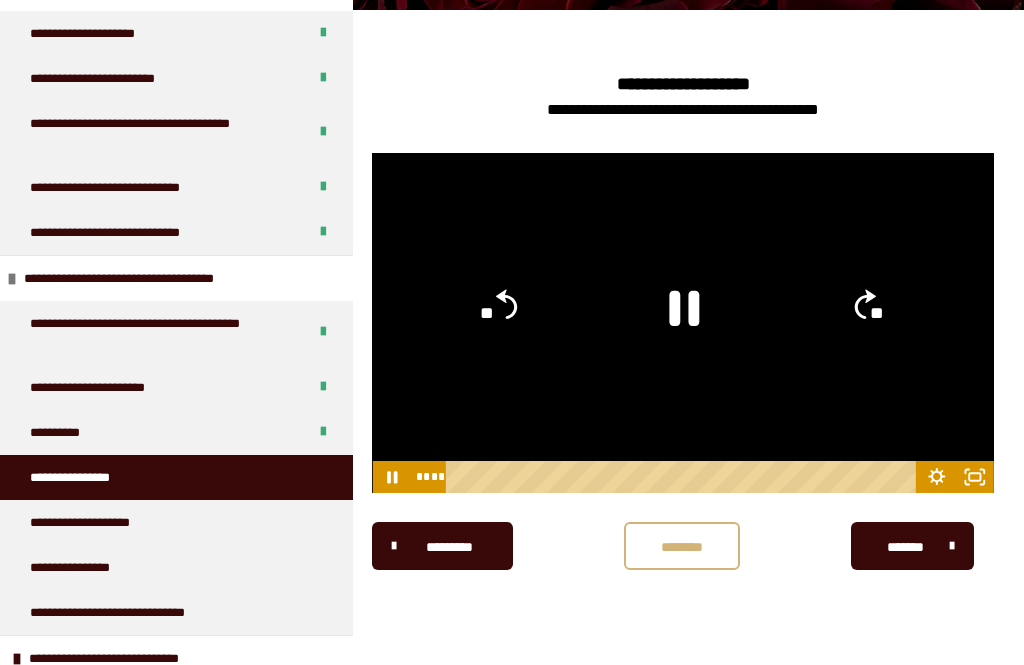 click on "**" 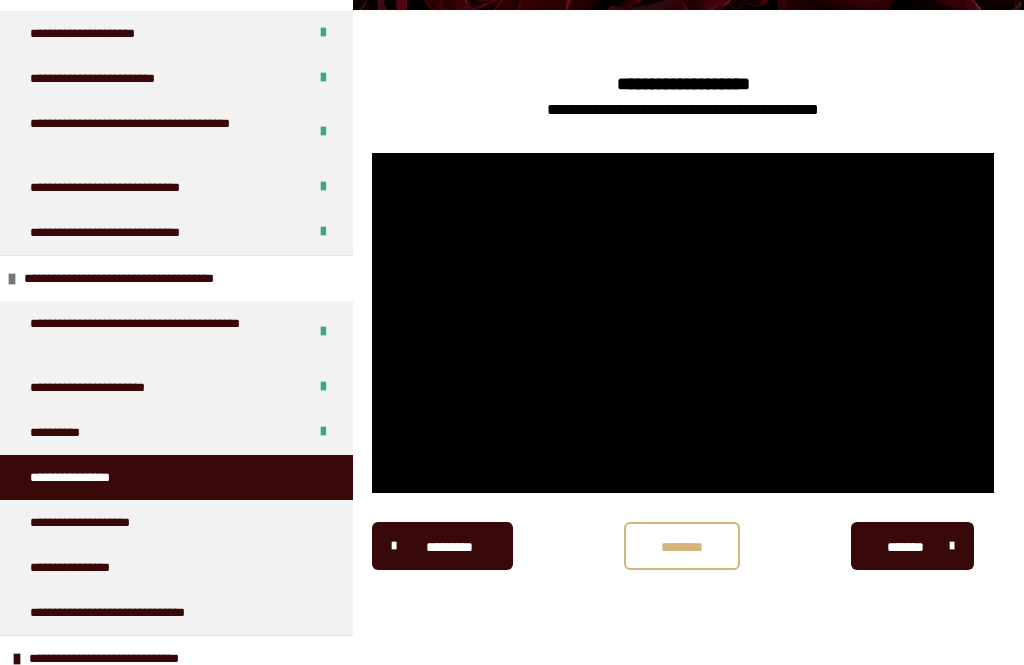 click at bounding box center [683, 323] 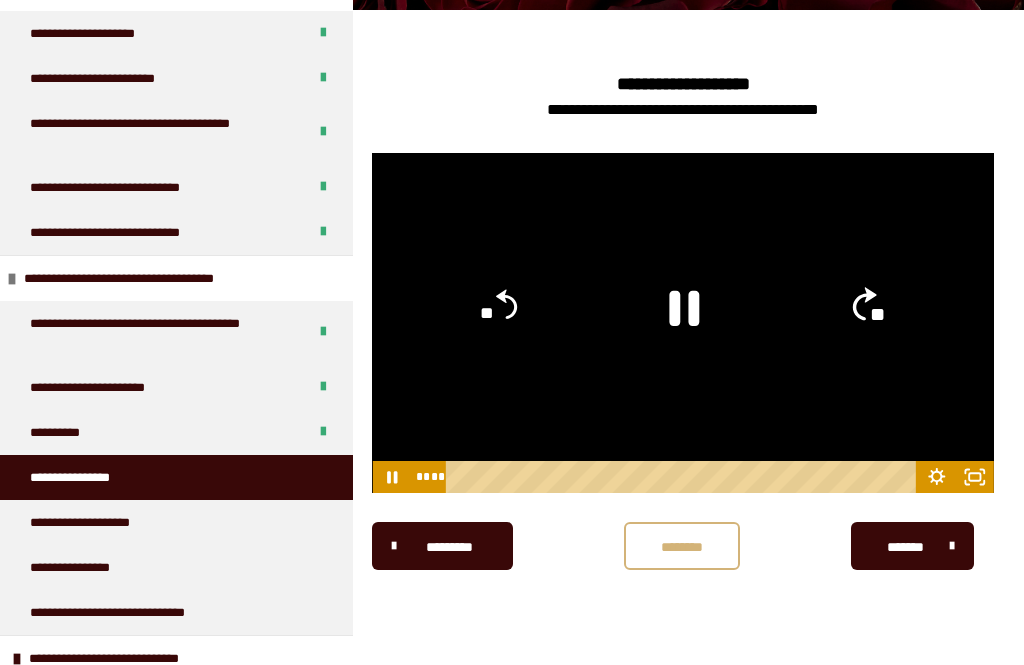 click on "**" 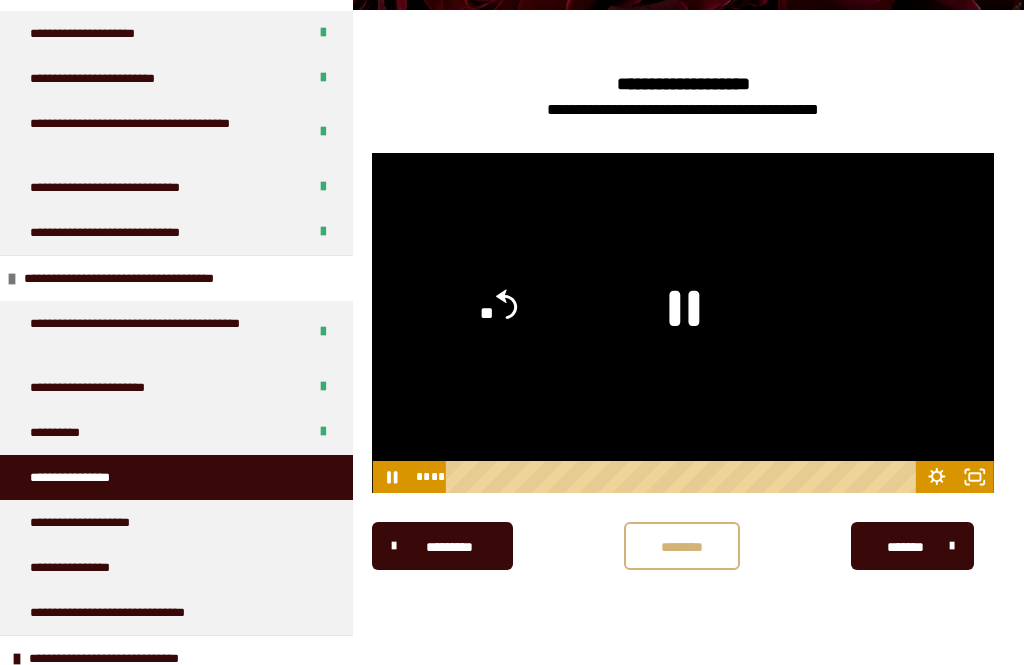 click on "**" 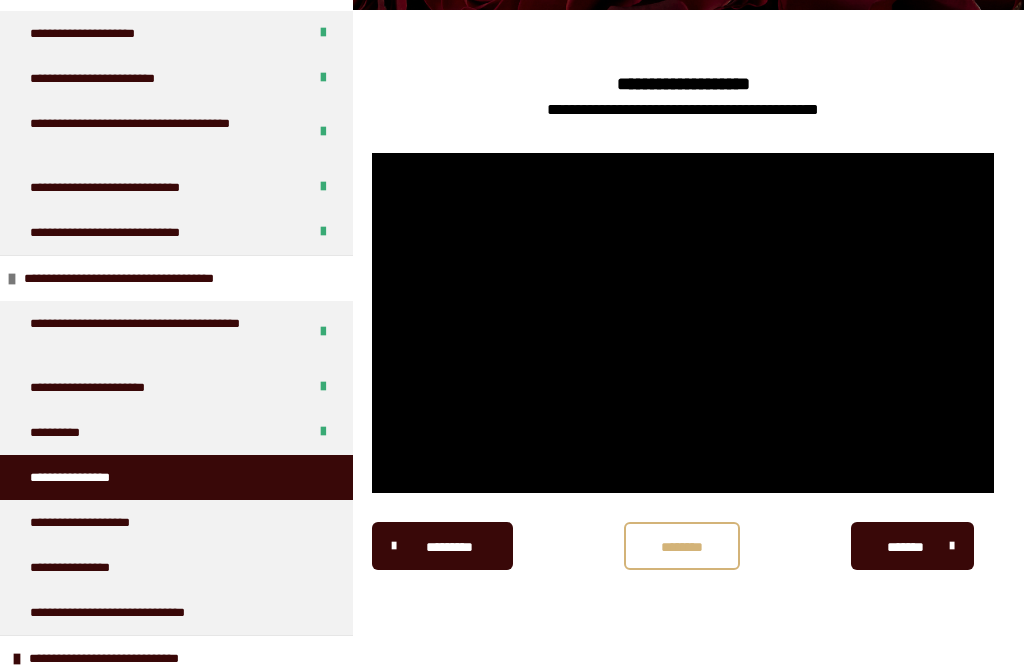 click at bounding box center (683, 323) 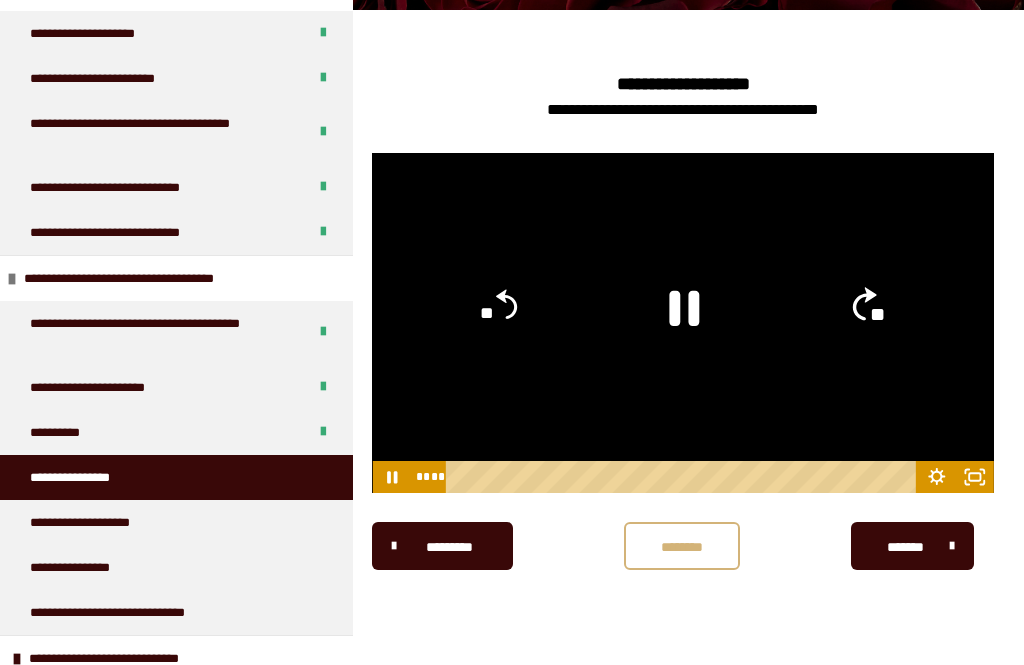 click on "**" 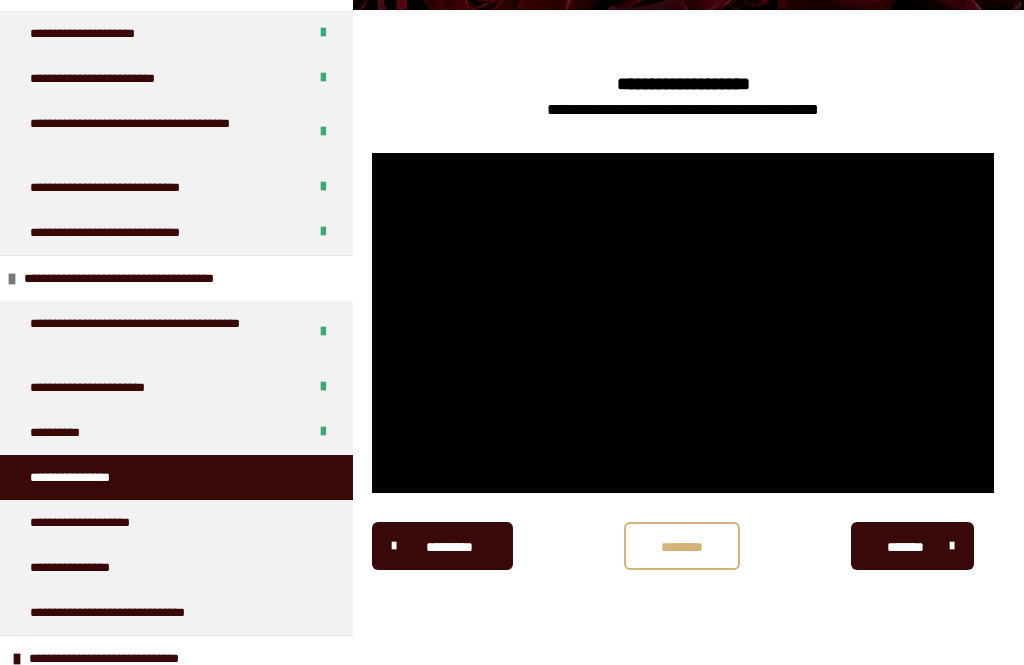 click at bounding box center [683, 323] 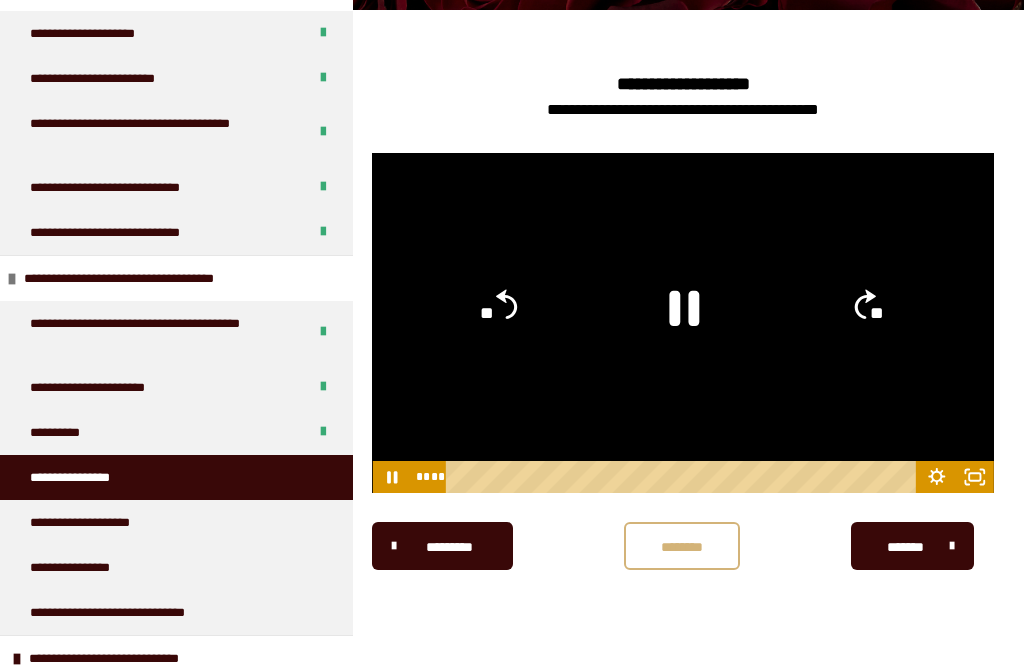 click on "**" 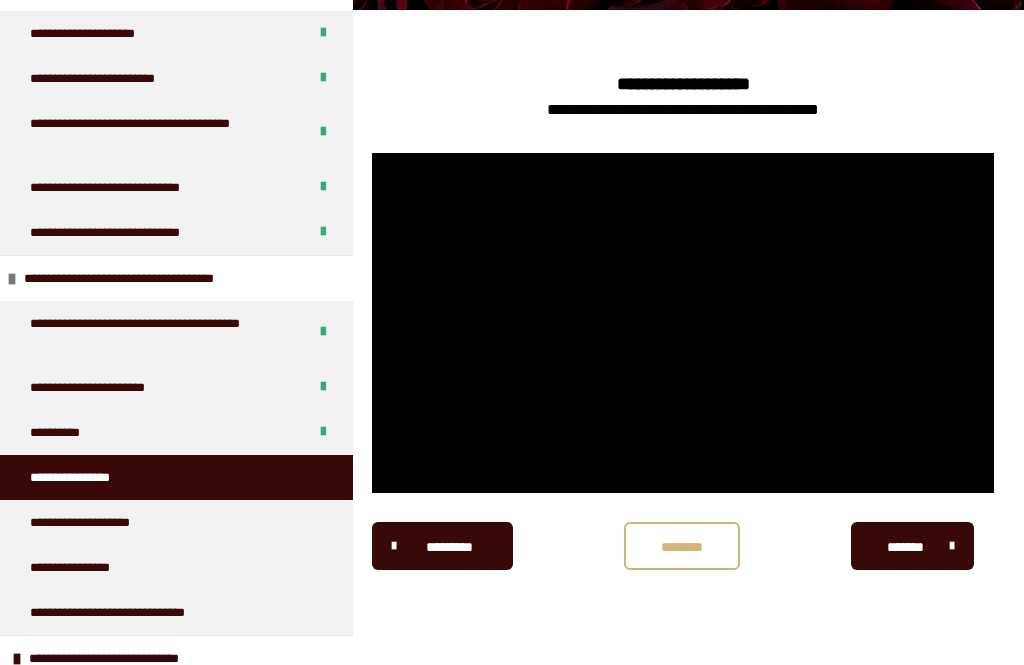 click at bounding box center (683, 323) 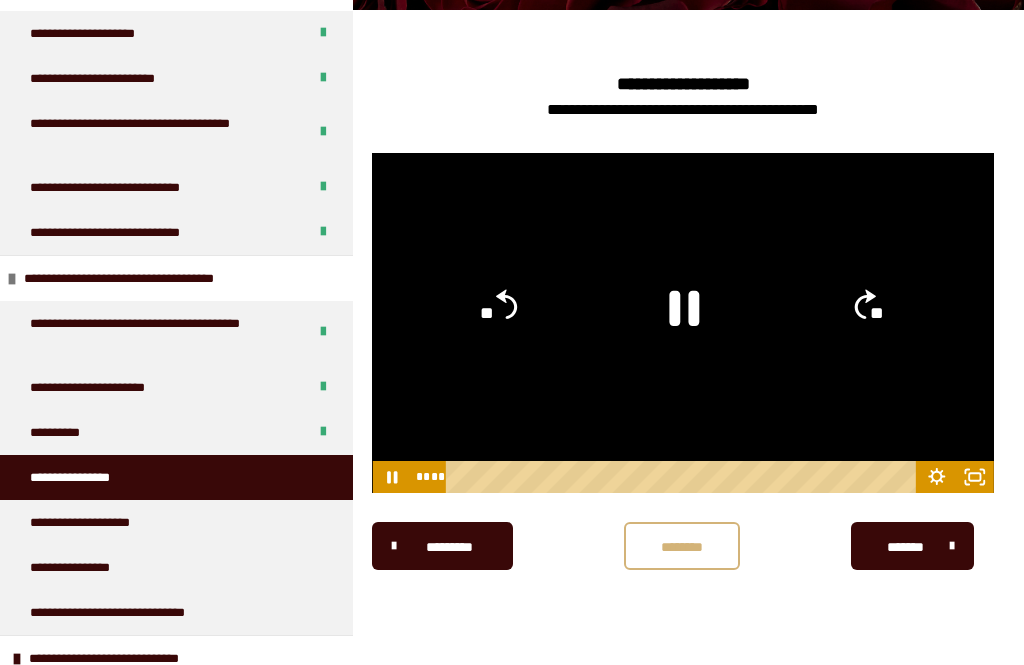 click on "**" 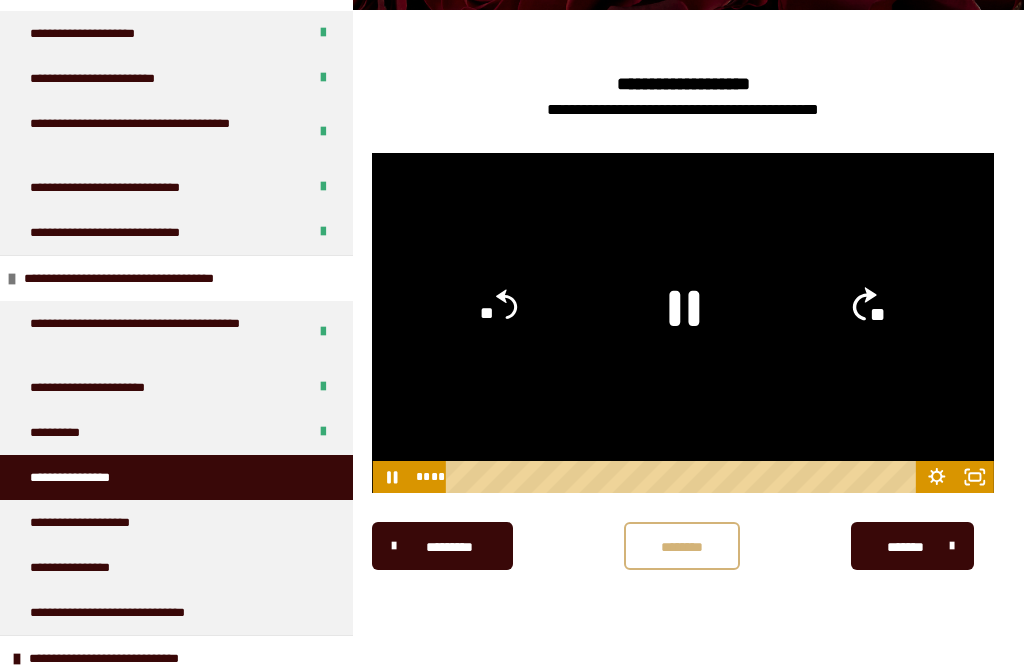 click on "**" 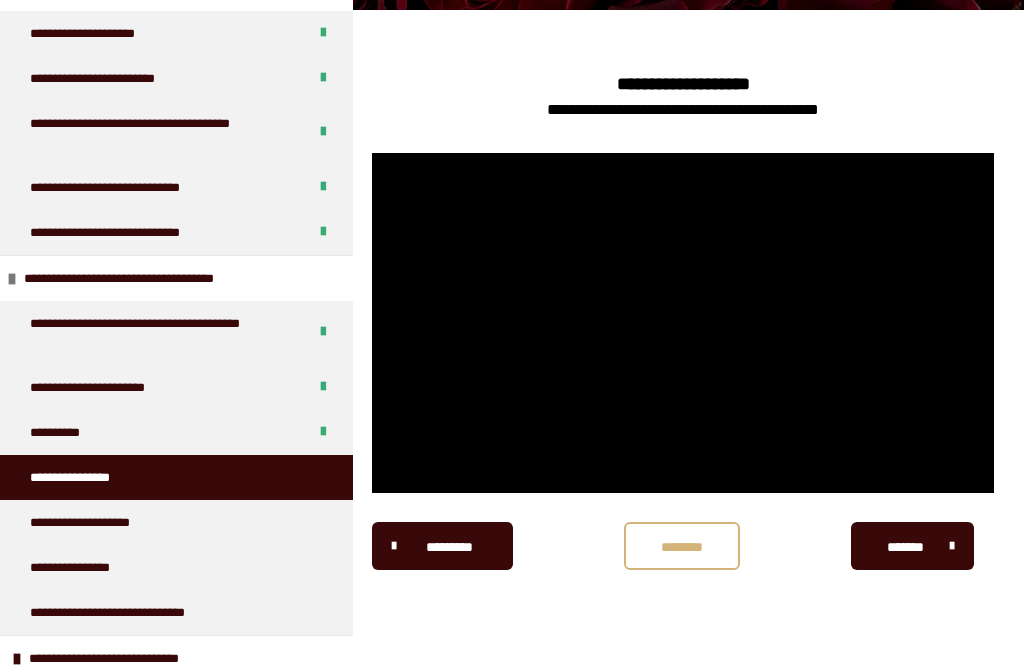 click at bounding box center [683, 323] 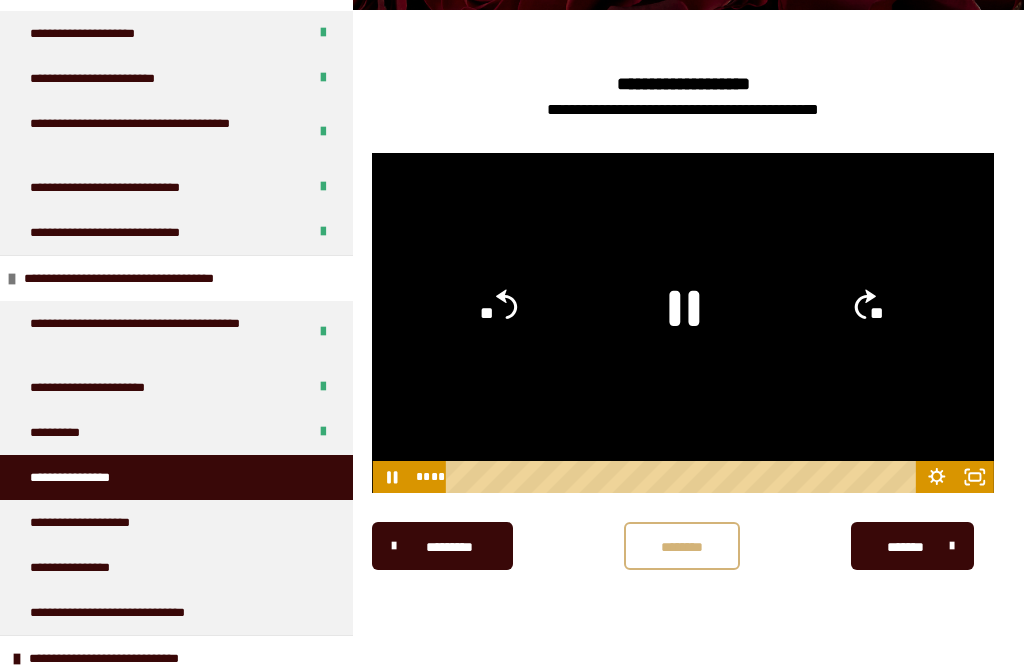 click on "**" 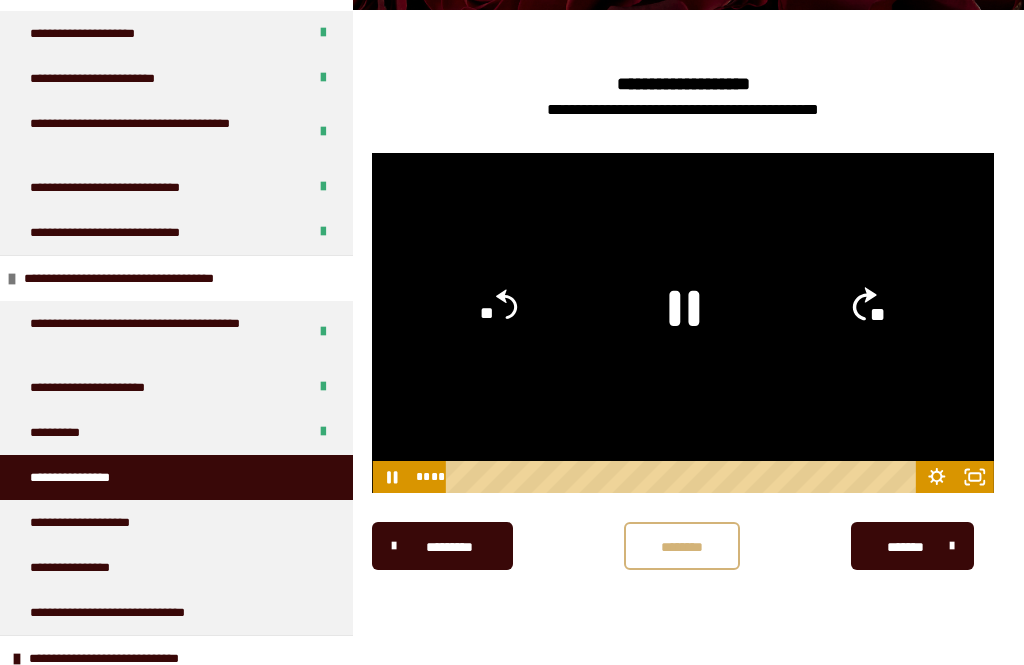 click on "**" 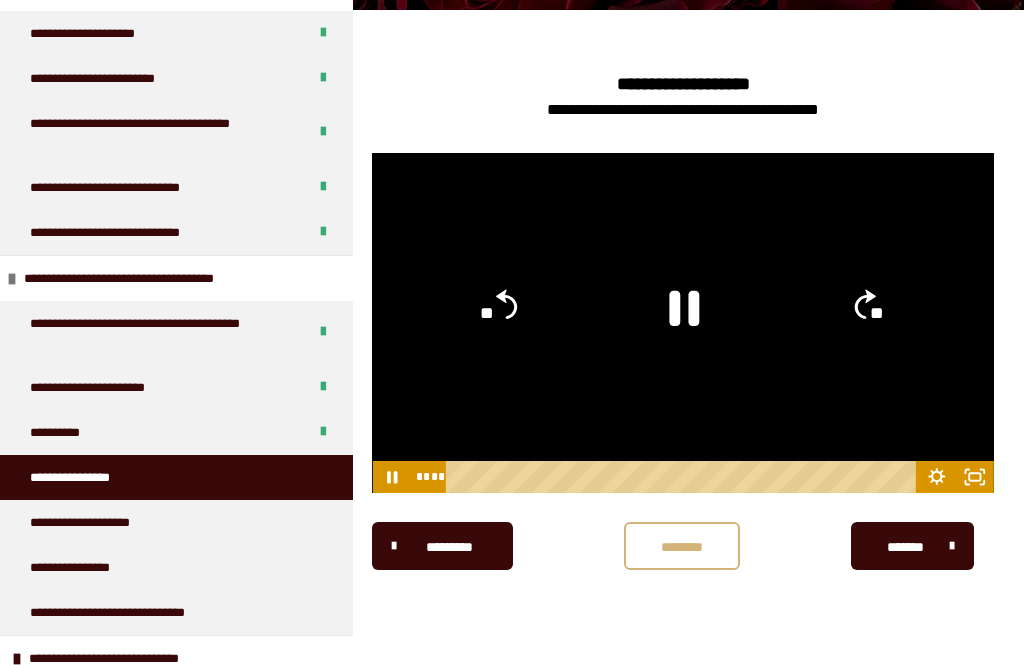 click on "**" 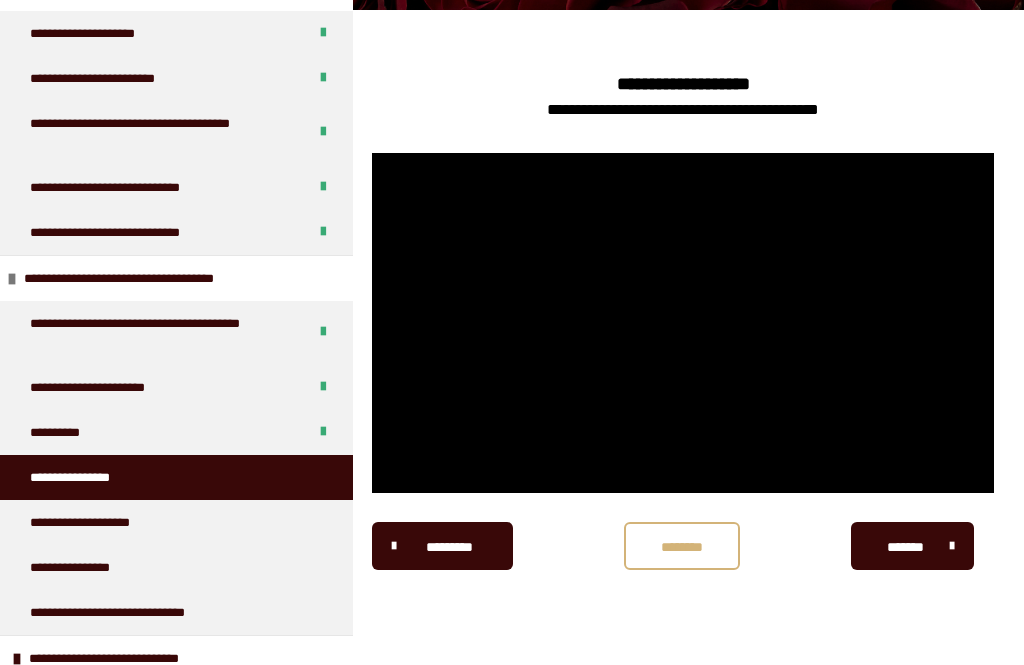 click at bounding box center [683, 323] 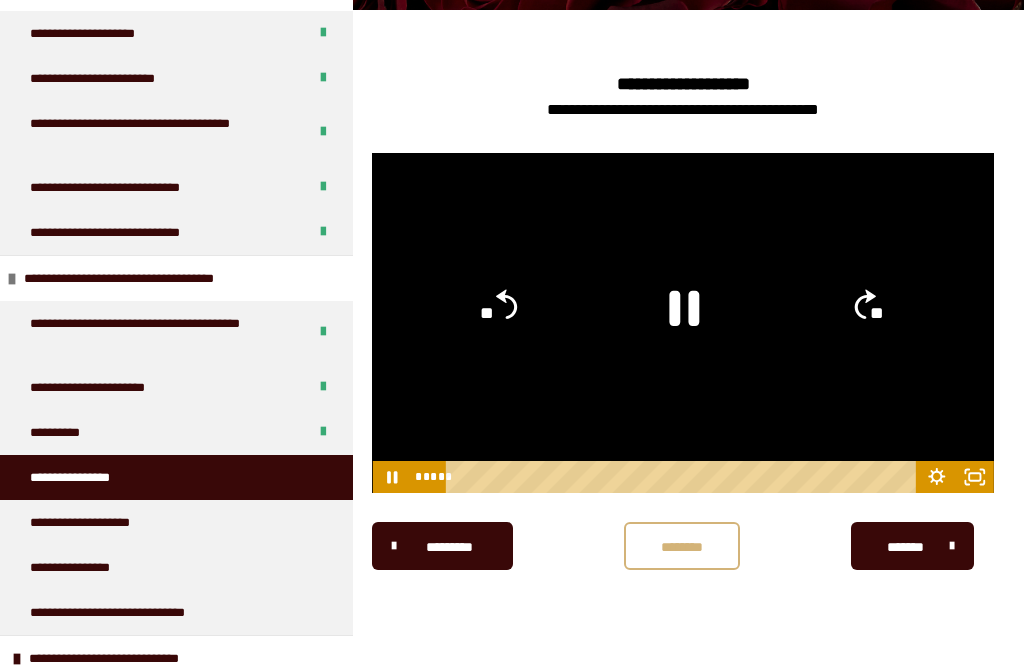 click 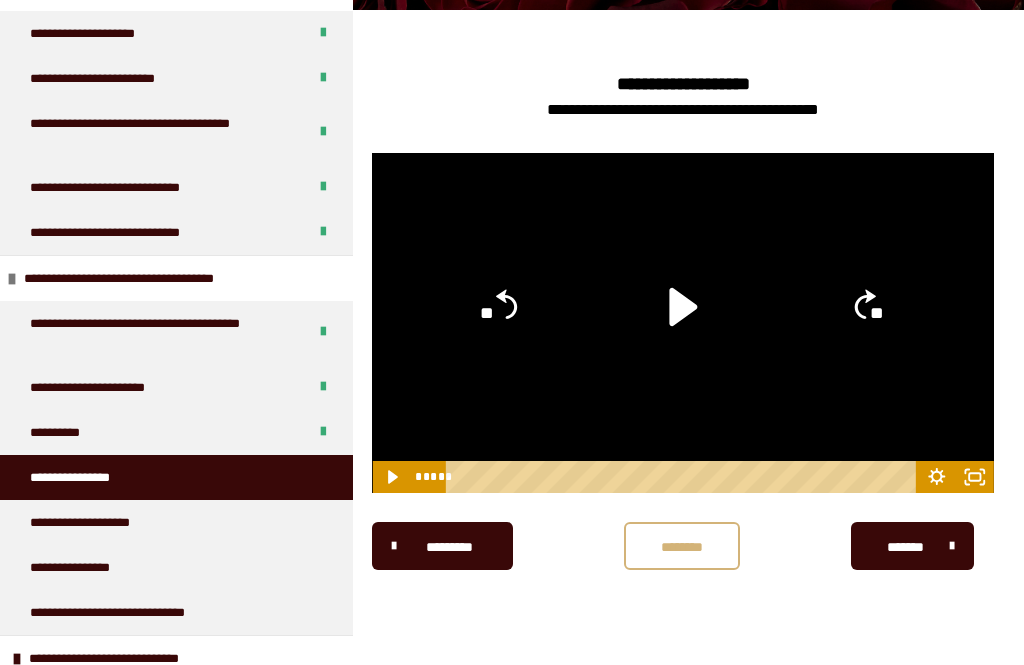 click on "**" 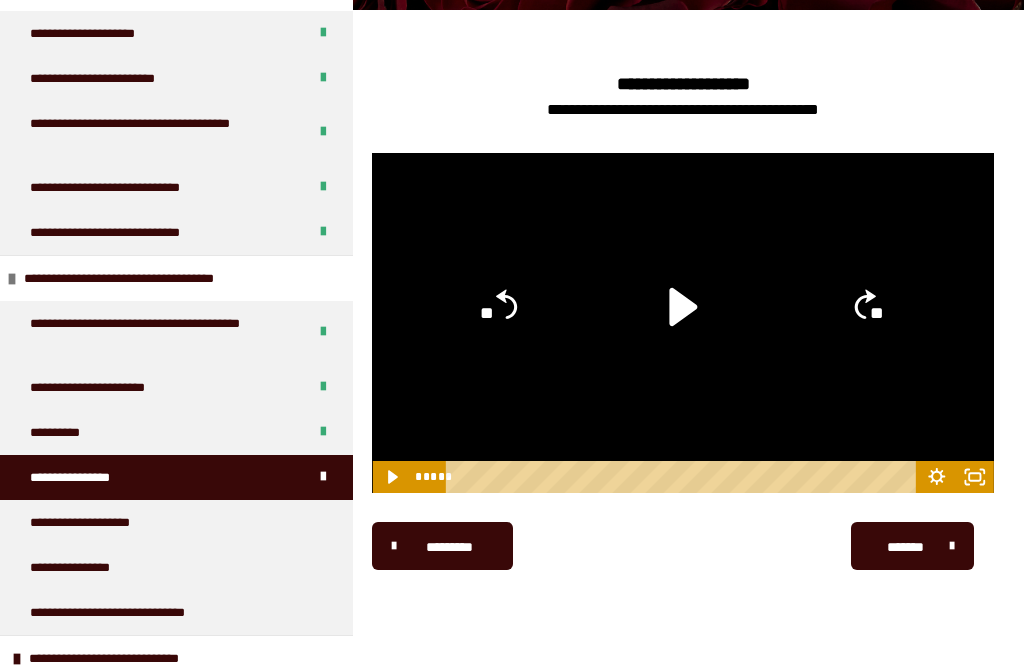 click on "*******" at bounding box center (905, 547) 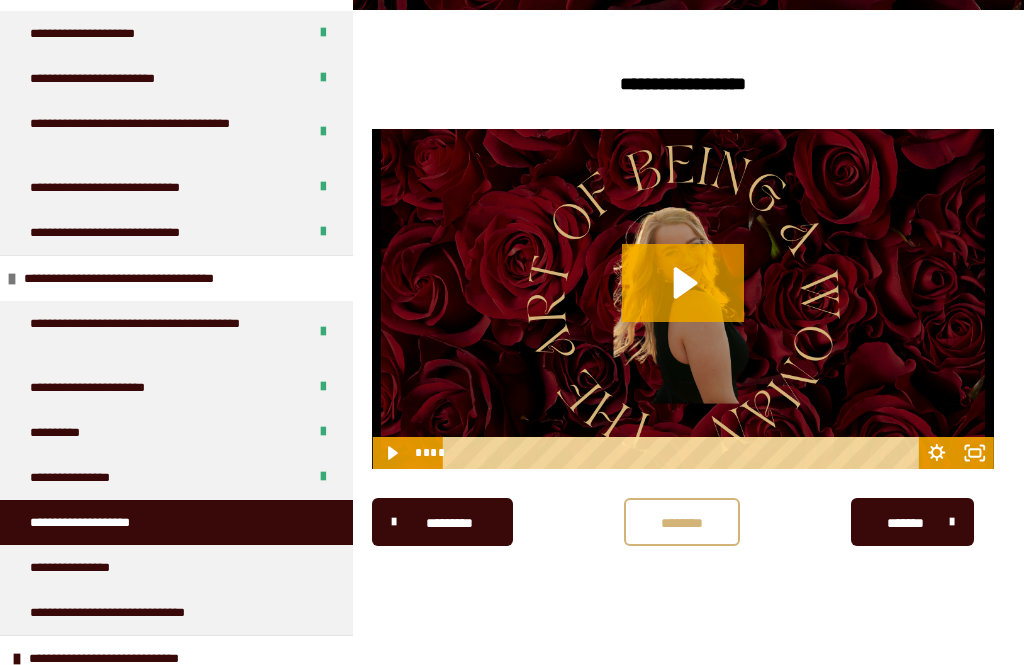 click 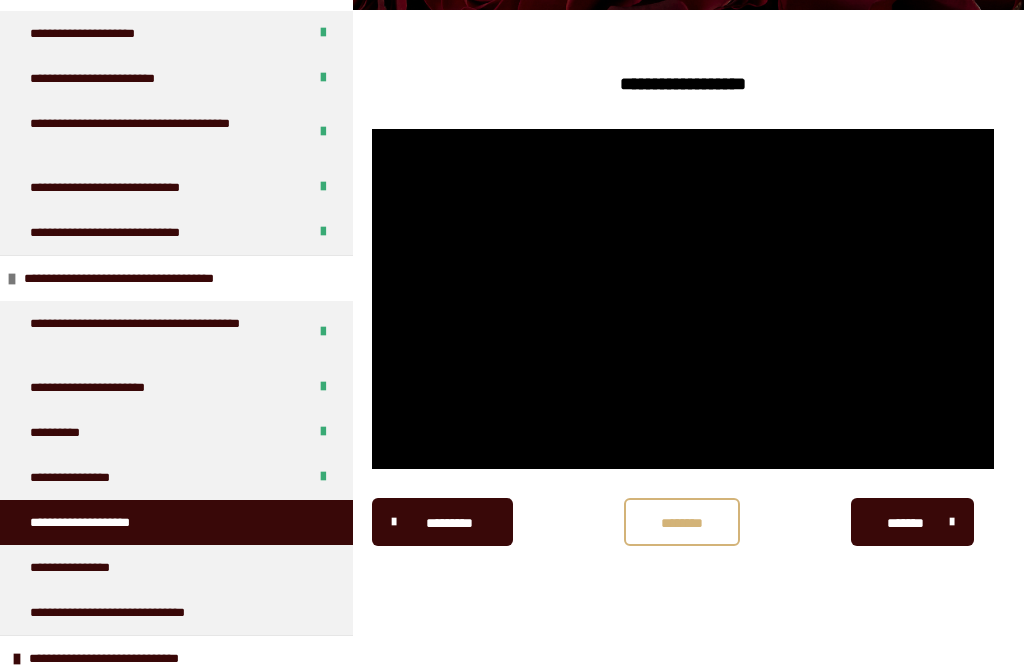 click at bounding box center (683, 299) 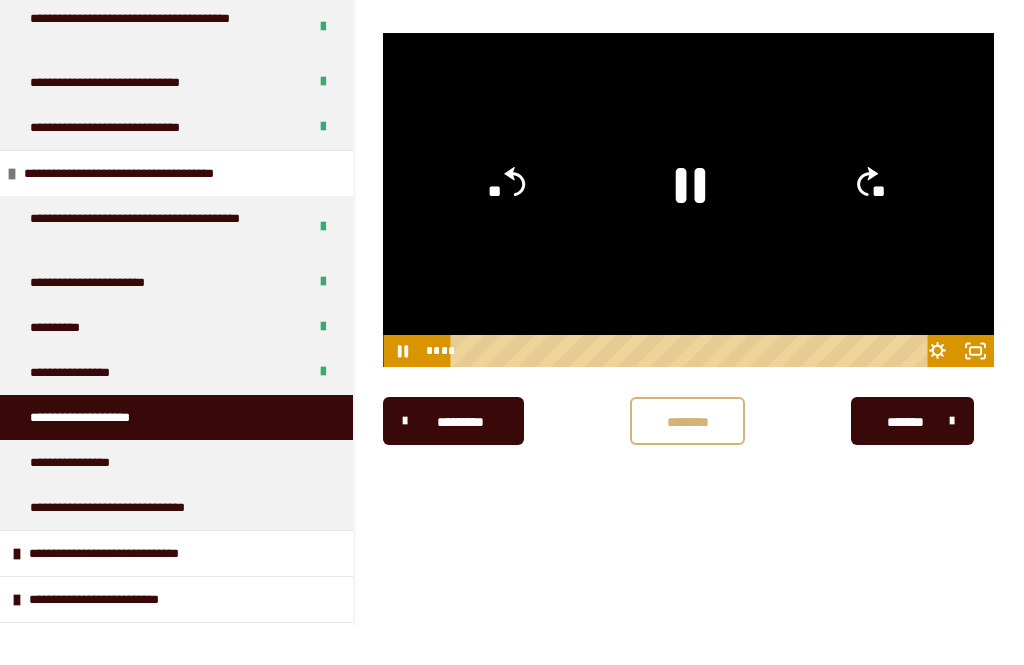 scroll, scrollTop: 0, scrollLeft: 0, axis: both 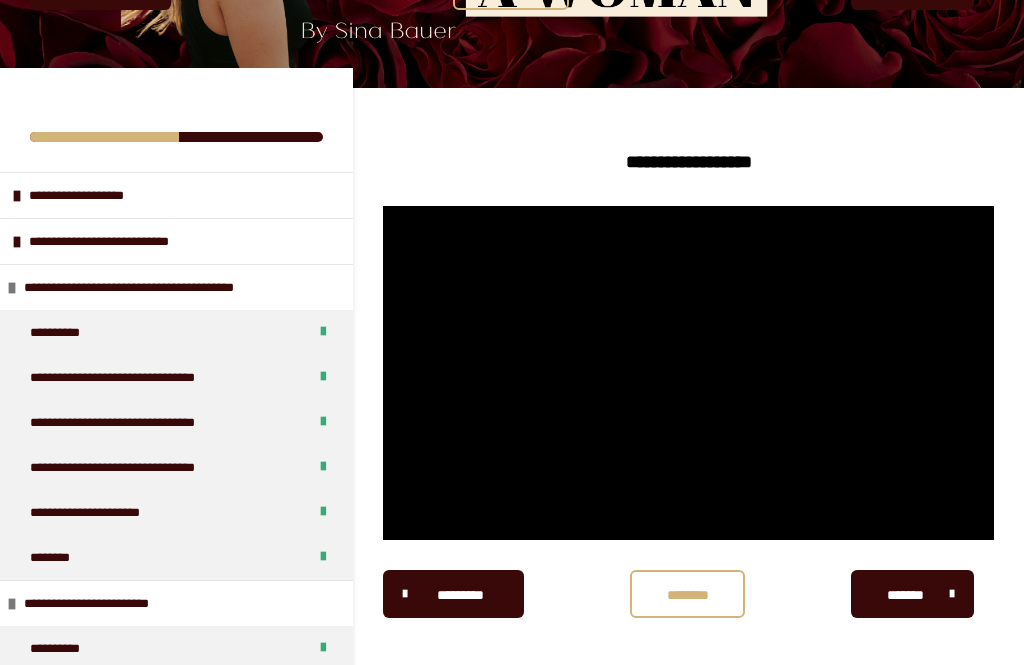 click at bounding box center (688, 373) 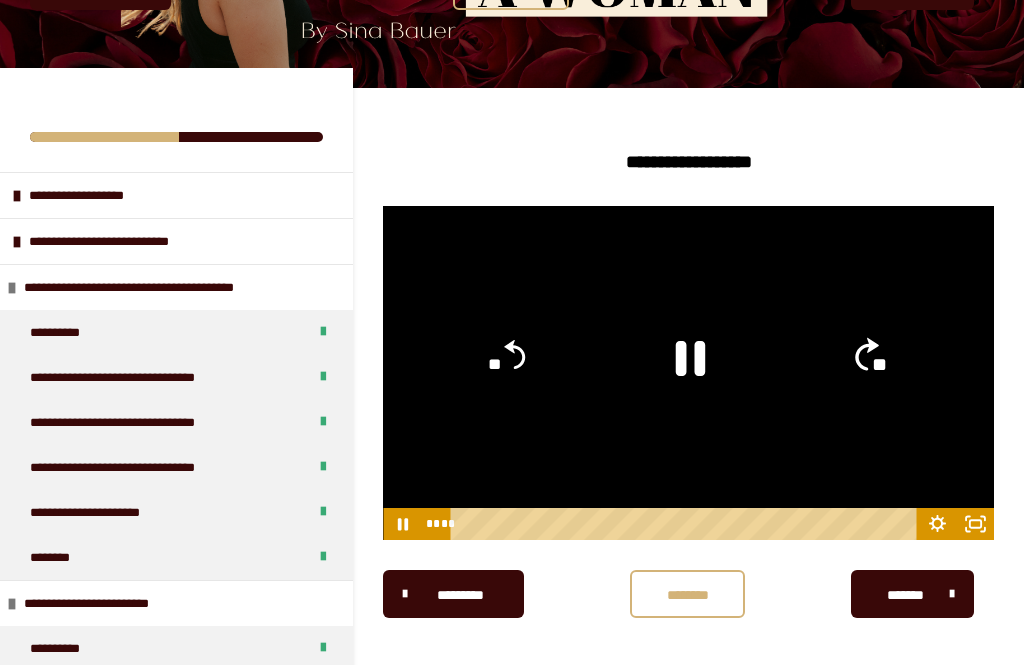 click on "**" 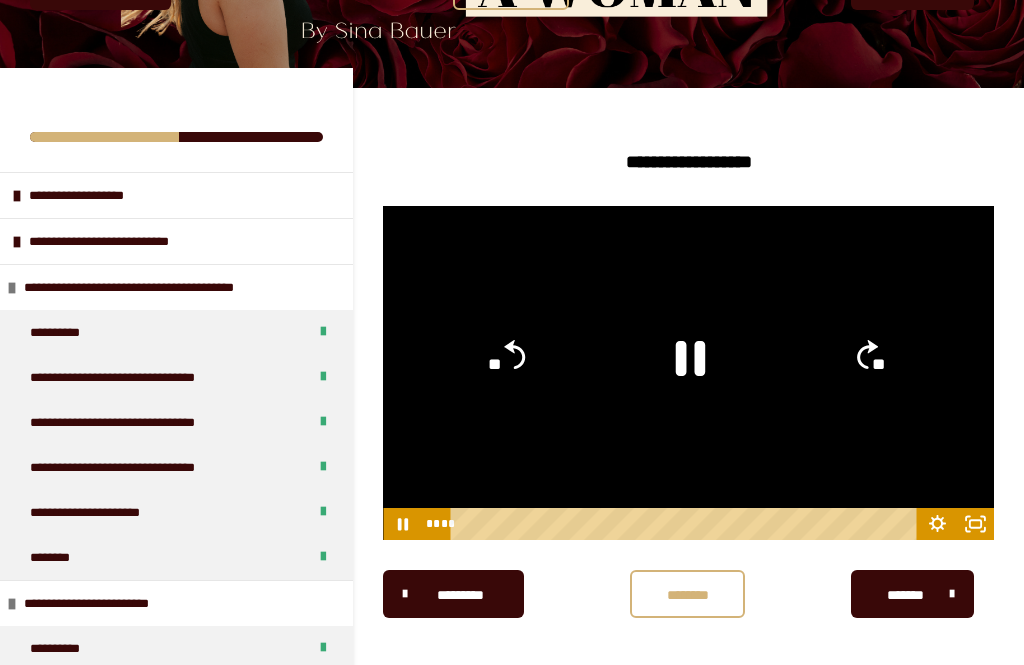 click on "**" 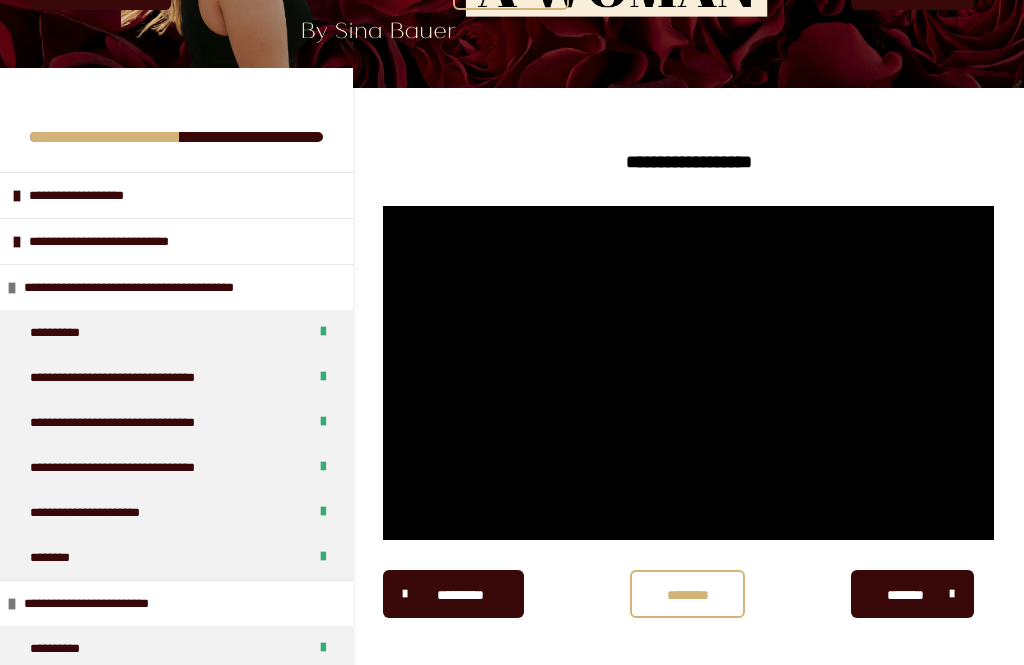 click at bounding box center (688, 373) 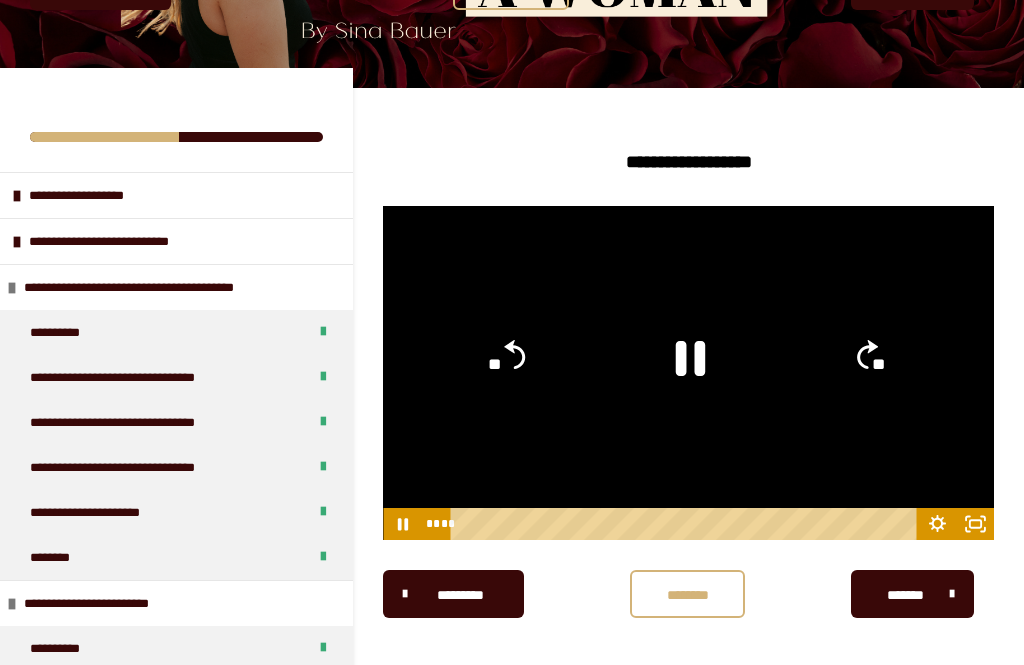 click at bounding box center [688, 373] 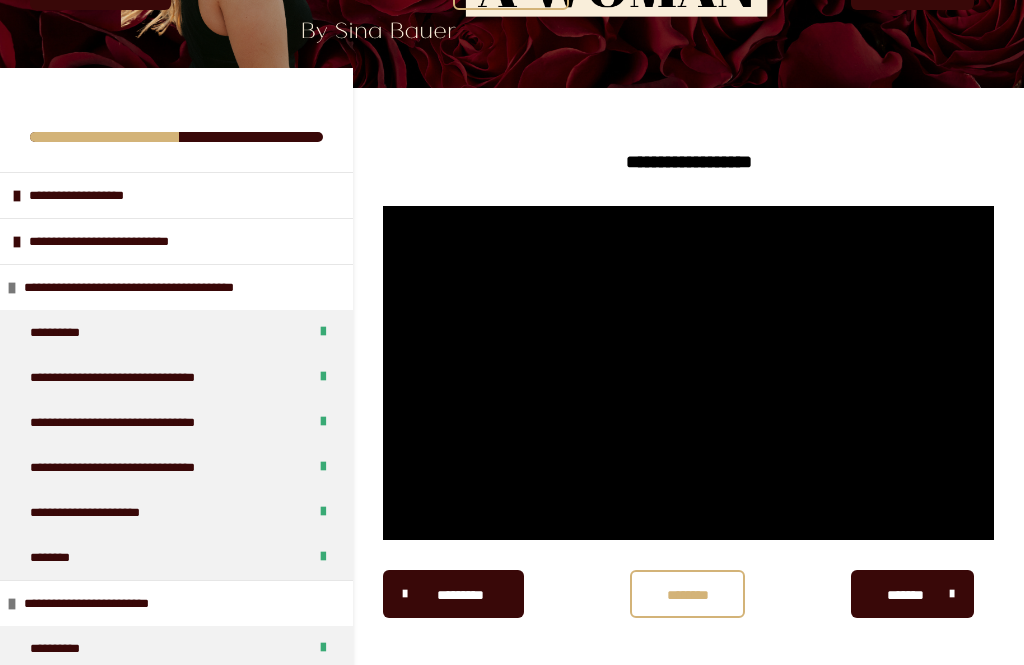 click at bounding box center [688, 373] 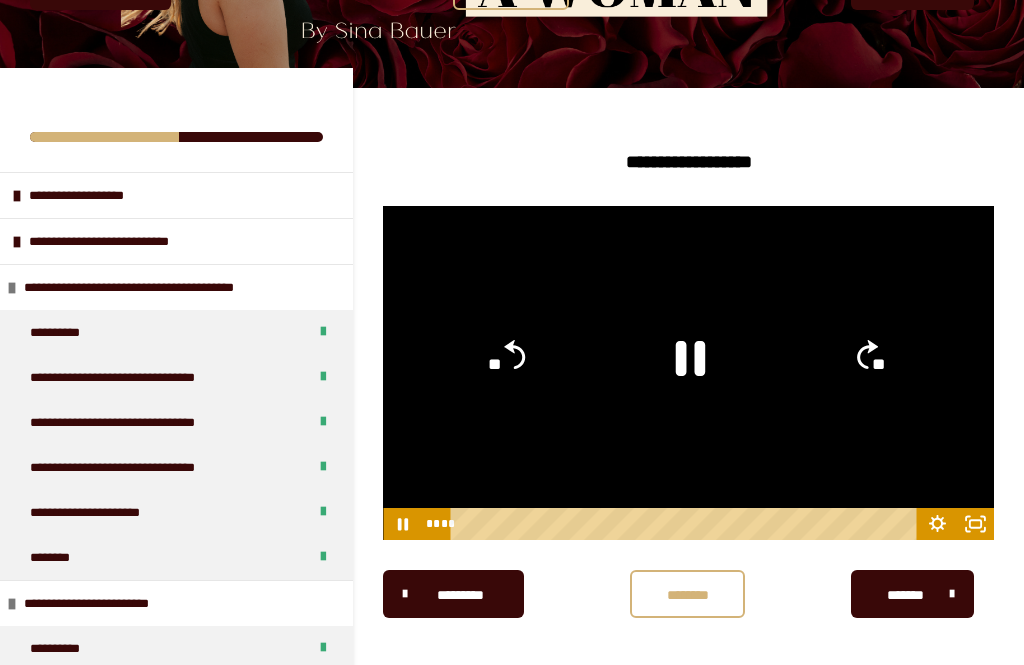 click on "**" 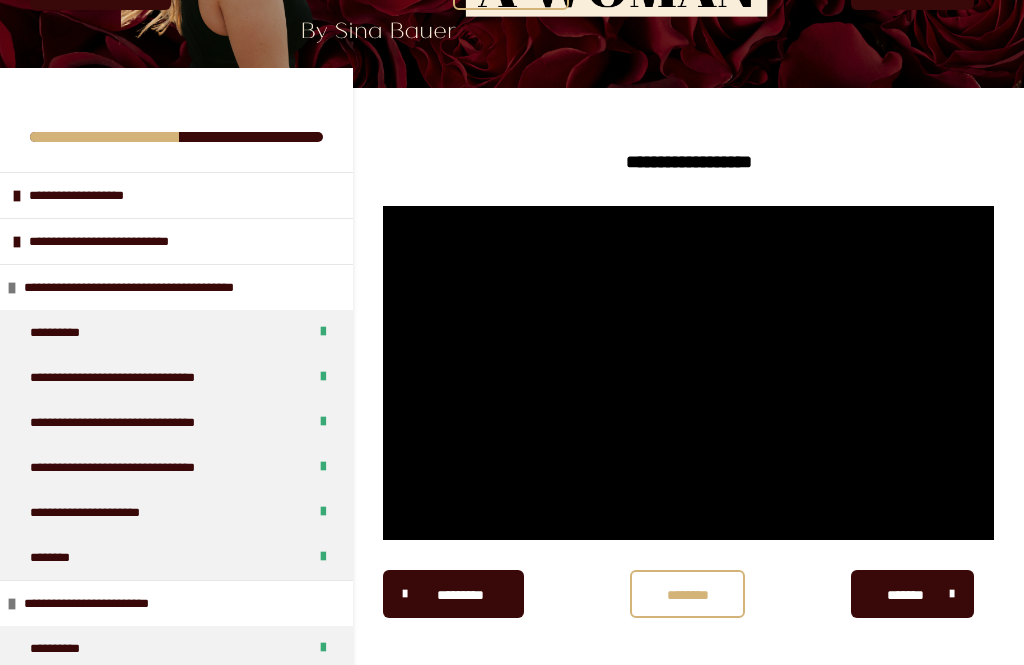 click at bounding box center (688, 373) 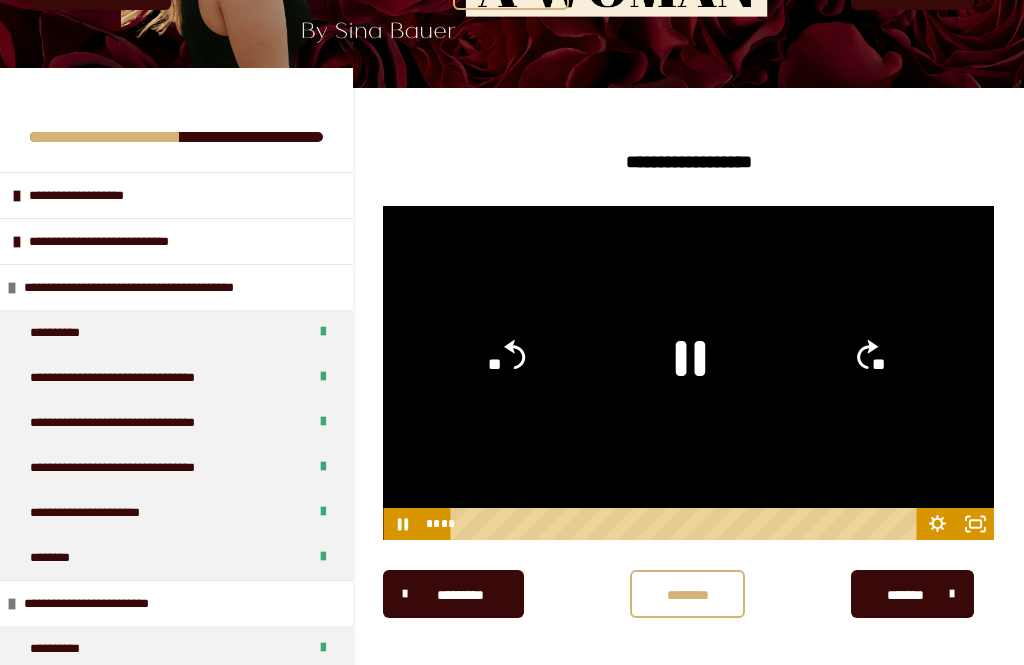 click 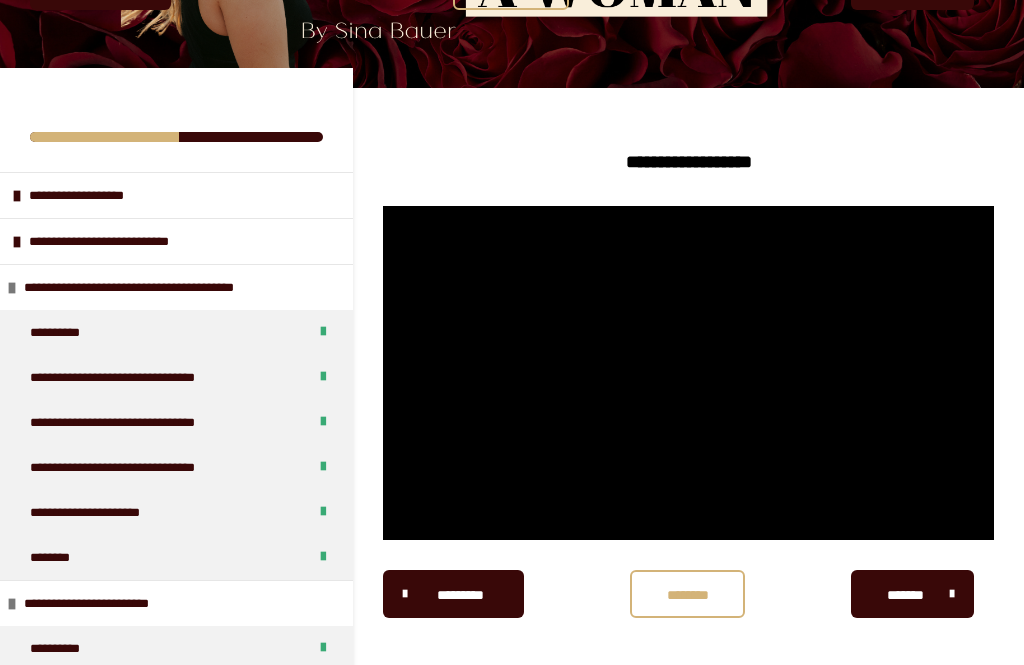 click at bounding box center [688, 373] 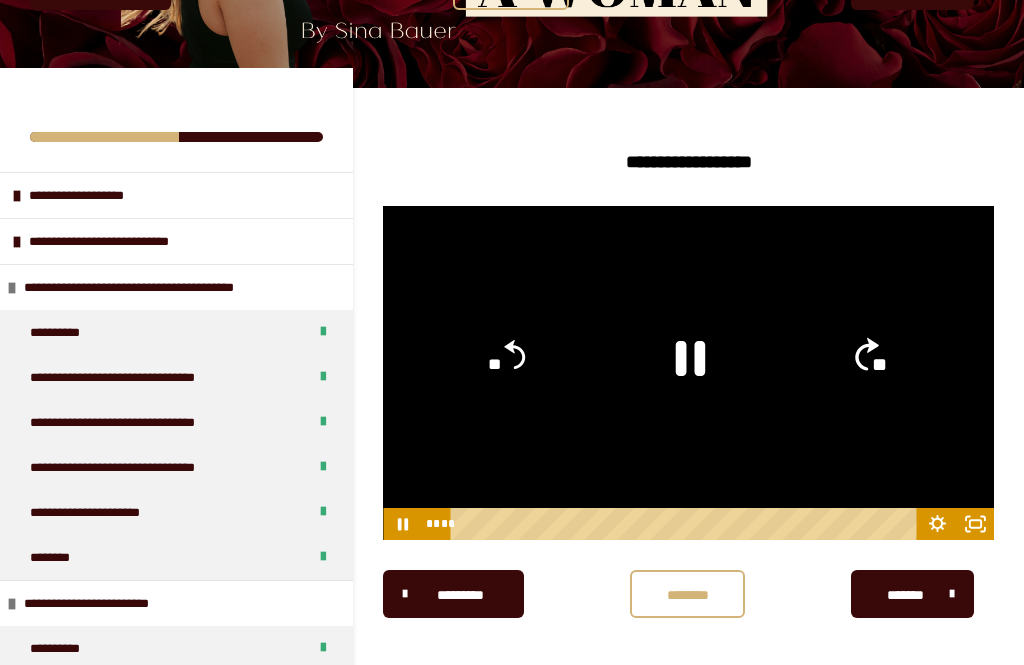 click on "**" 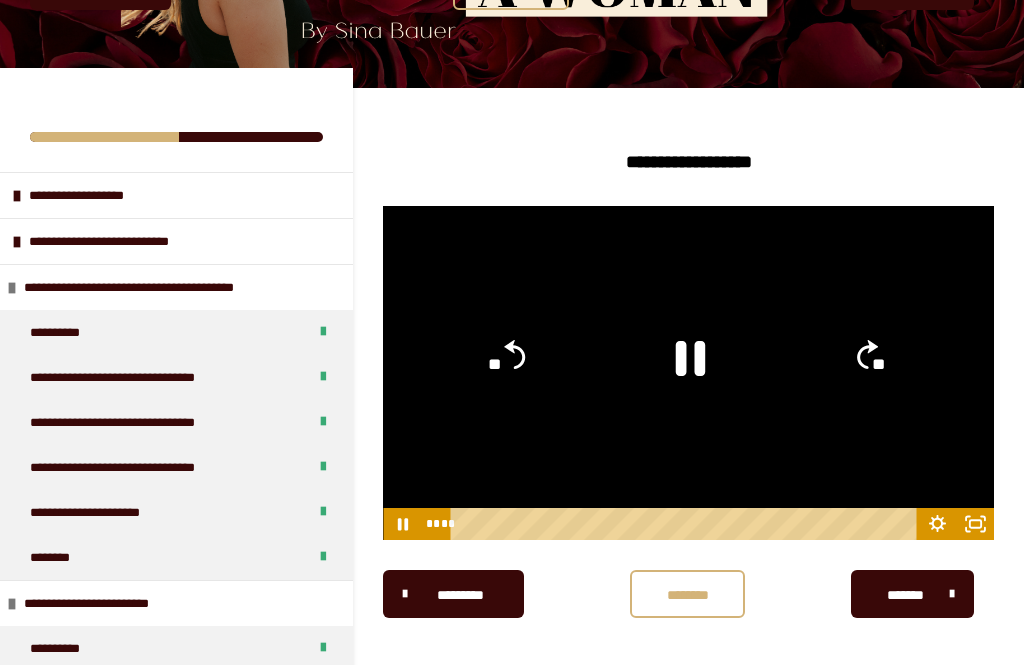 click on "**" 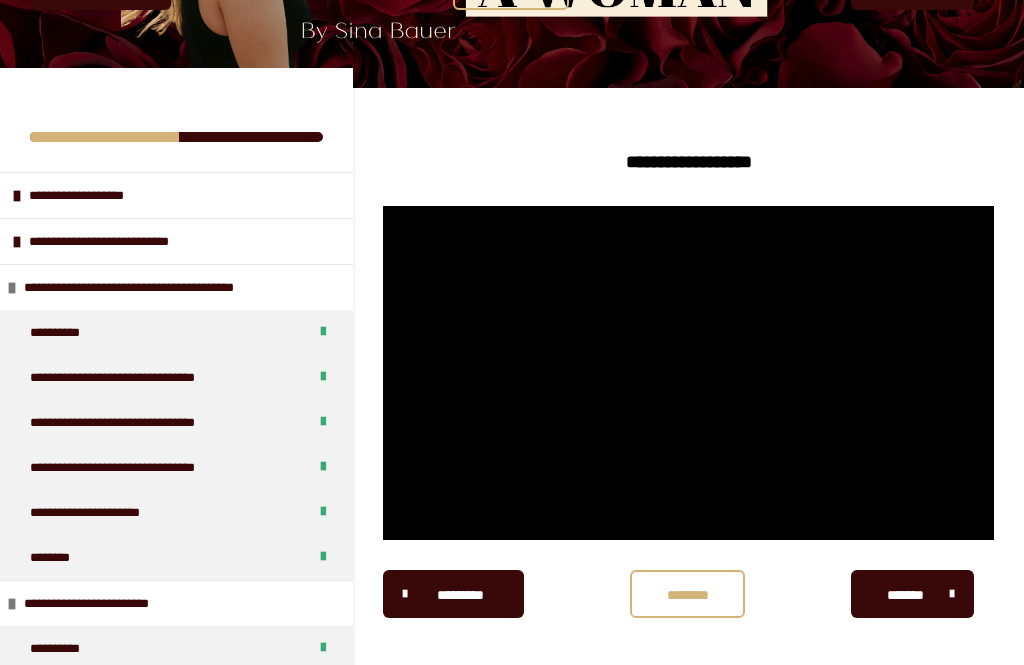click at bounding box center (688, 373) 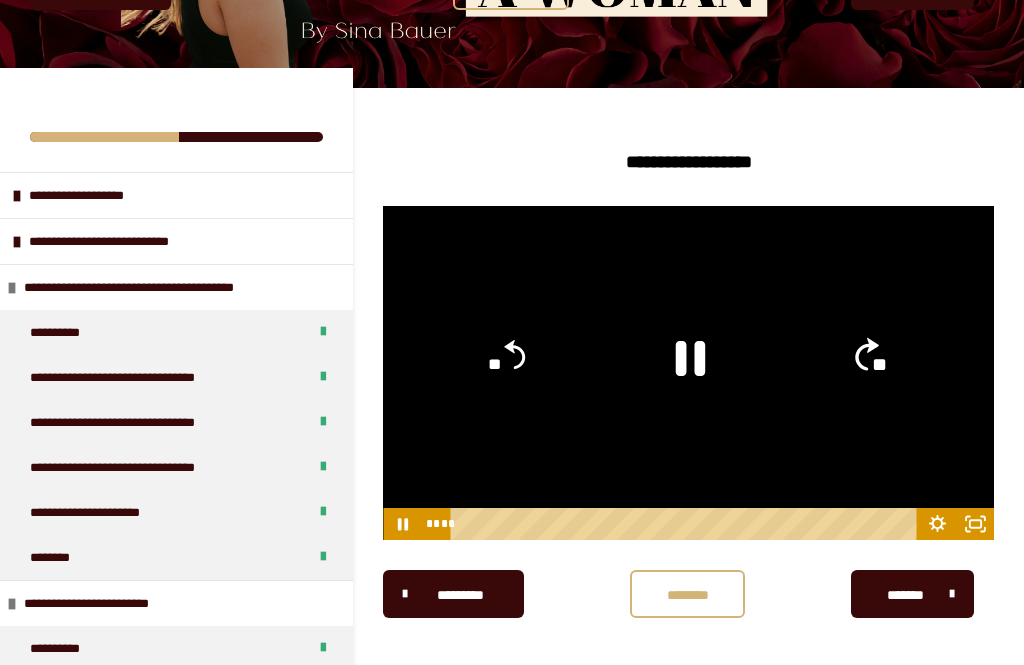 click on "**" 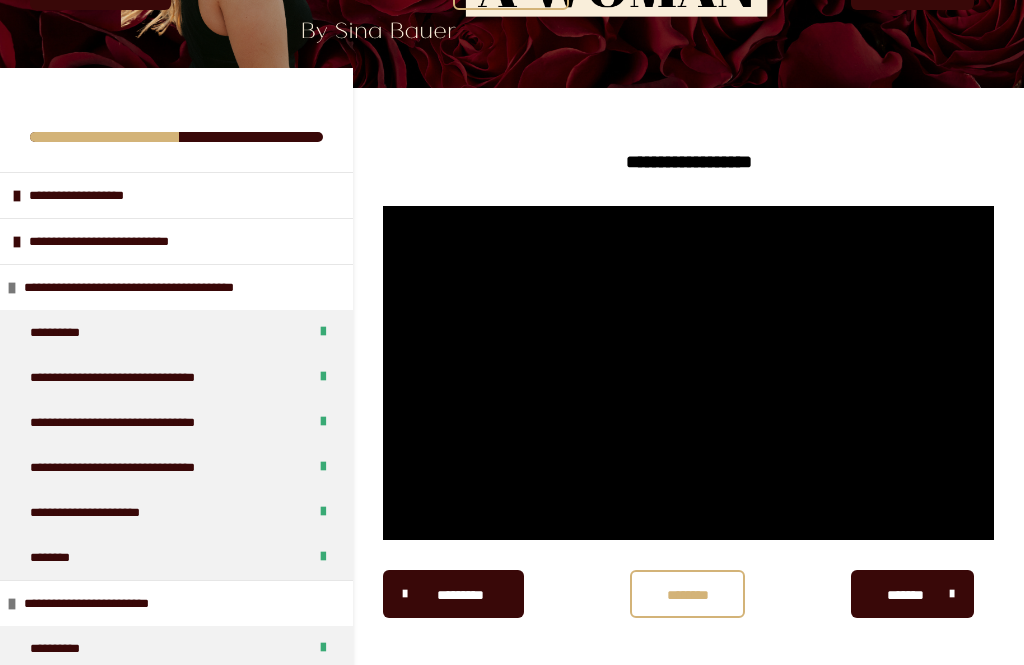 click at bounding box center (688, 373) 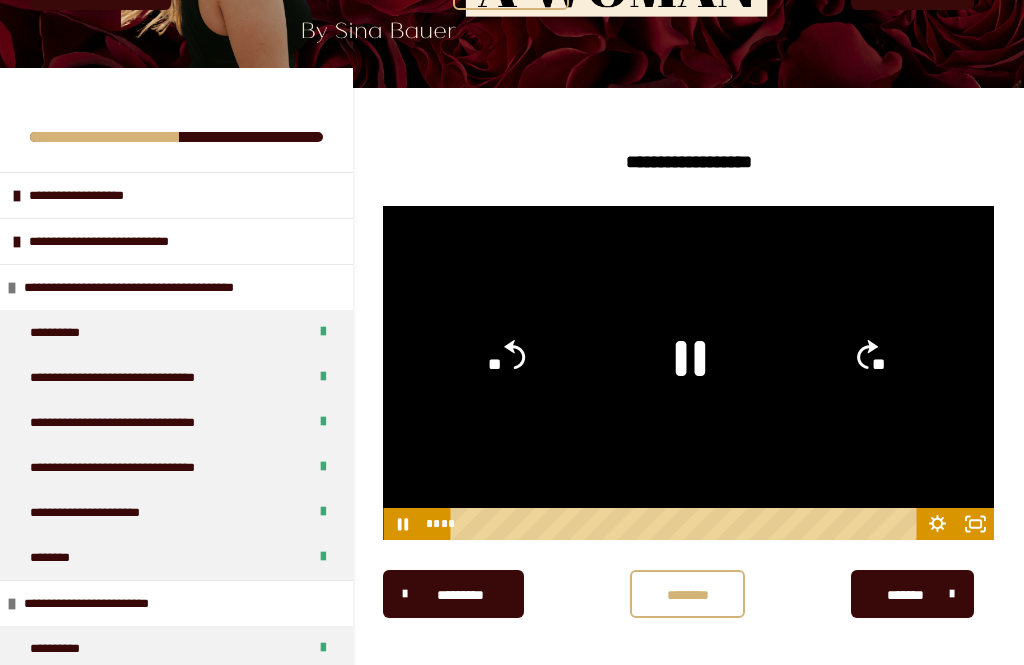 click on "**" 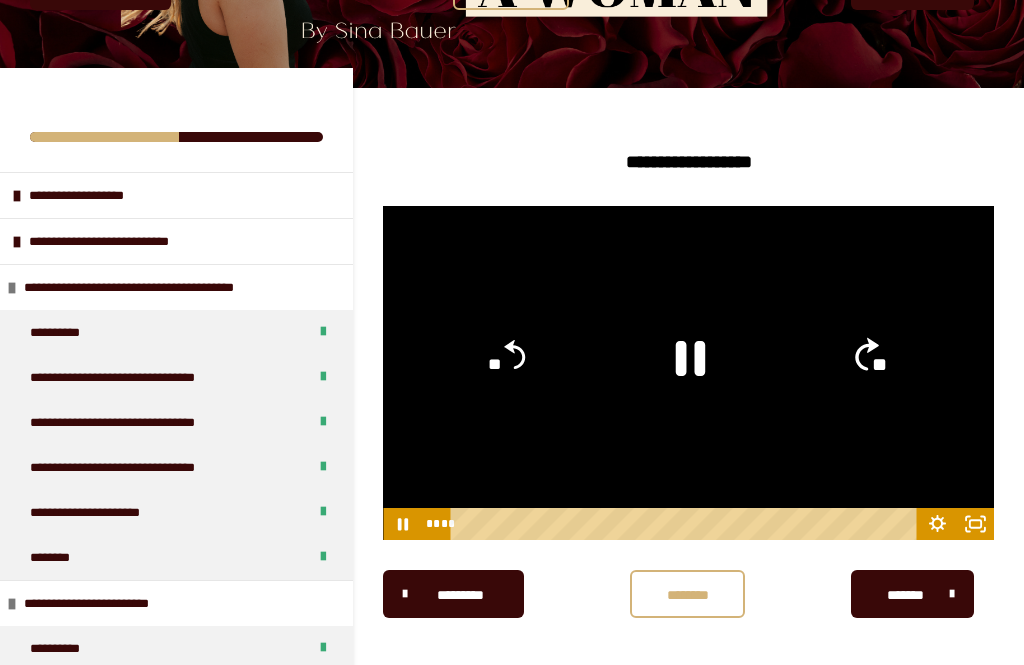 click on "**" 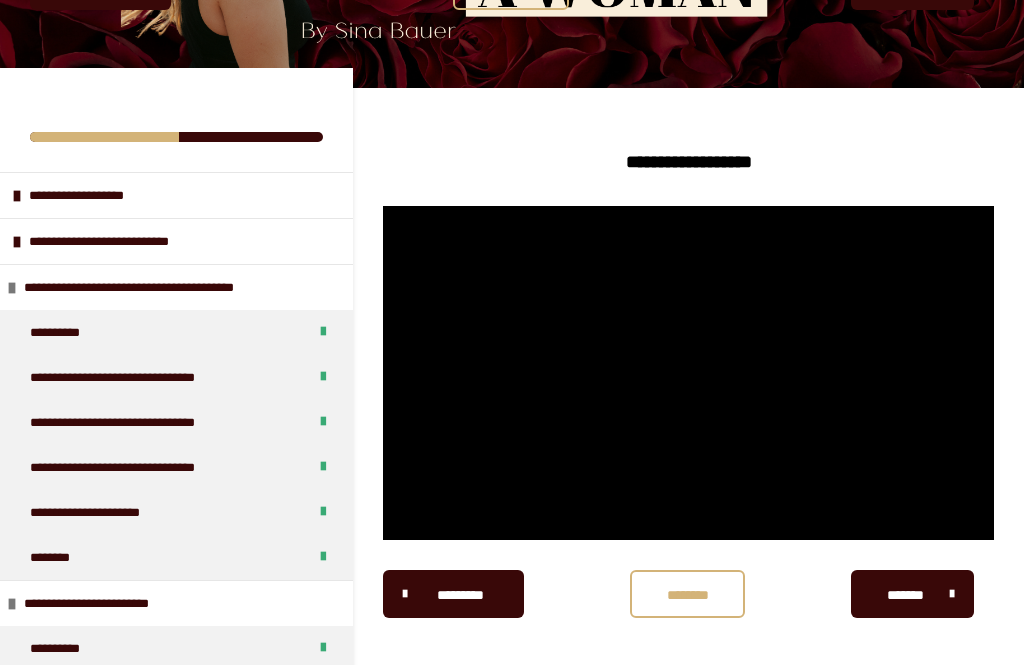 click at bounding box center [688, 373] 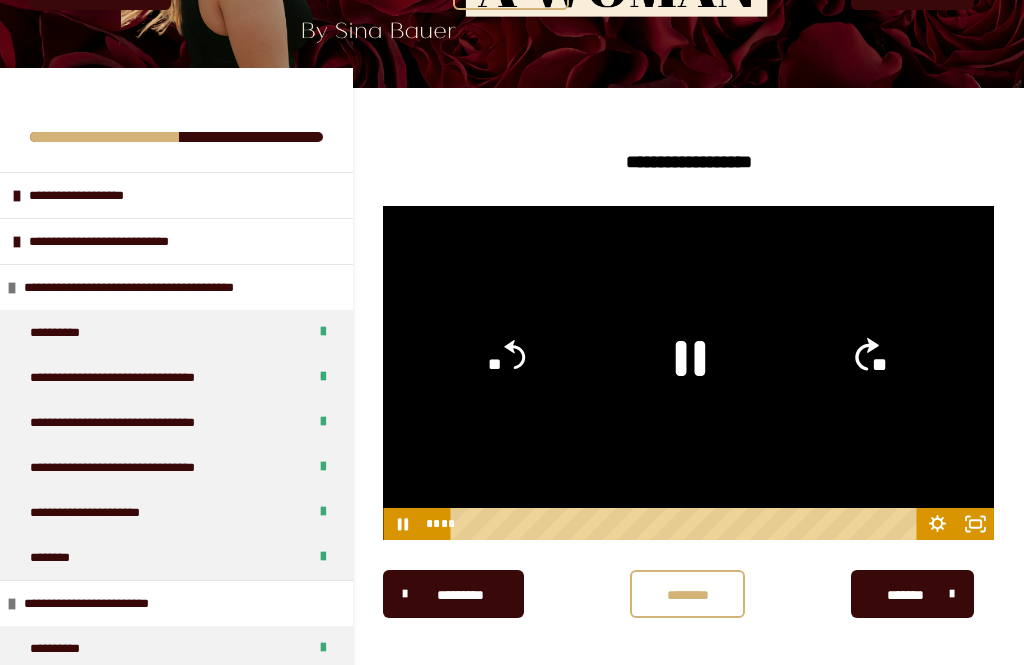 click on "**" 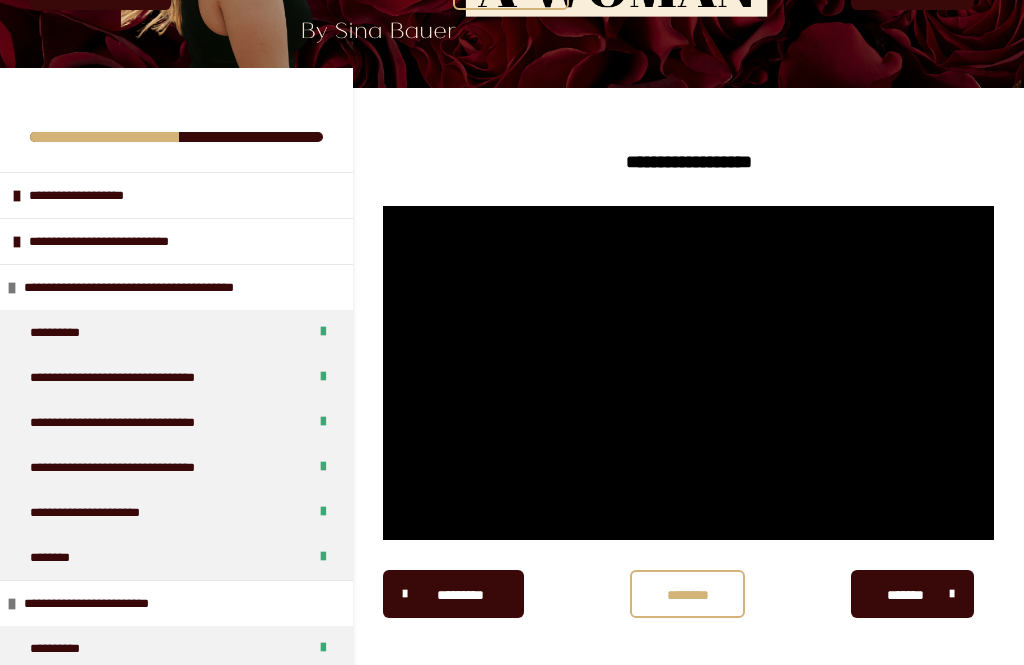 click at bounding box center [688, 373] 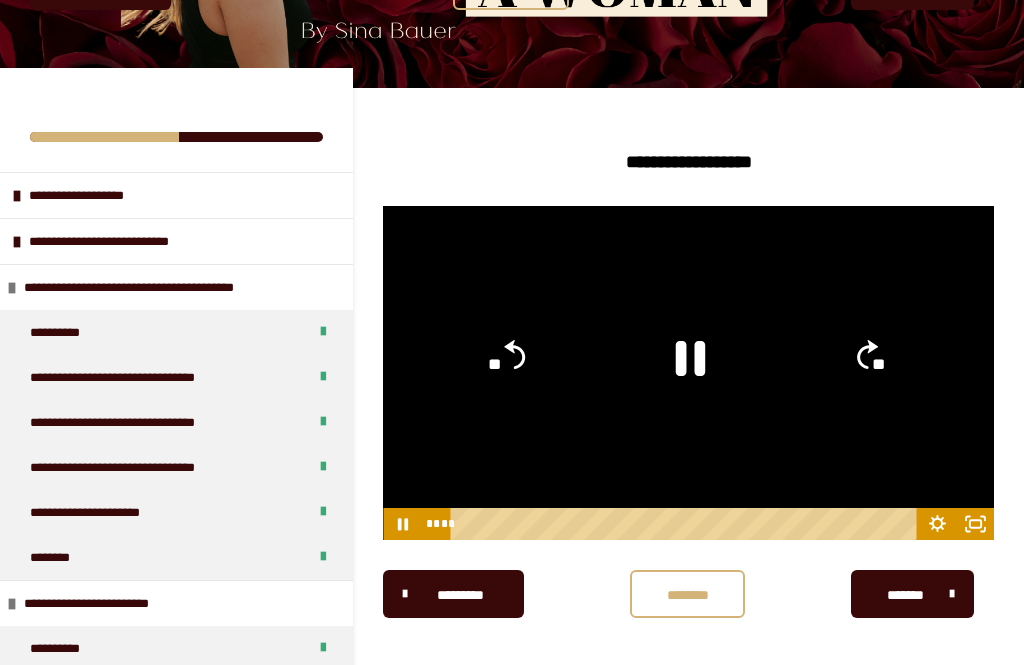 click on "**" 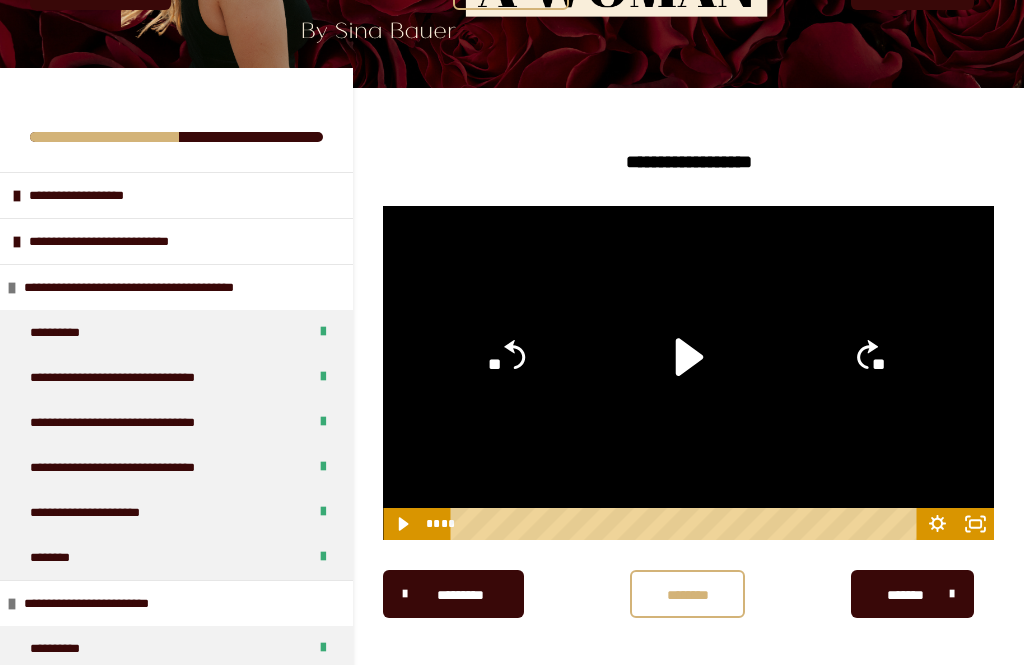 click on "**" 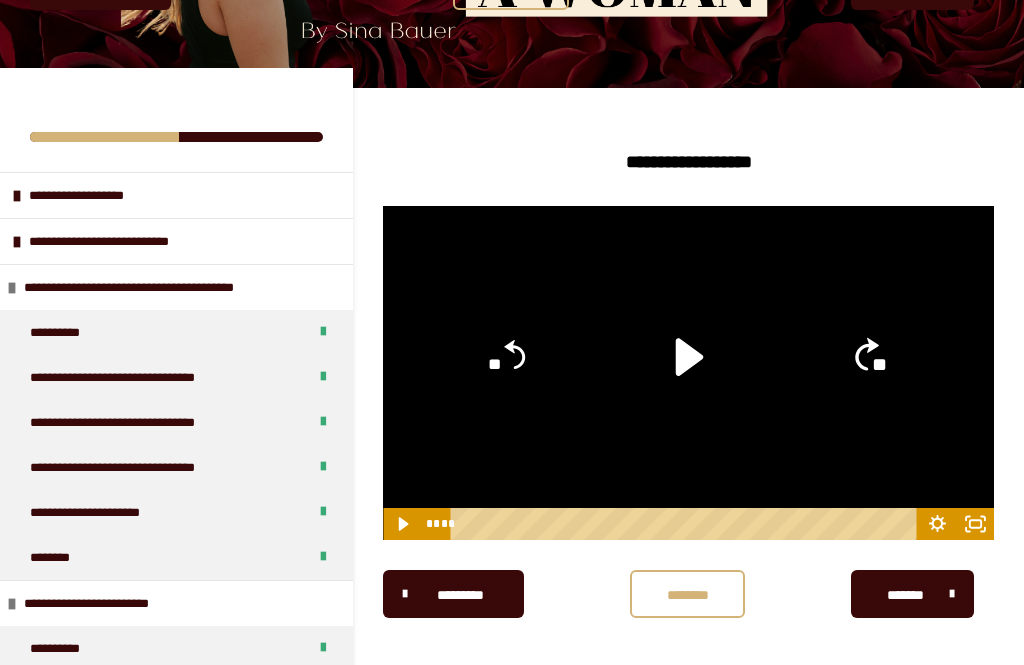 click on "**" 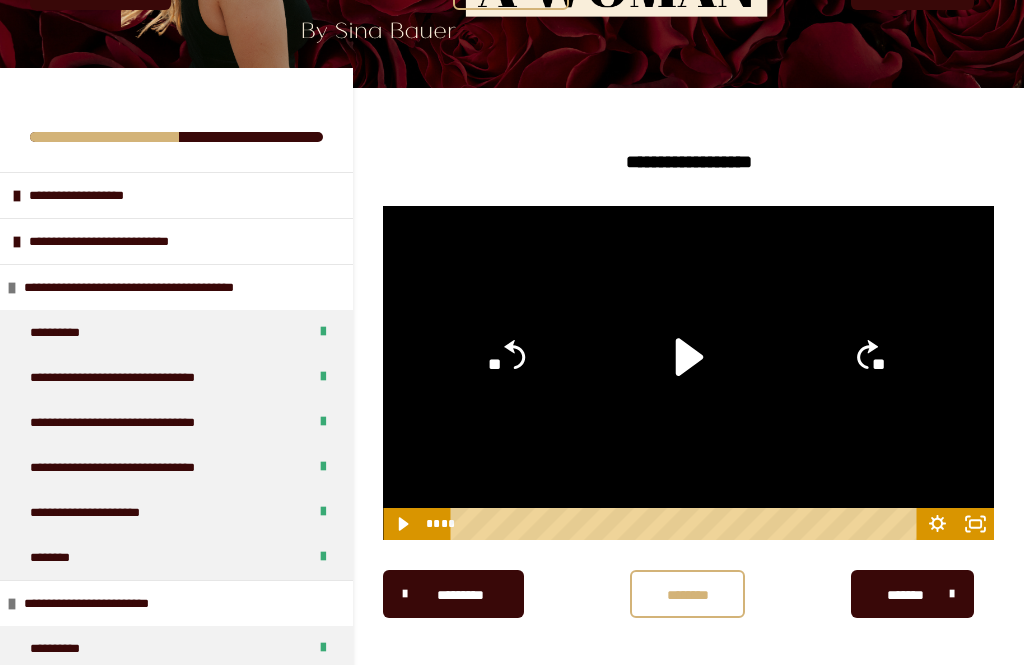 click on "**" 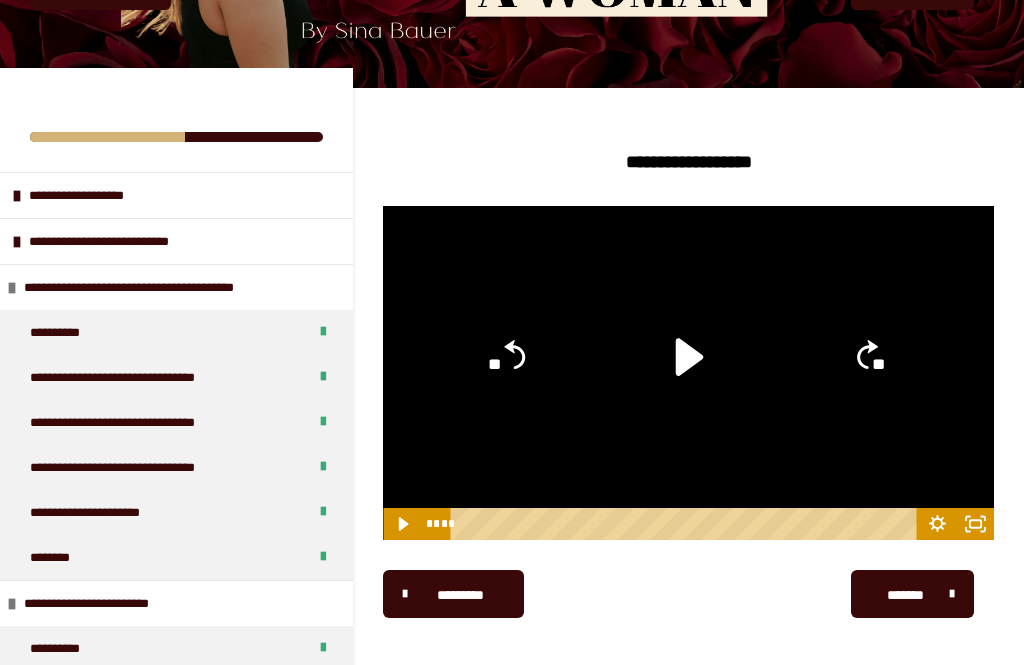 click on "*******" at bounding box center (905, 595) 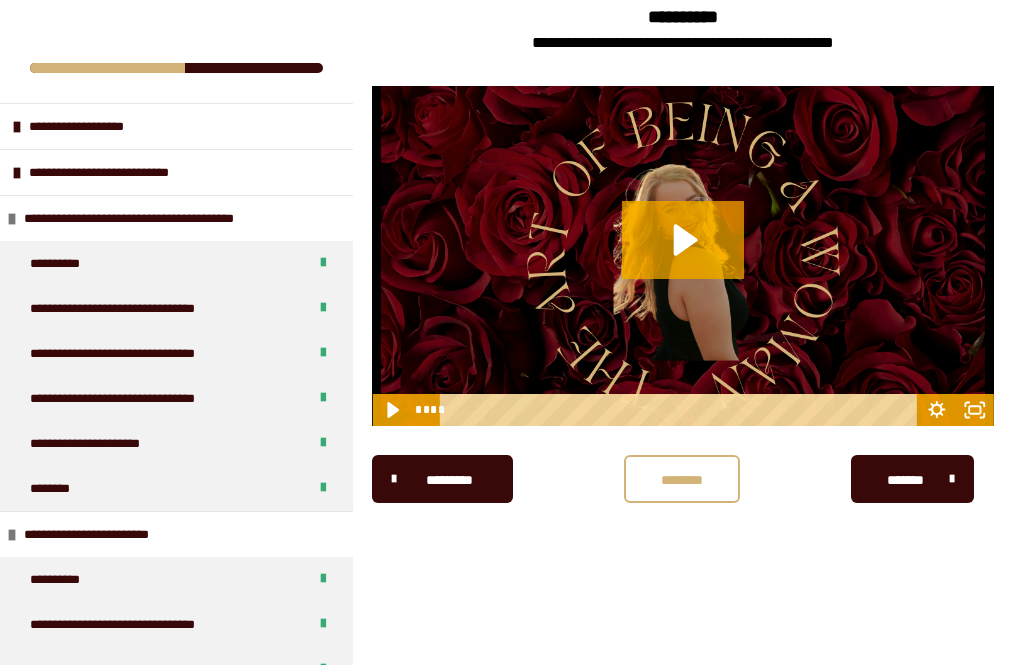scroll, scrollTop: 337, scrollLeft: 0, axis: vertical 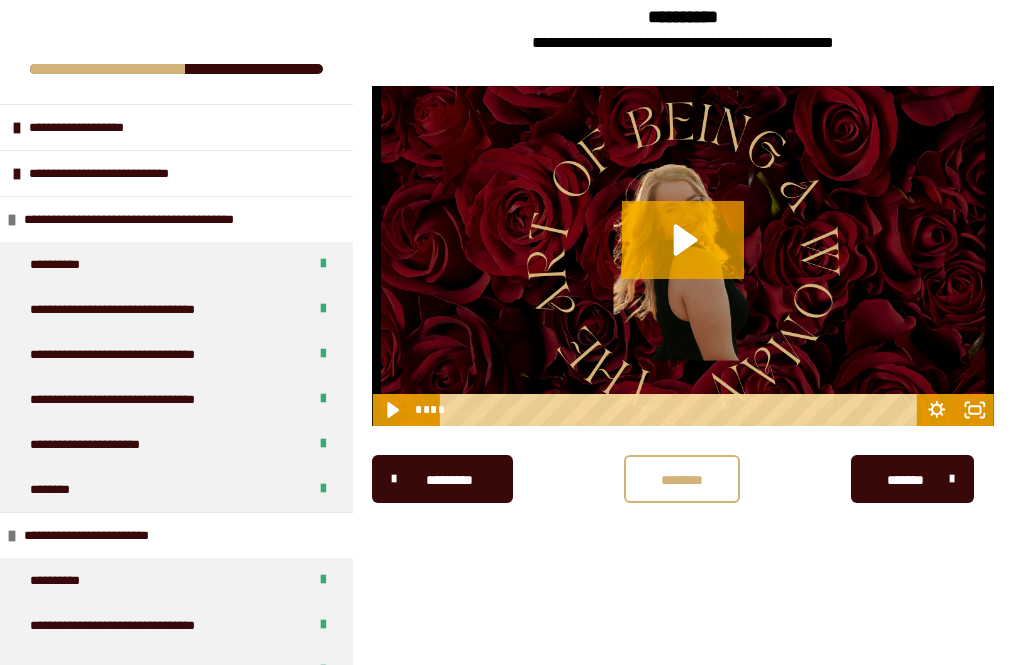 click 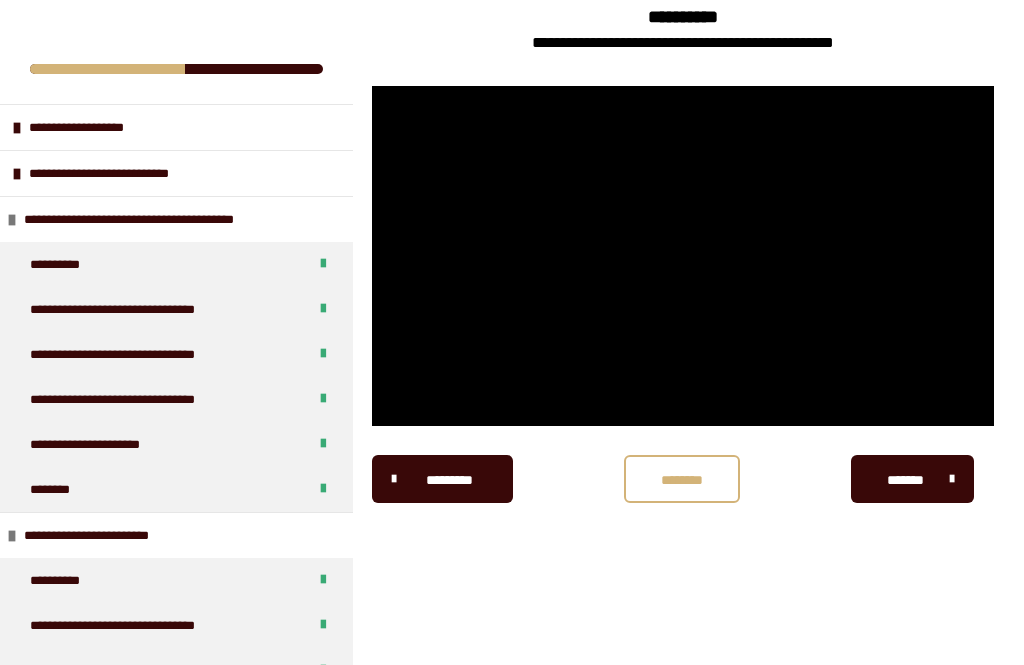 click at bounding box center [683, 256] 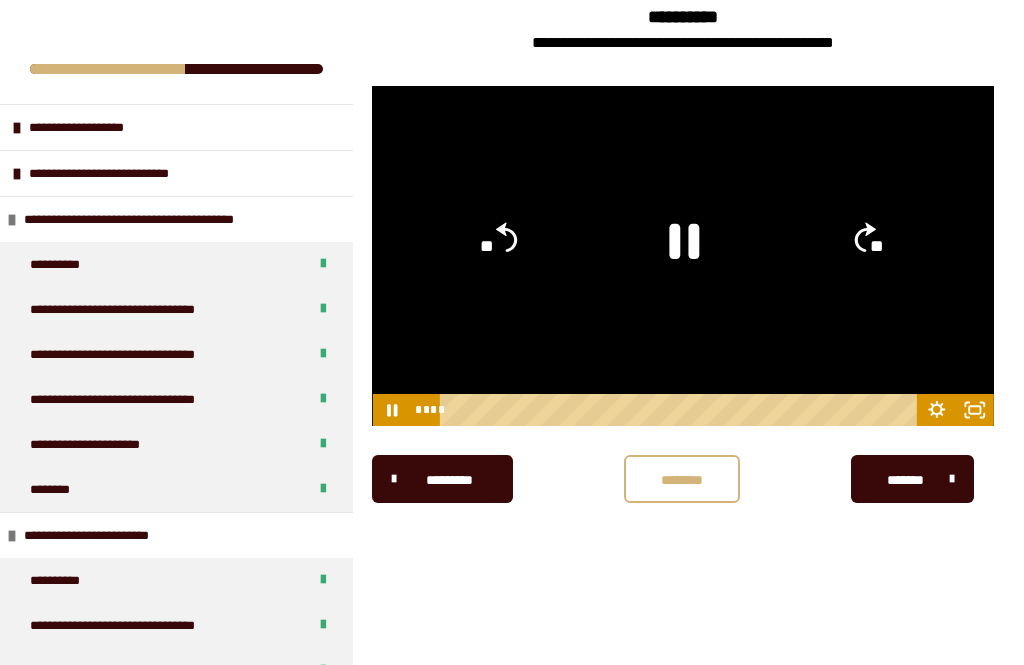 click on "**" 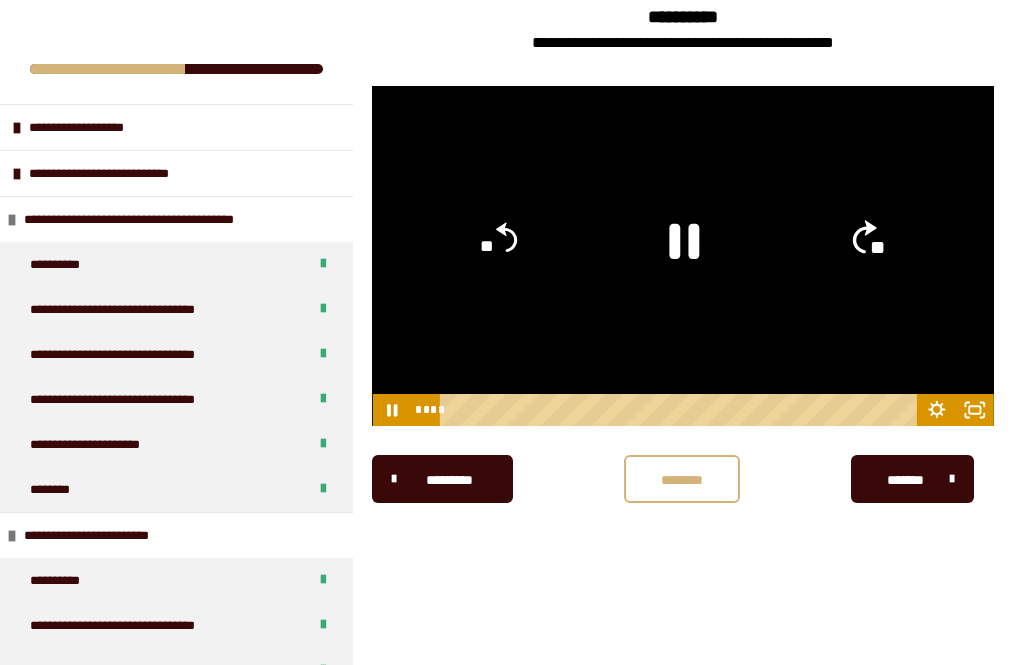 click on "**" 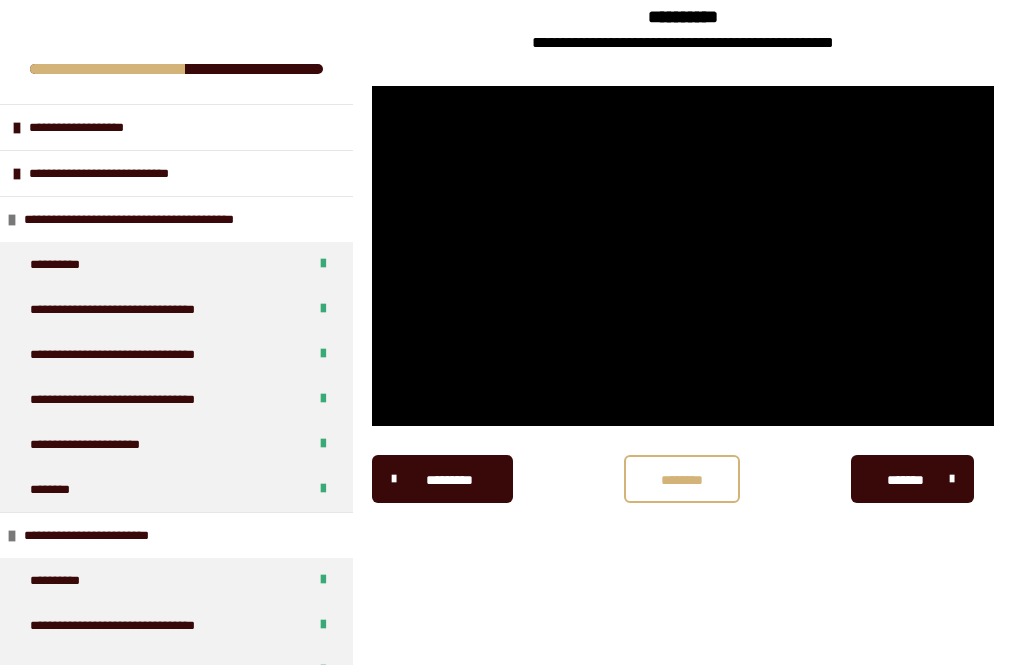 click at bounding box center [683, 256] 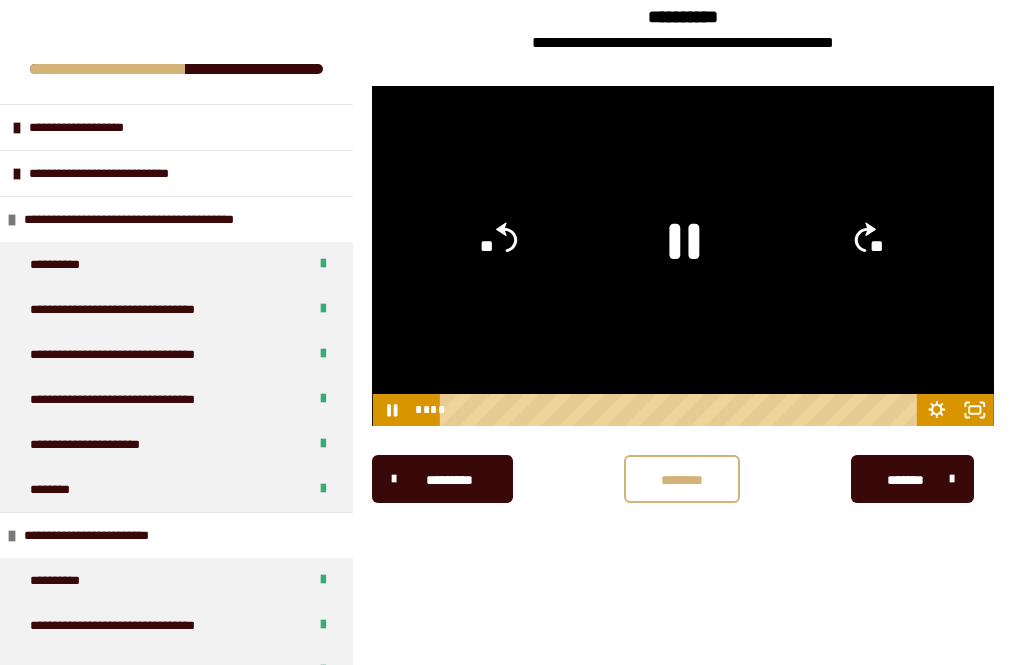 click on "**" 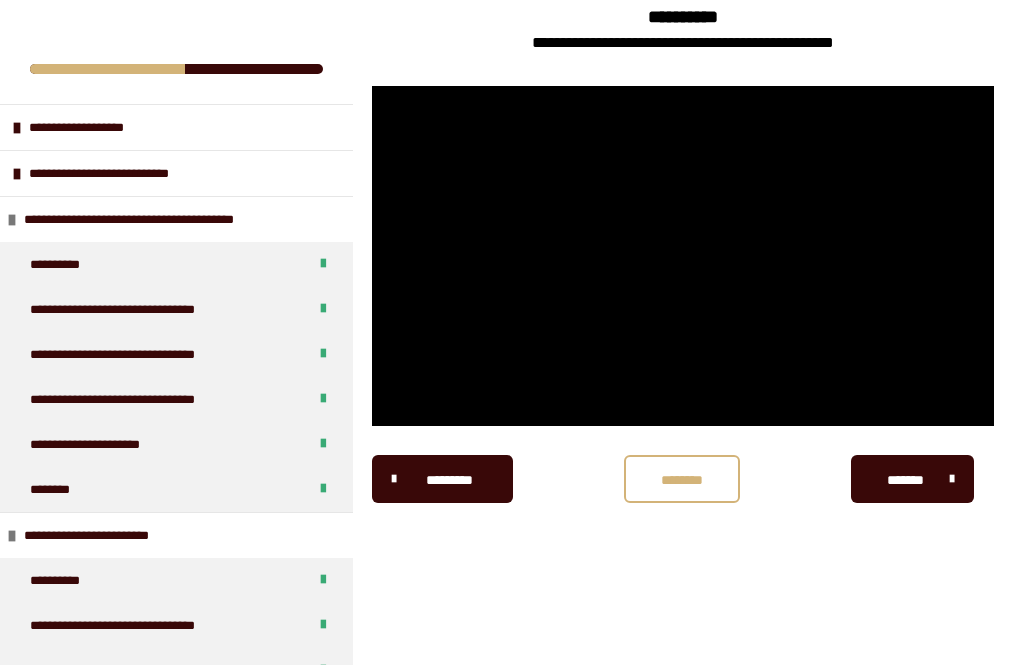 click at bounding box center (683, 256) 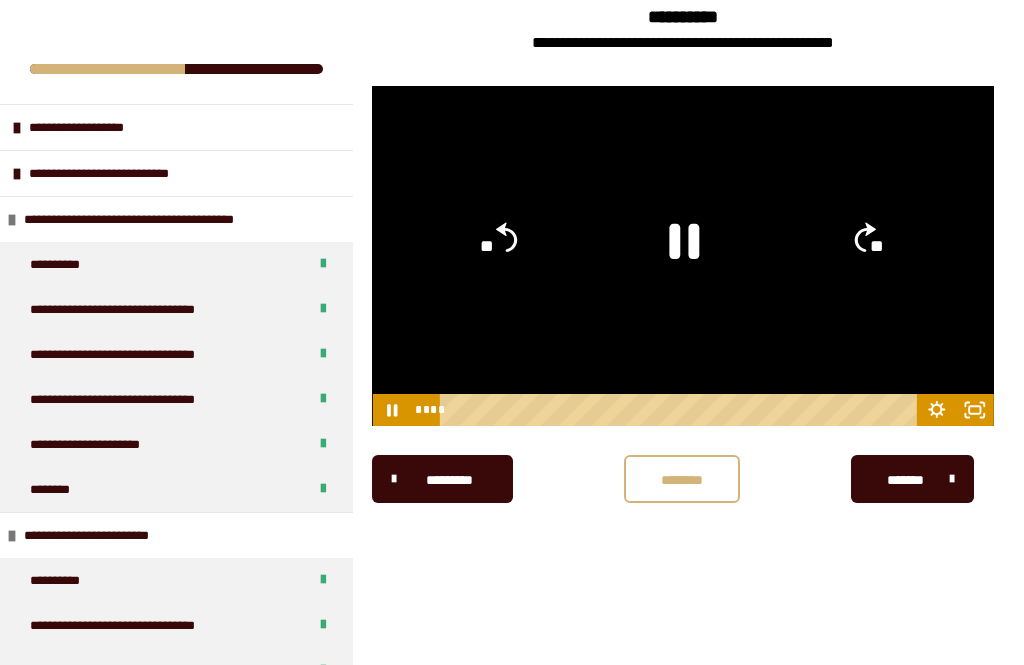 click on "**" 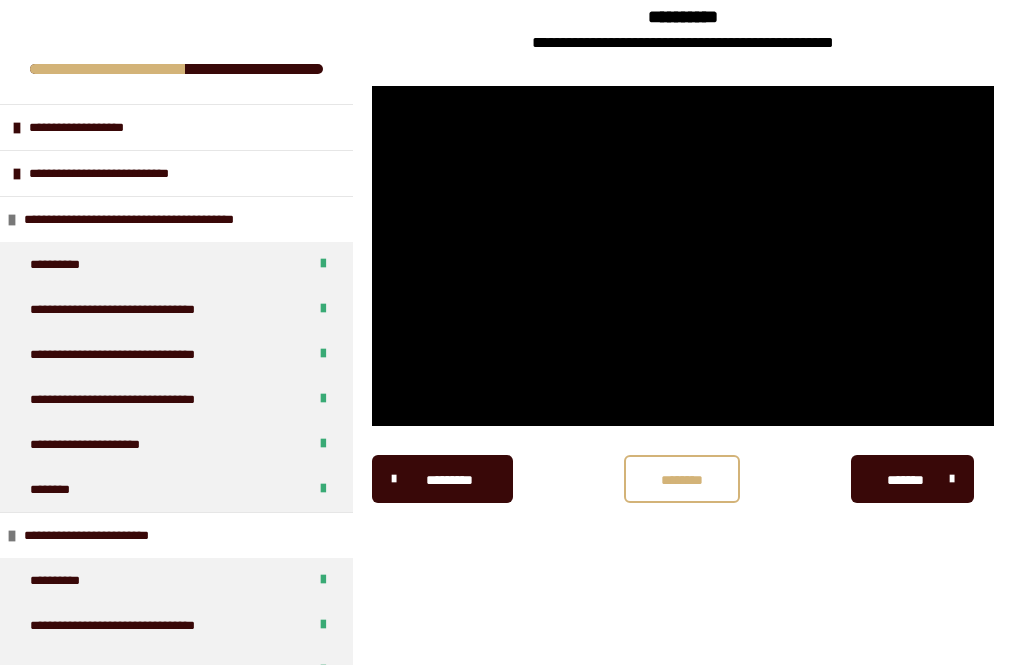 click at bounding box center (683, 256) 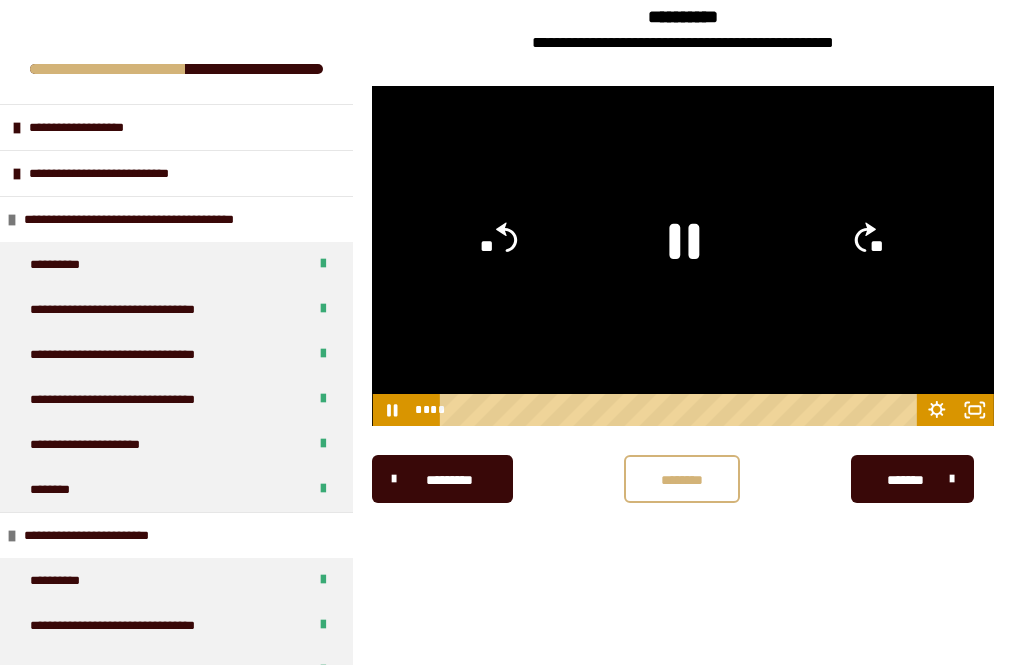 click on "**" 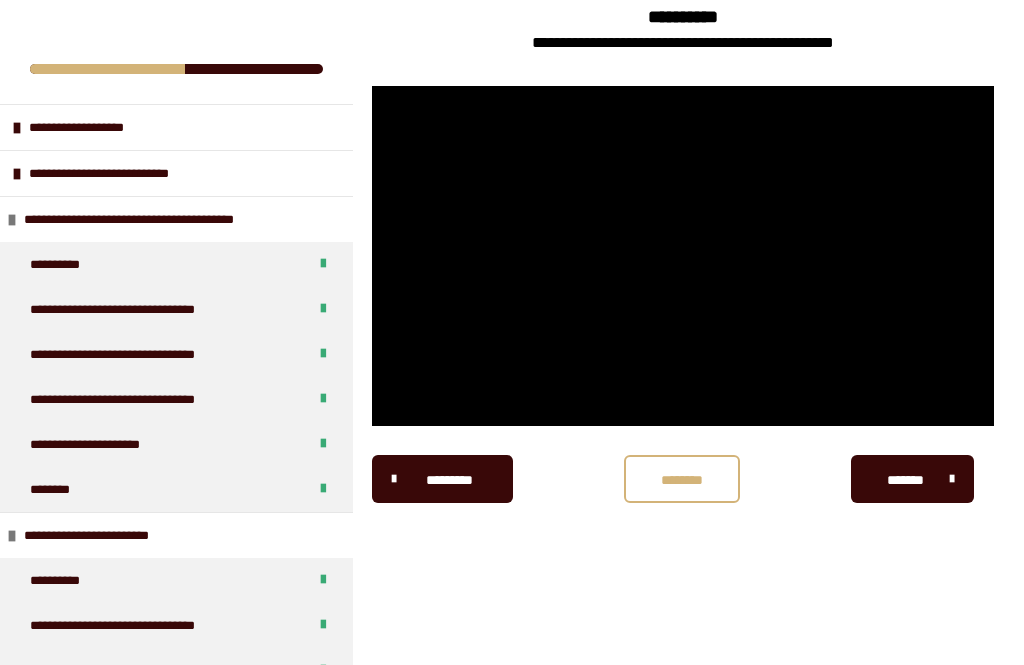 click at bounding box center (683, 256) 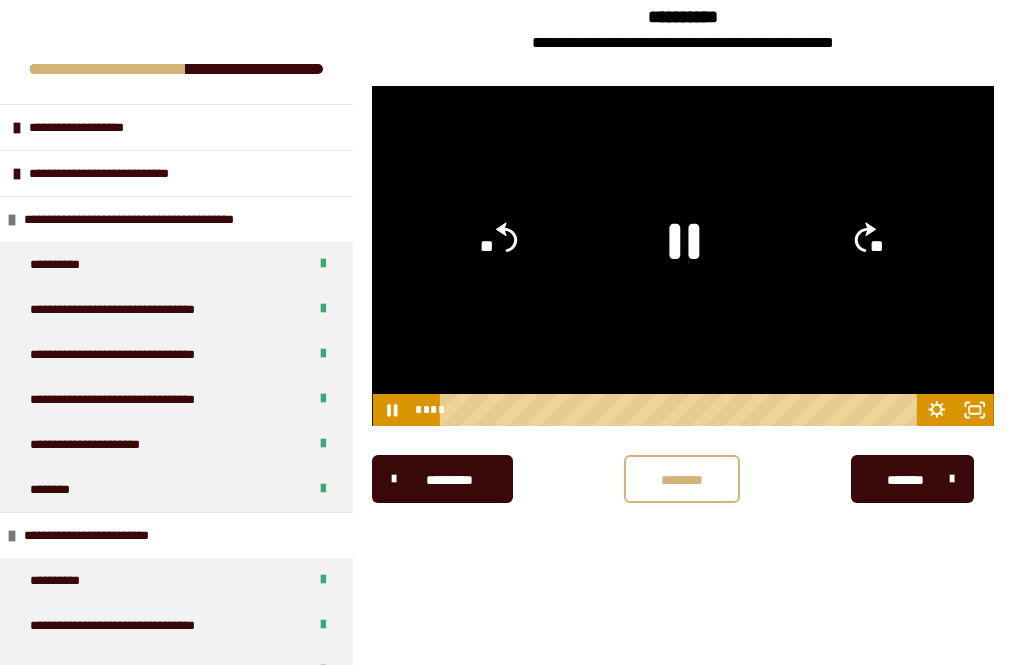 click on "**" 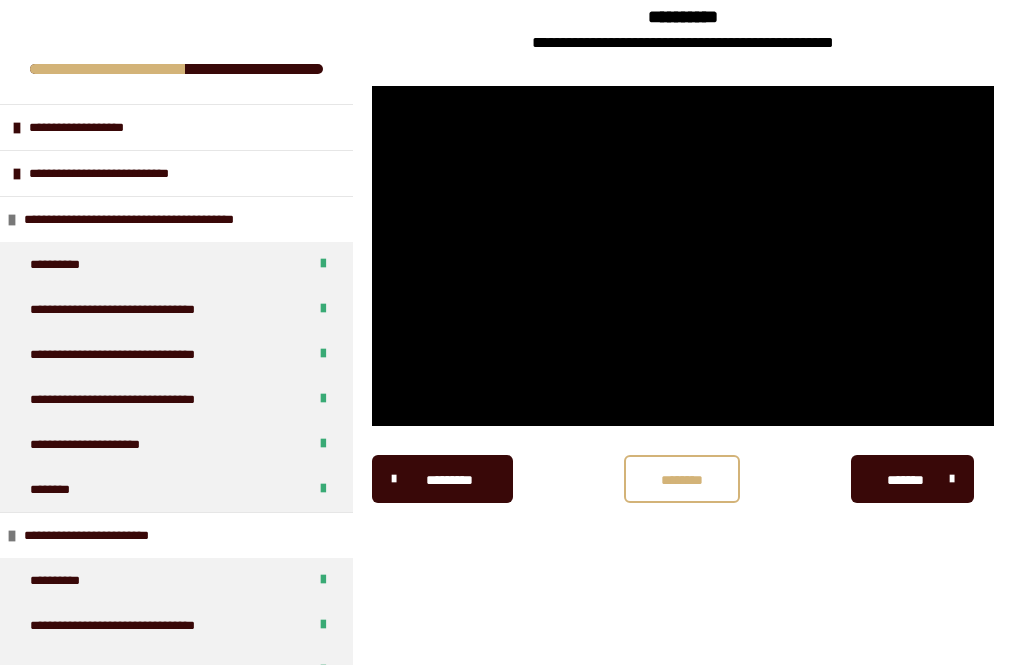 click at bounding box center [683, 256] 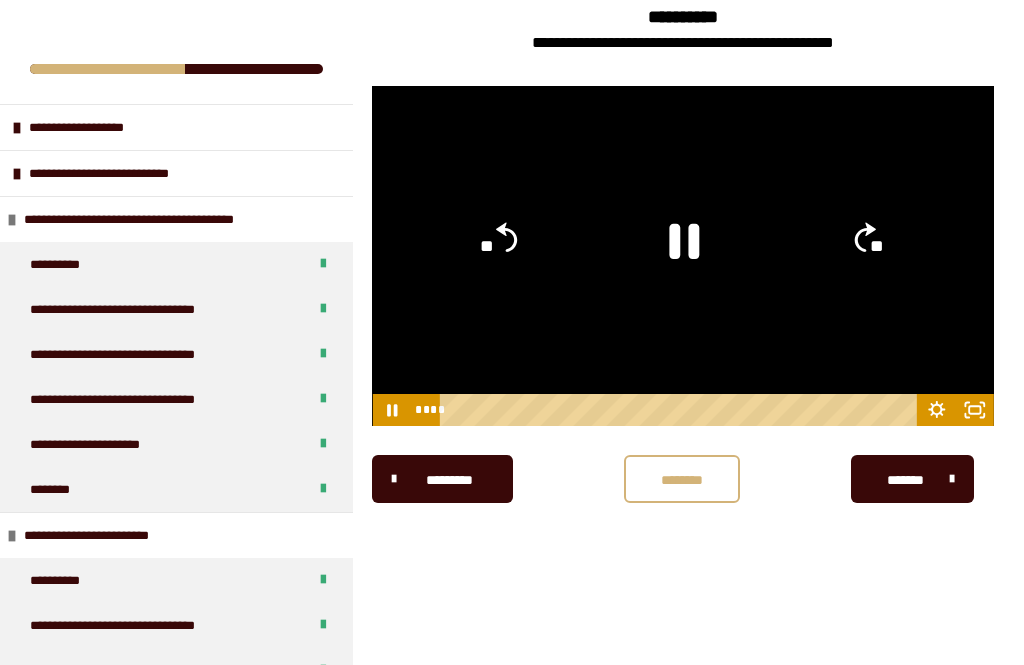 click on "**" 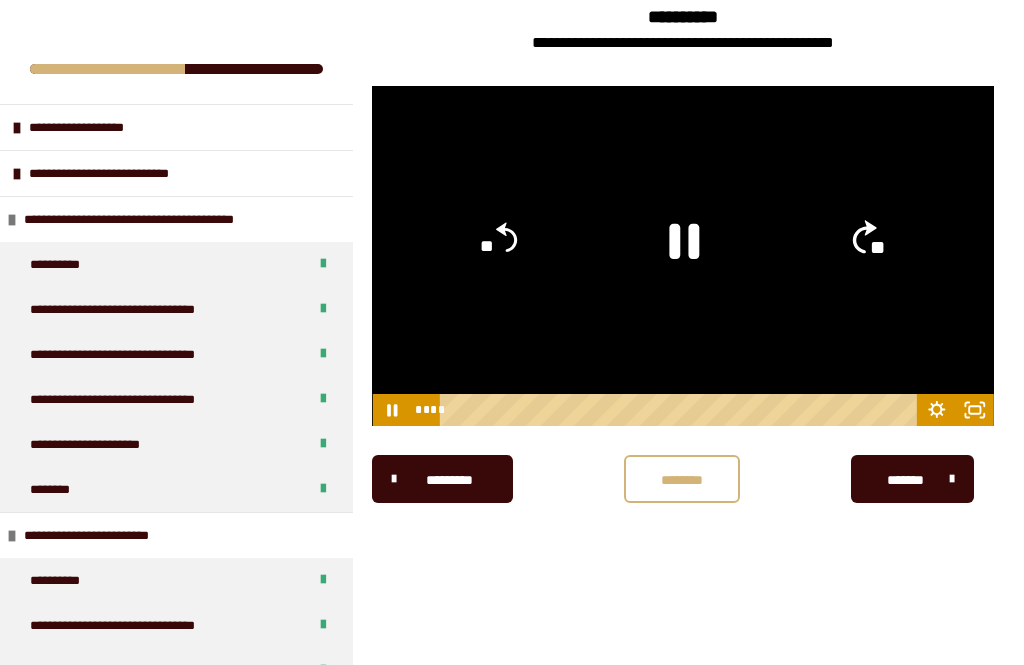 click on "**" 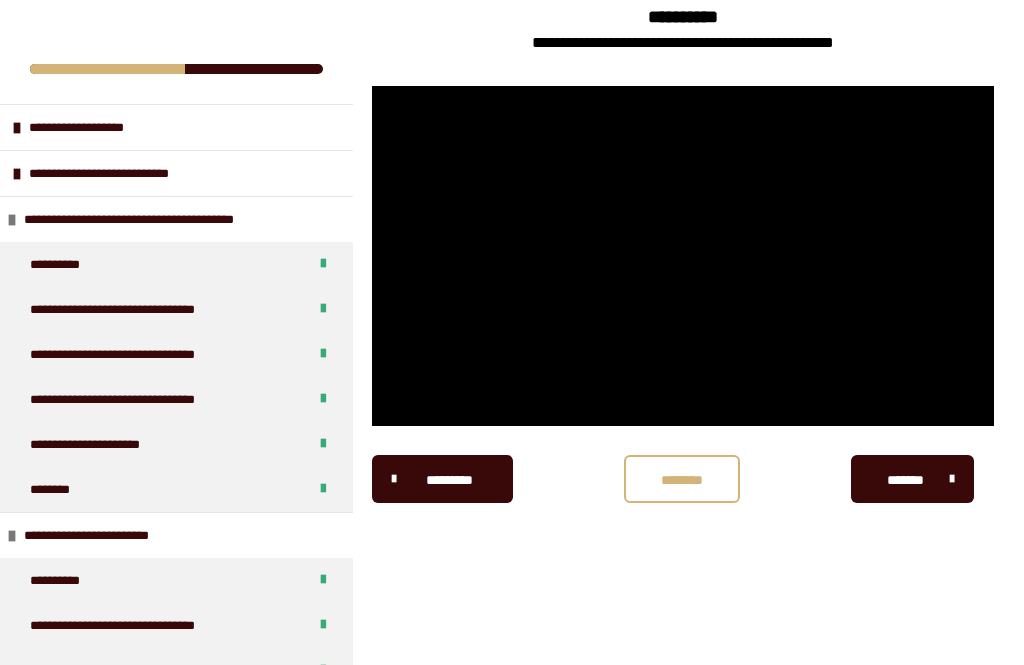 click at bounding box center [683, 256] 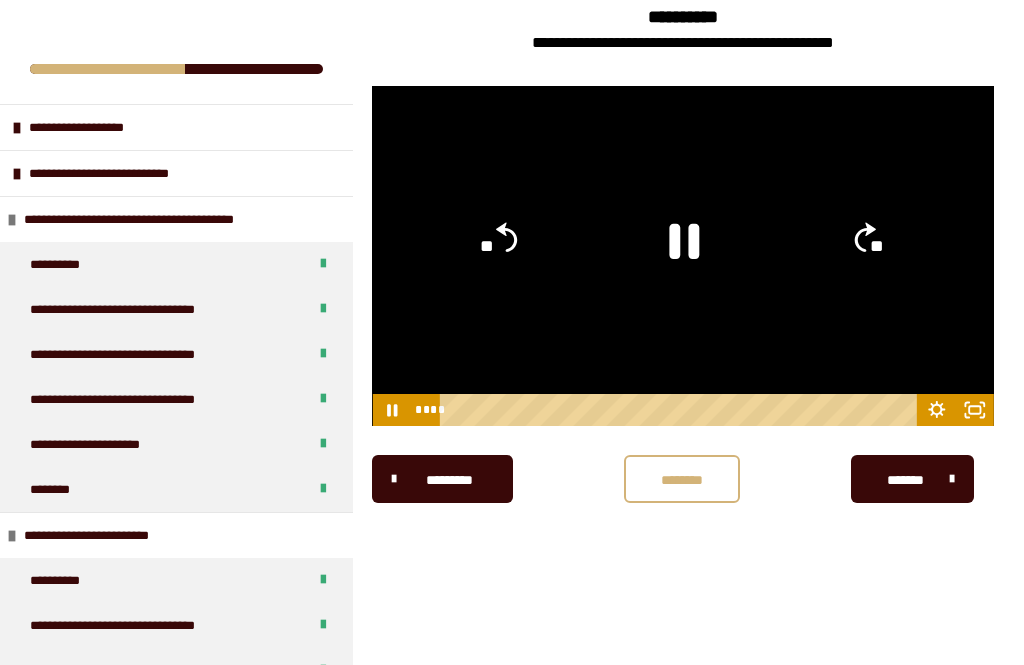 click on "**" 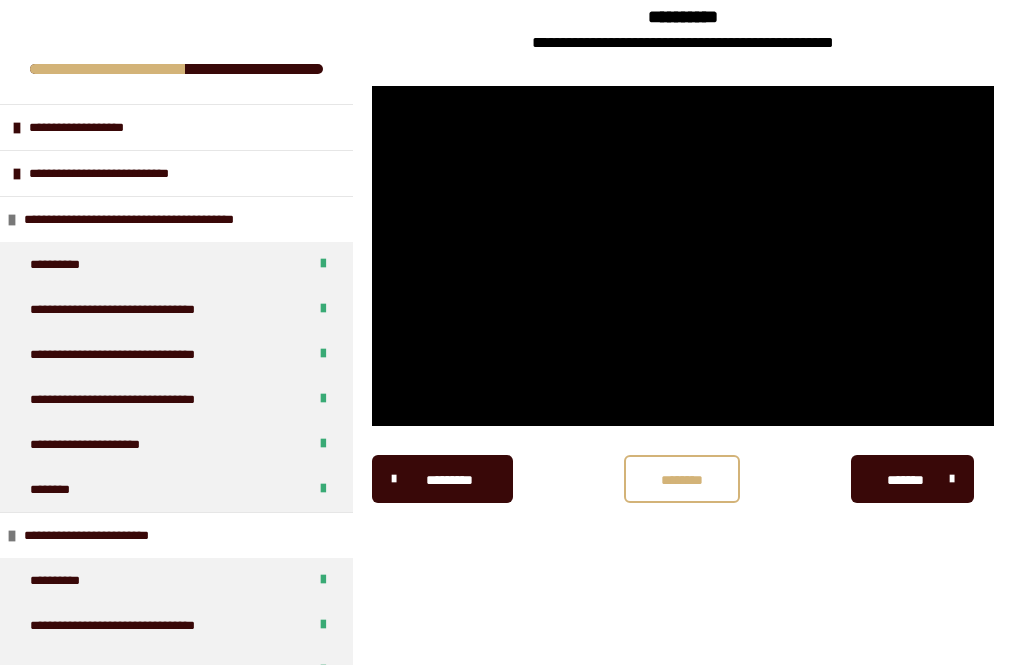 click at bounding box center (683, 256) 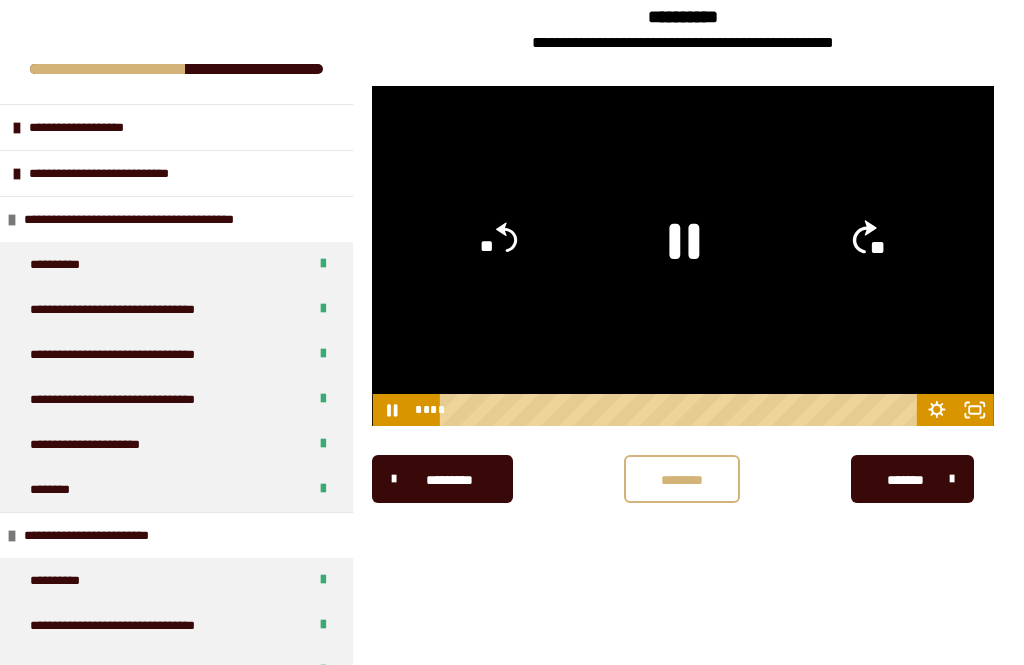 click on "**" 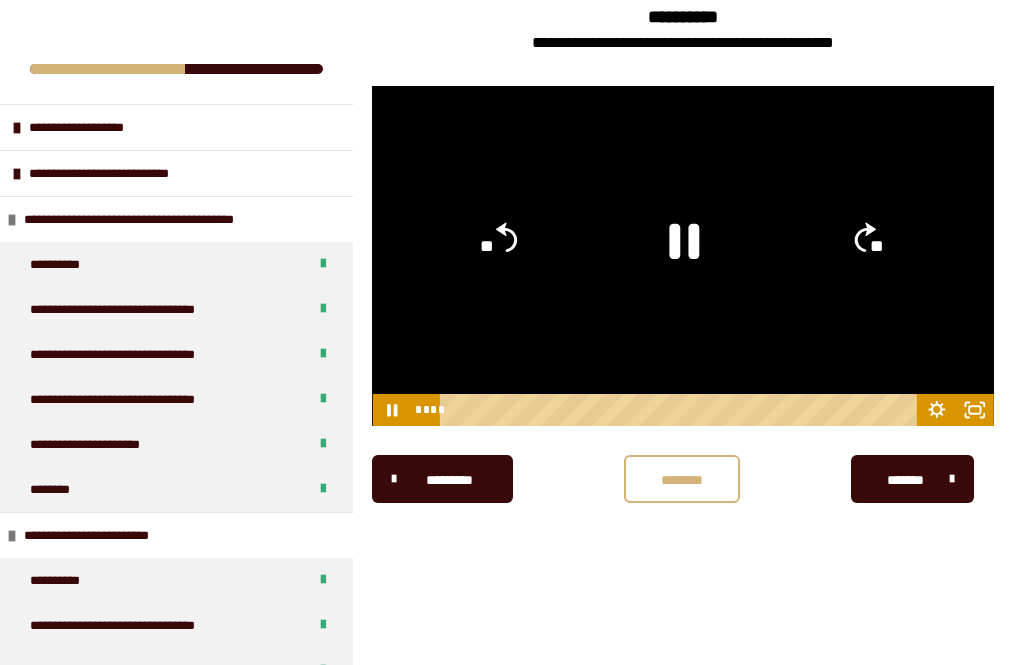 click 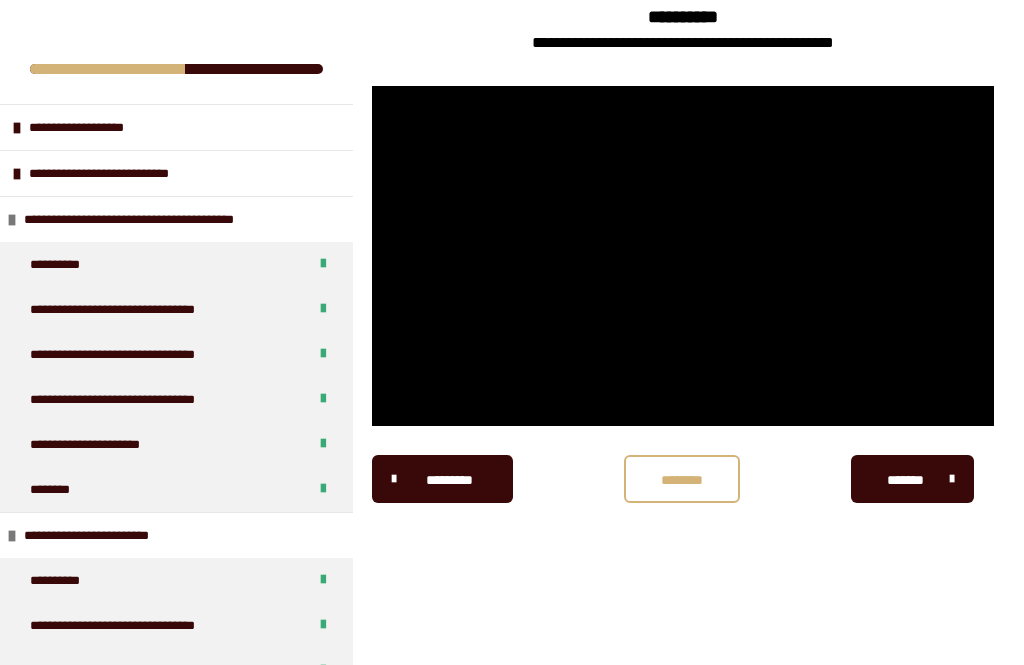 click at bounding box center (683, 256) 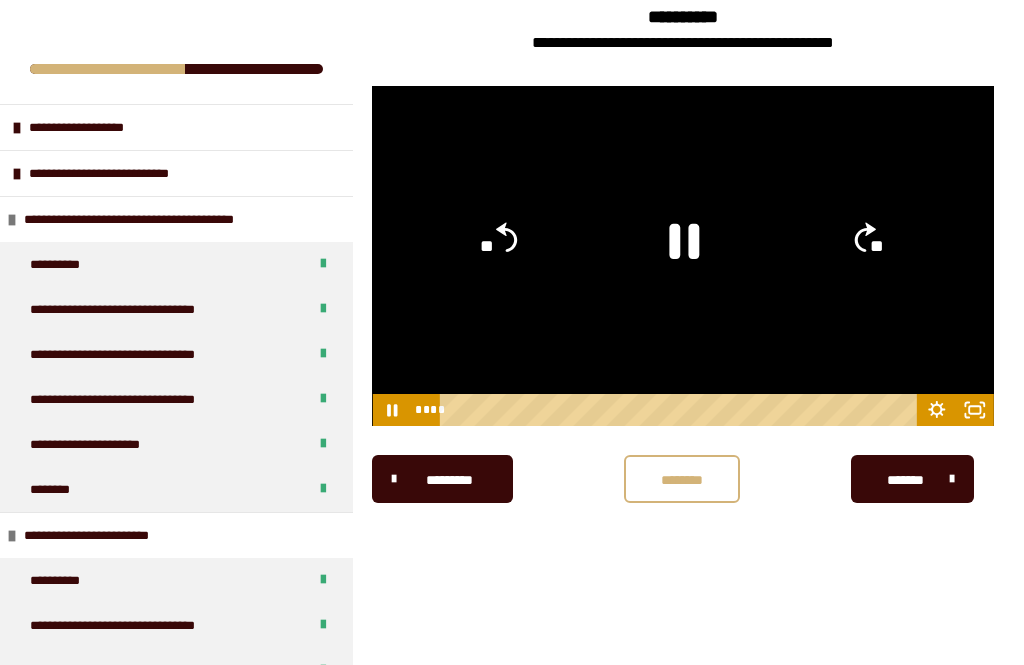 click on "**" 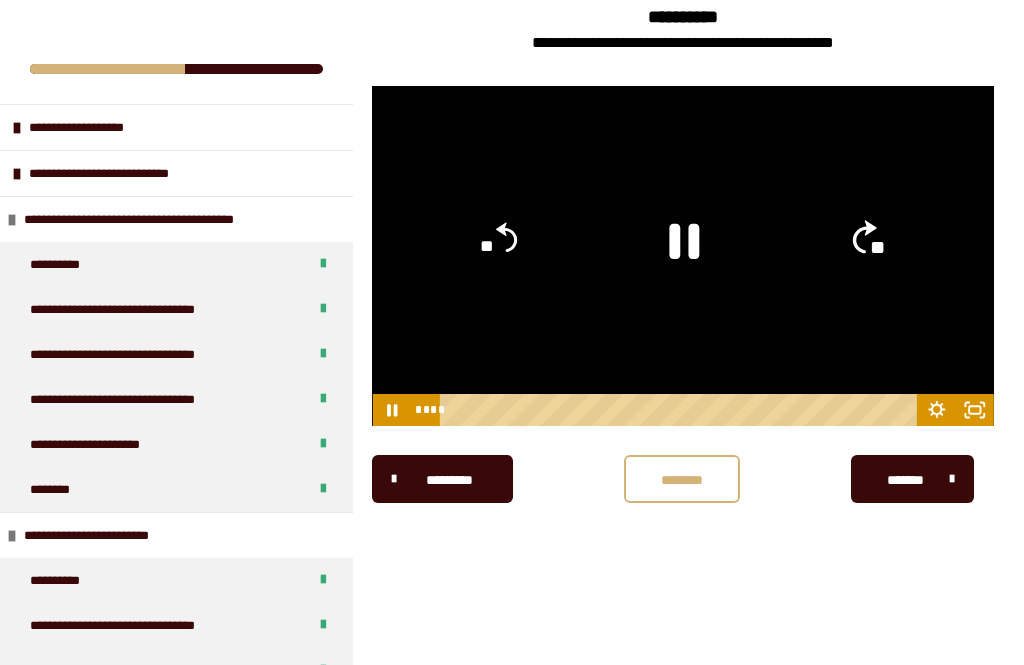 click on "**" 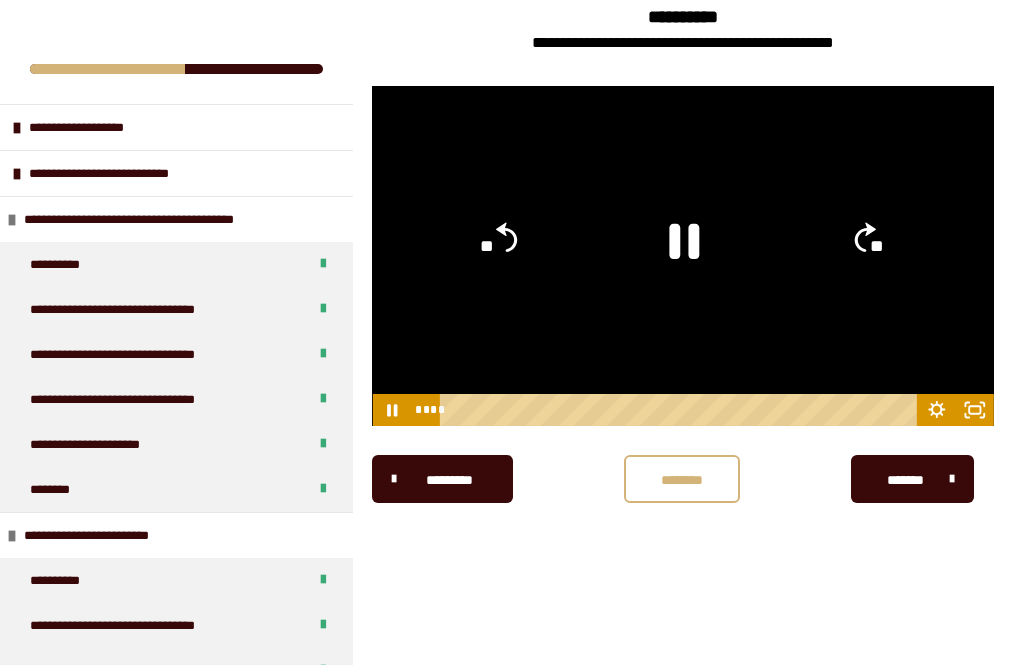 click on "**" 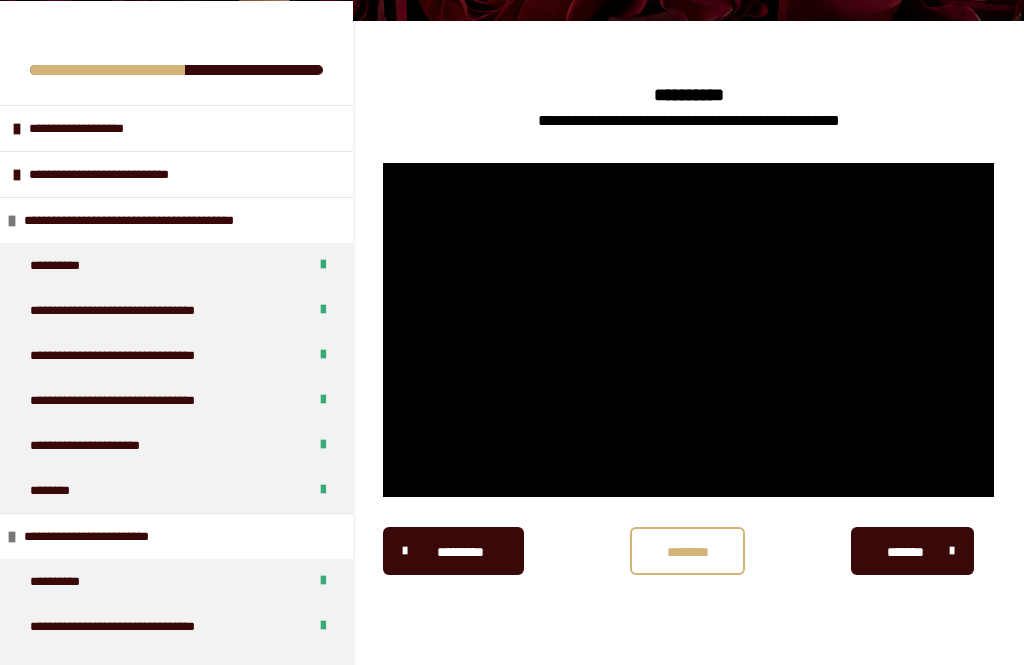 scroll, scrollTop: 340, scrollLeft: 0, axis: vertical 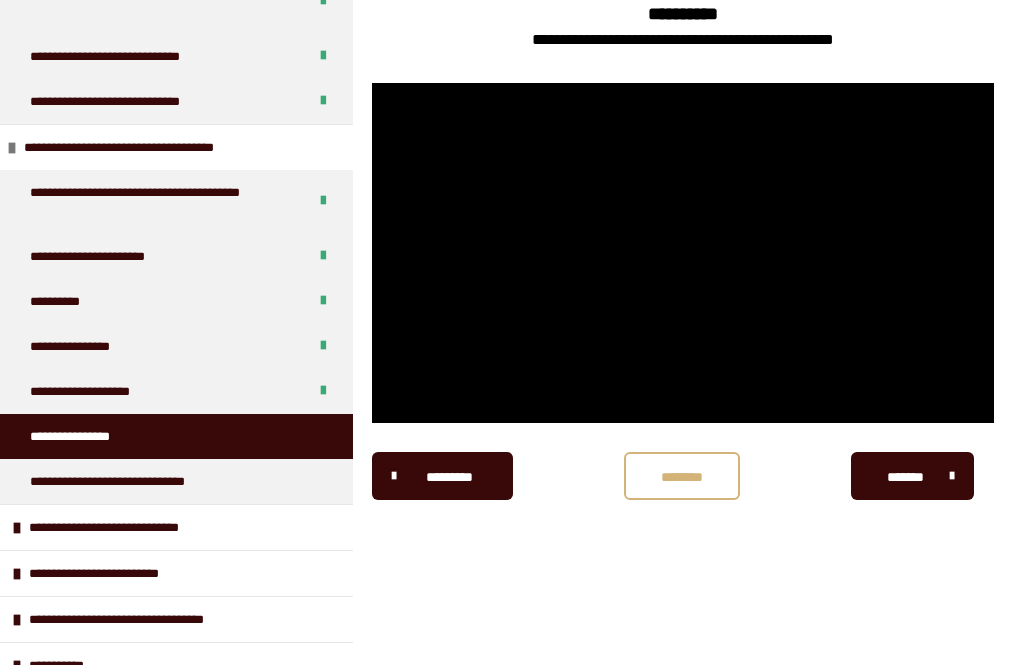 click at bounding box center [683, 253] 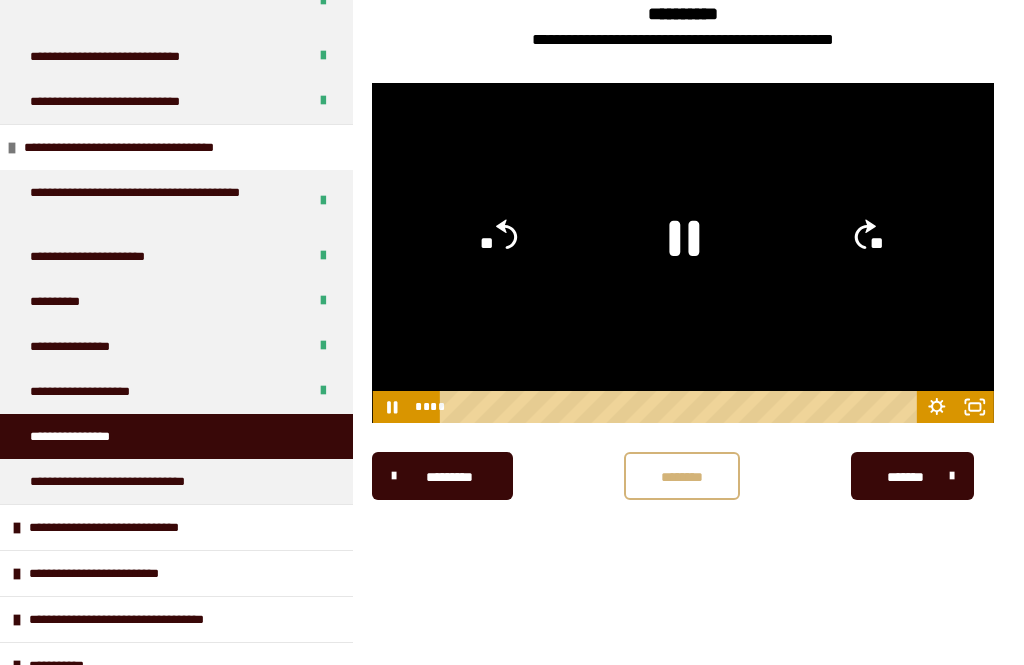 click on "**" 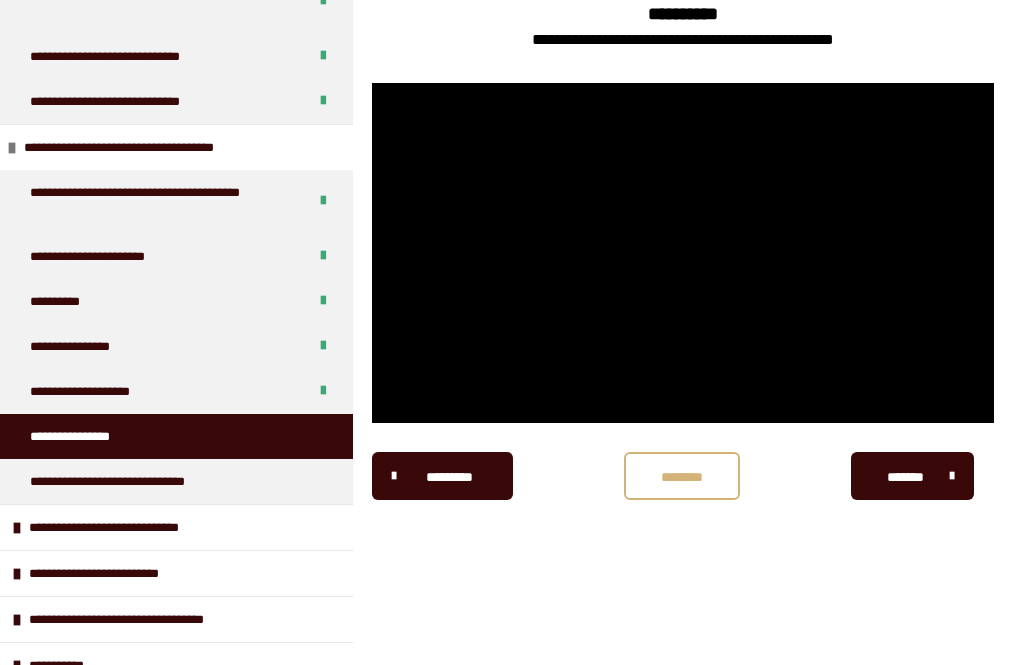 click at bounding box center [683, 253] 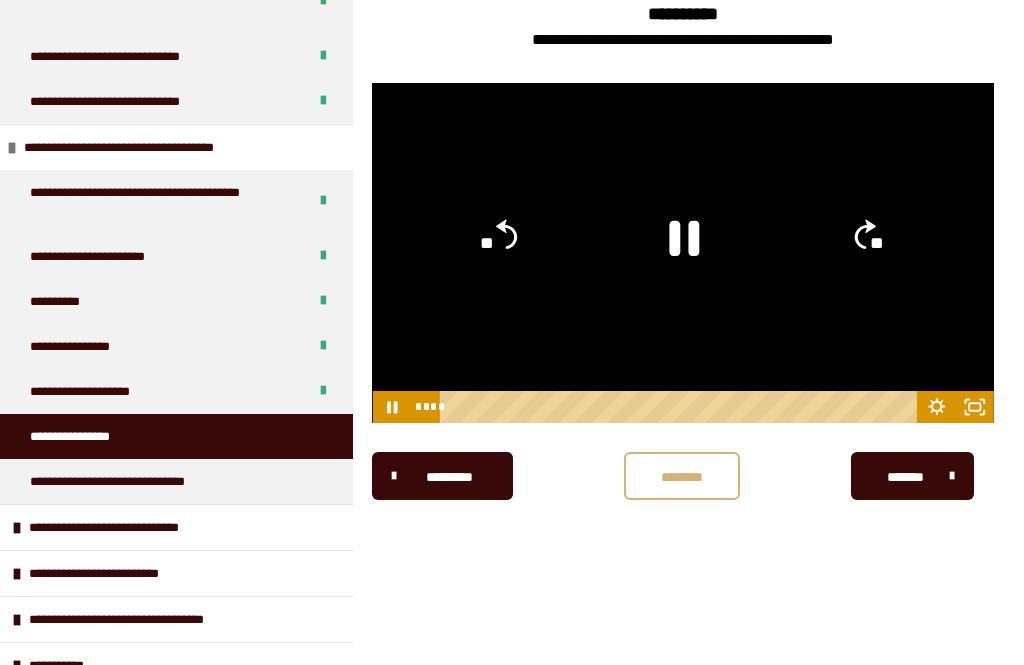 click on "**" 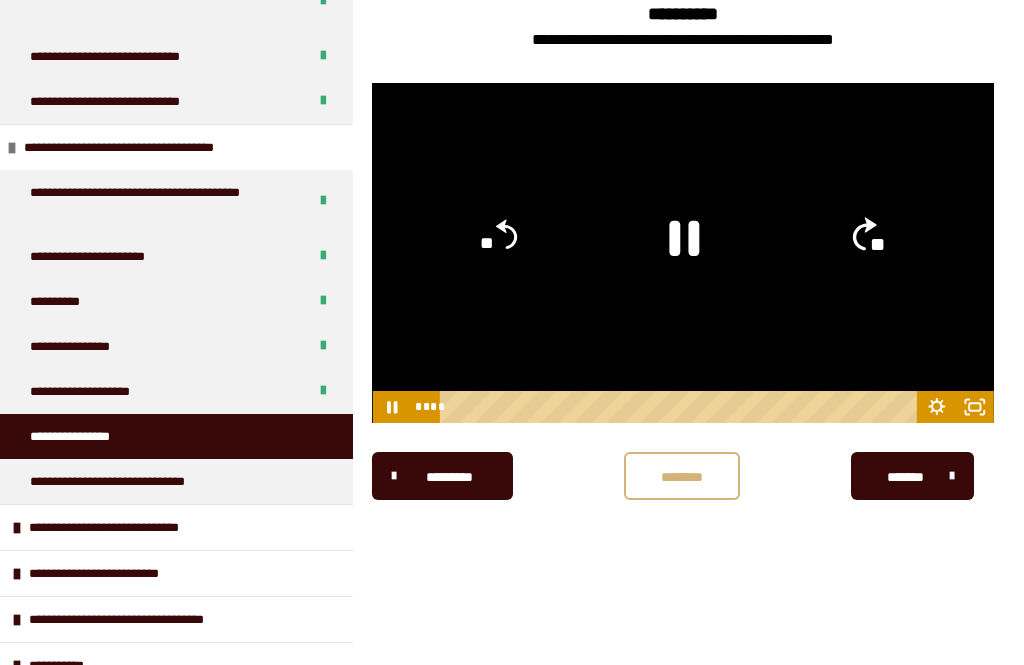 click on "**" 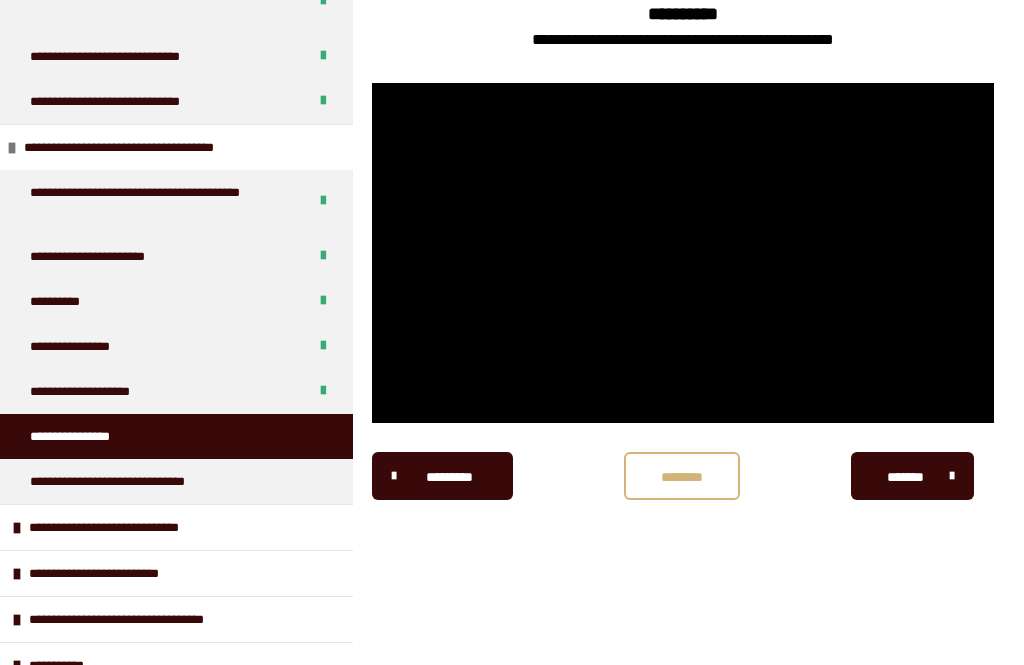 click at bounding box center [683, 253] 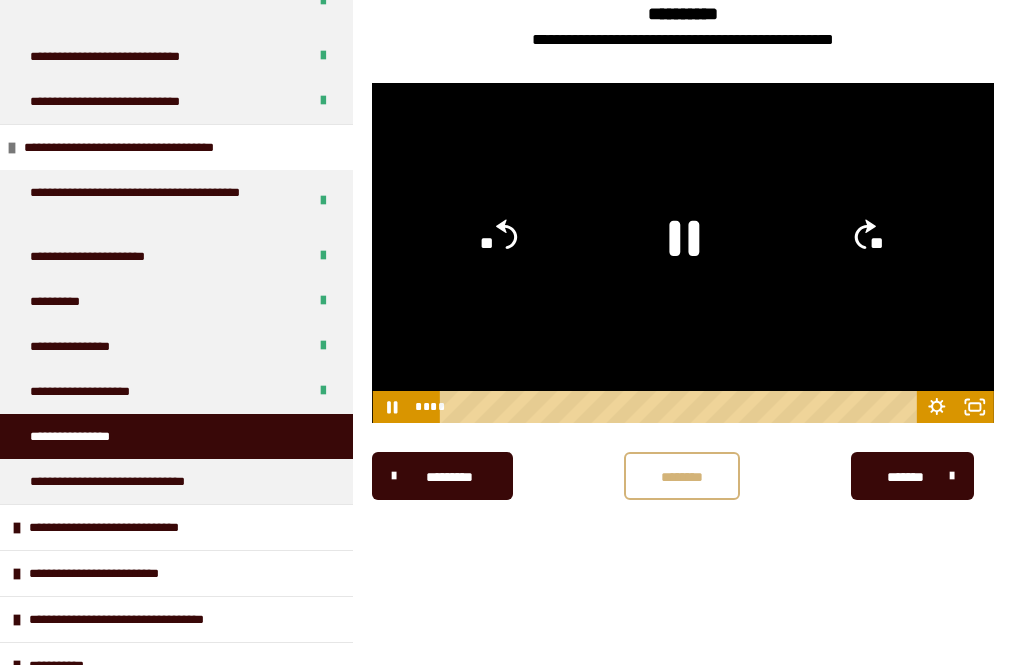 click on "**" 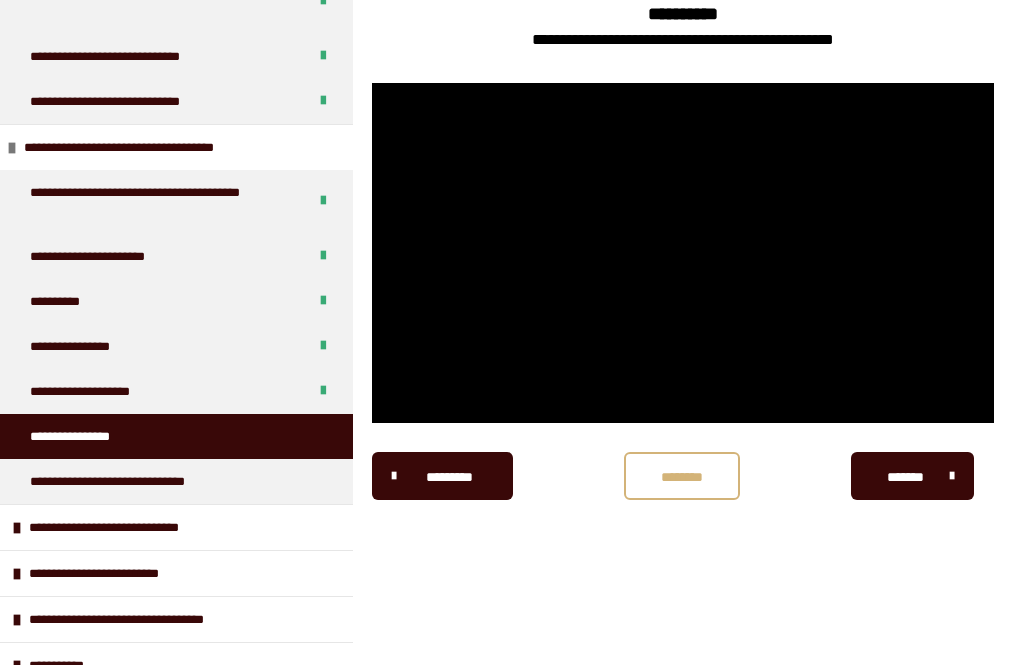 click at bounding box center (683, 253) 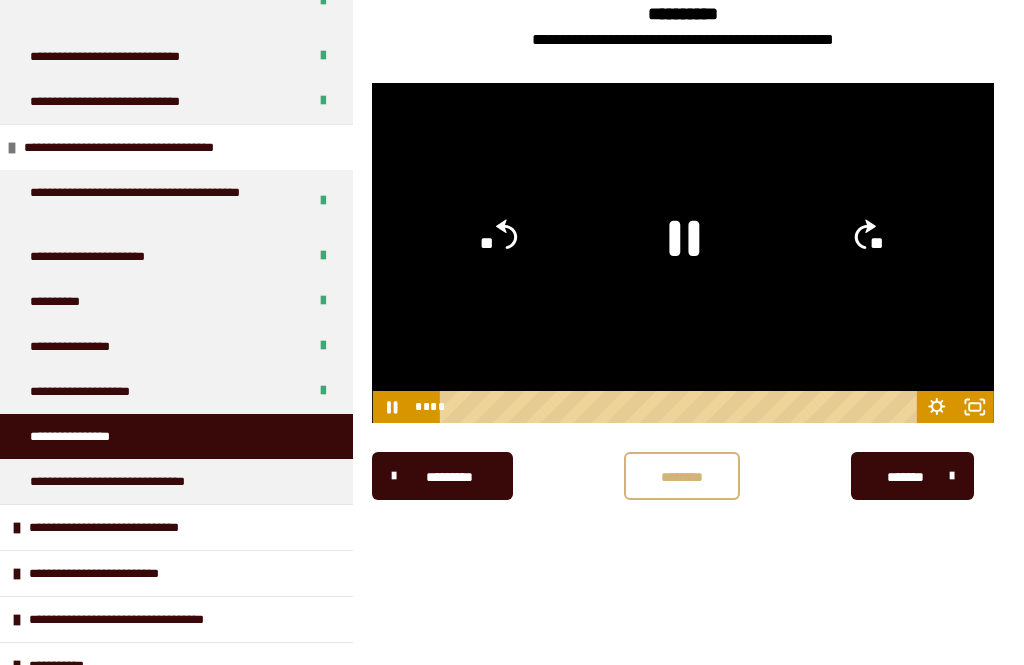 click on "**" 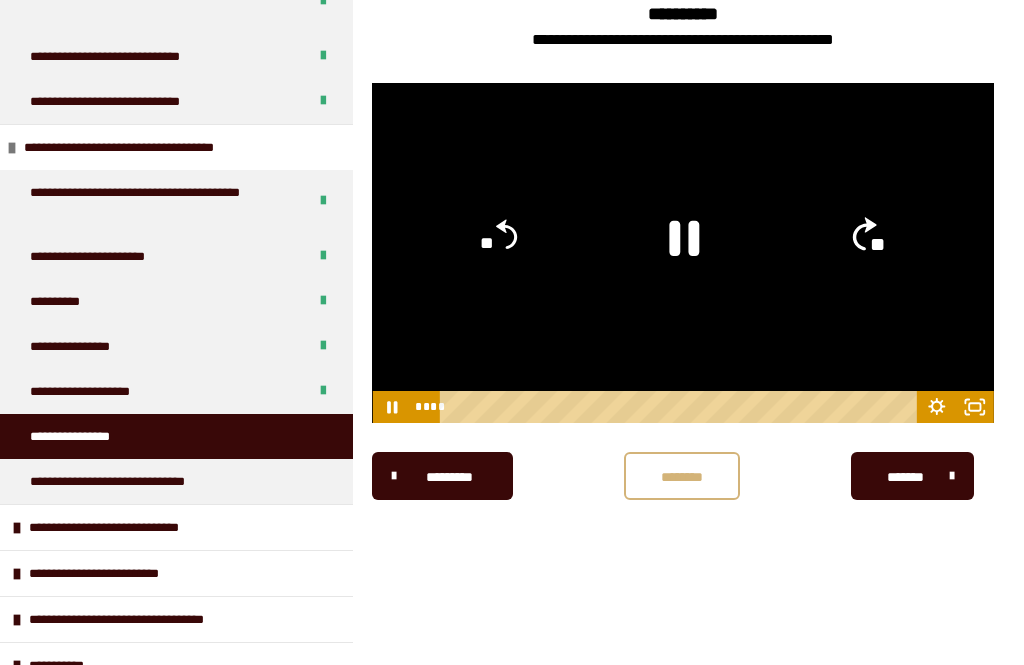 click on "**" 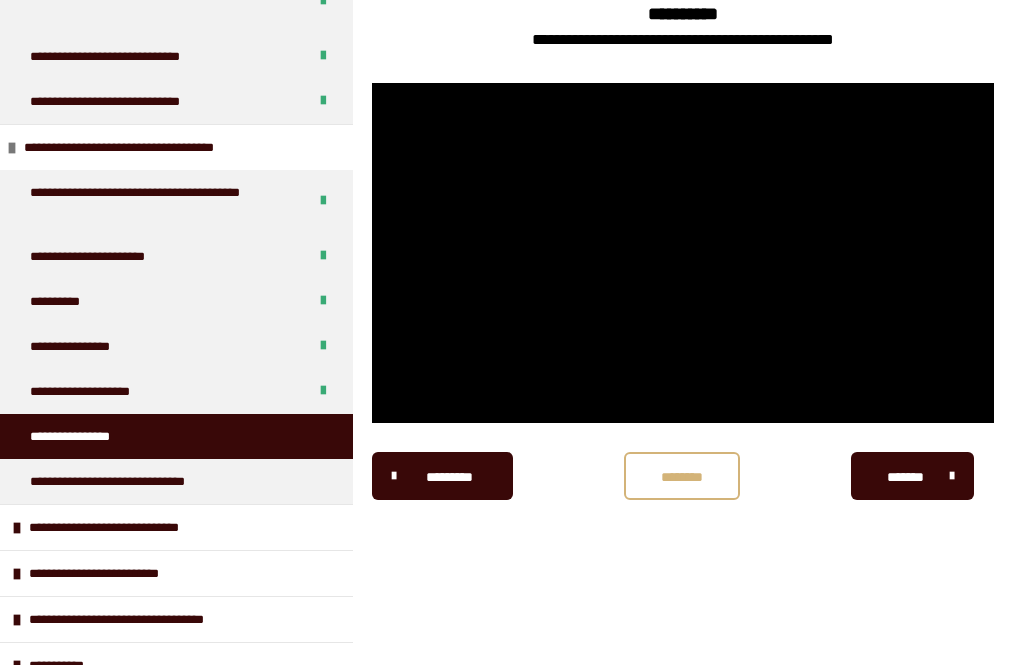 click at bounding box center (683, 253) 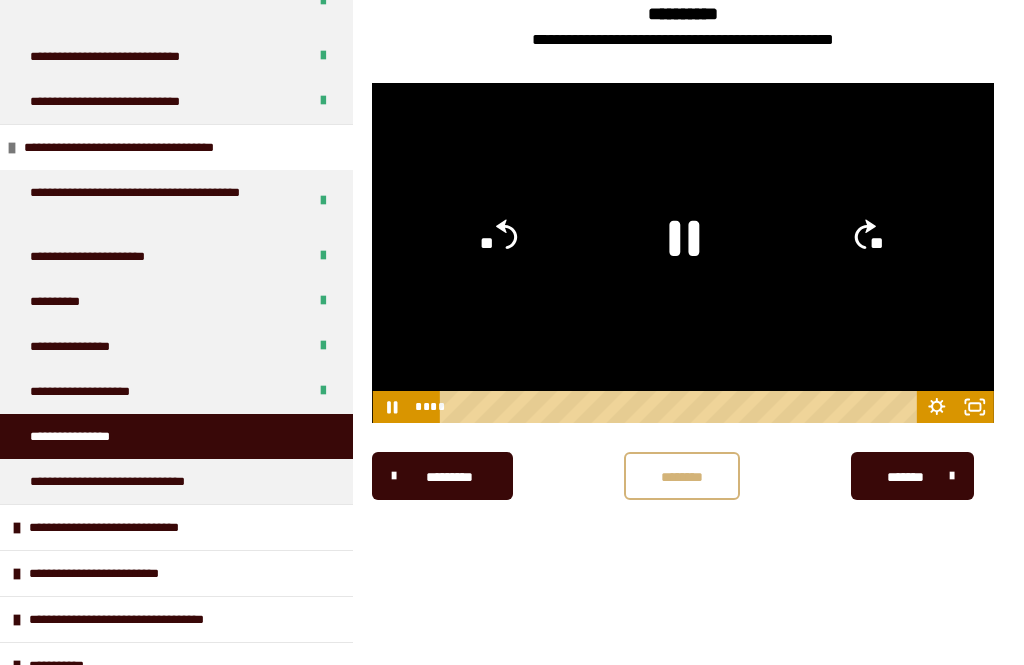 click on "**" 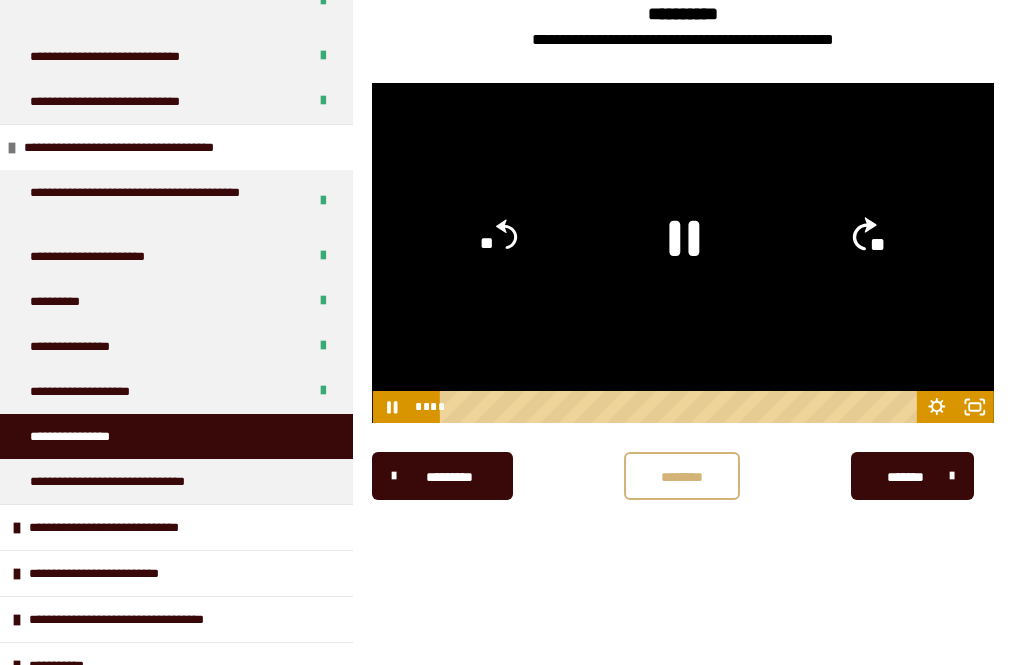 click on "**" 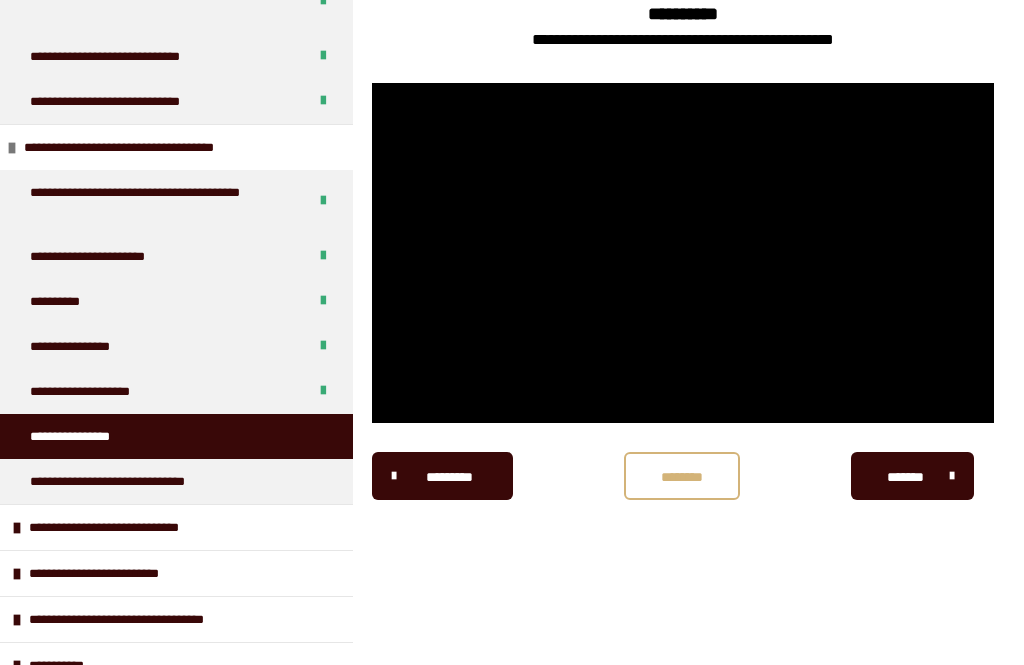 click at bounding box center (683, 253) 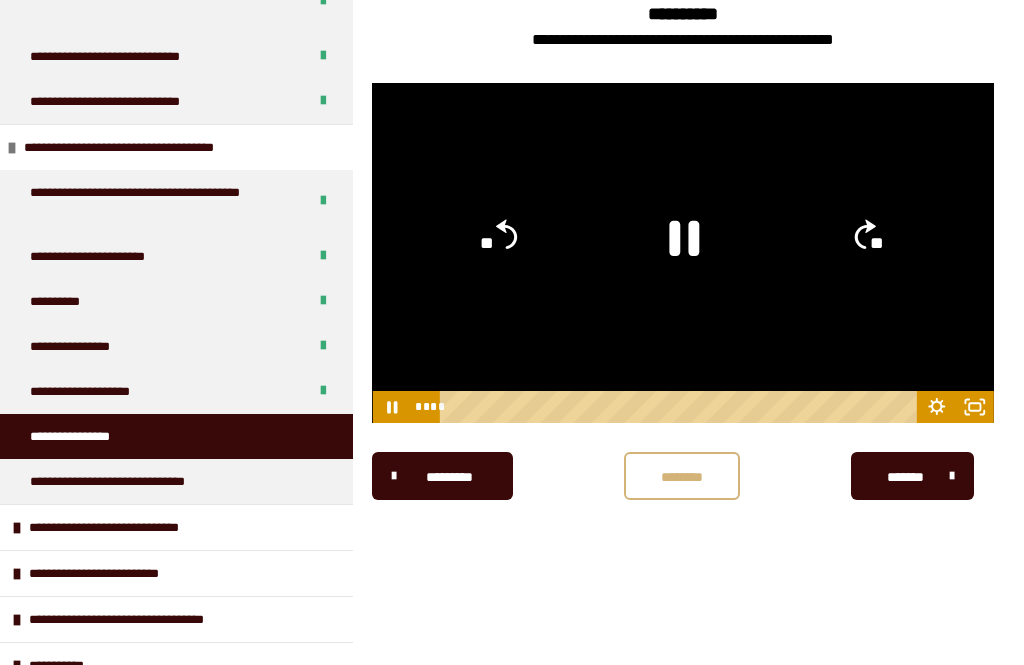 click on "**" 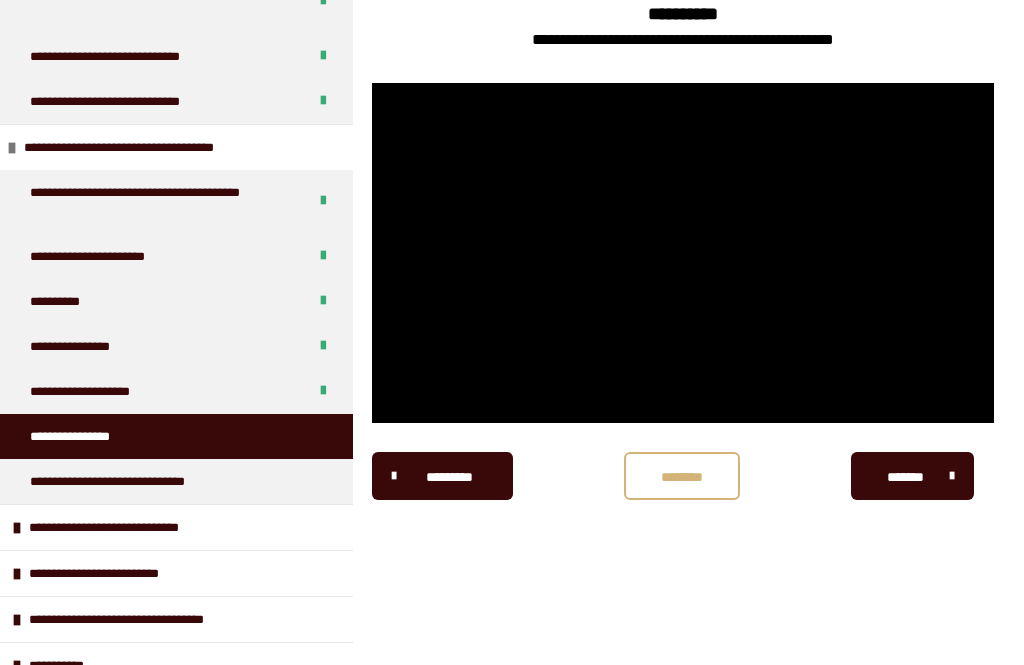 click at bounding box center [683, 253] 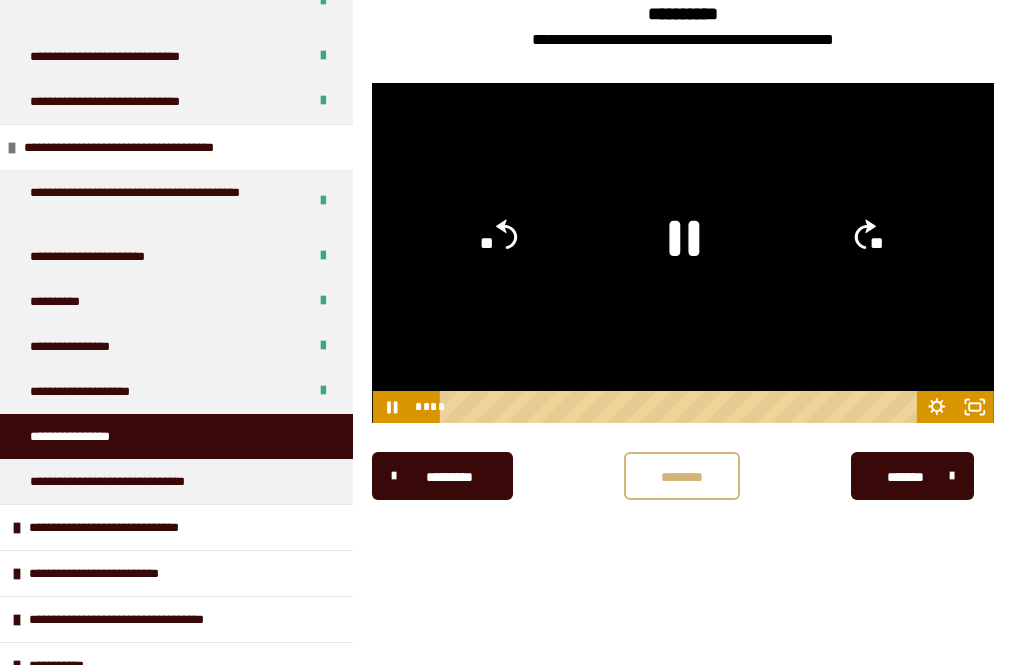 click on "**" 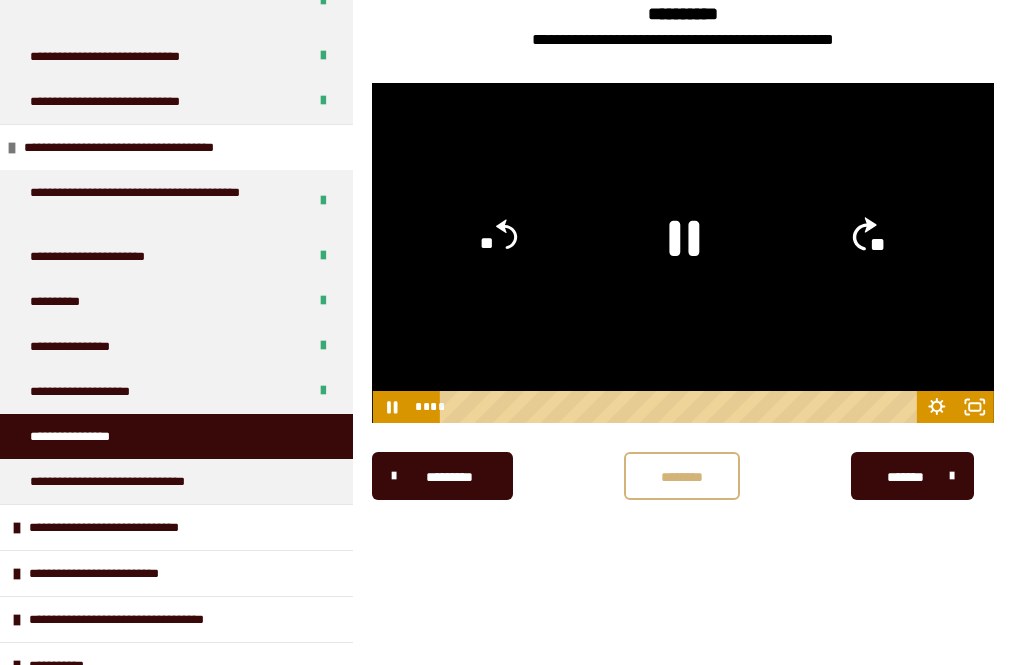 click on "**" 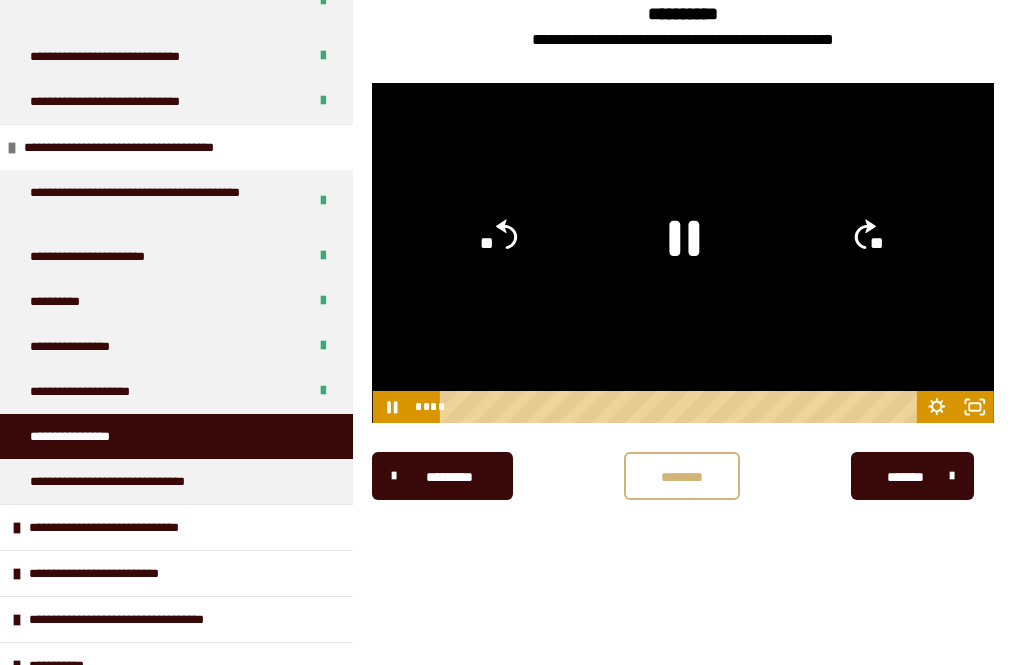 click on "**" 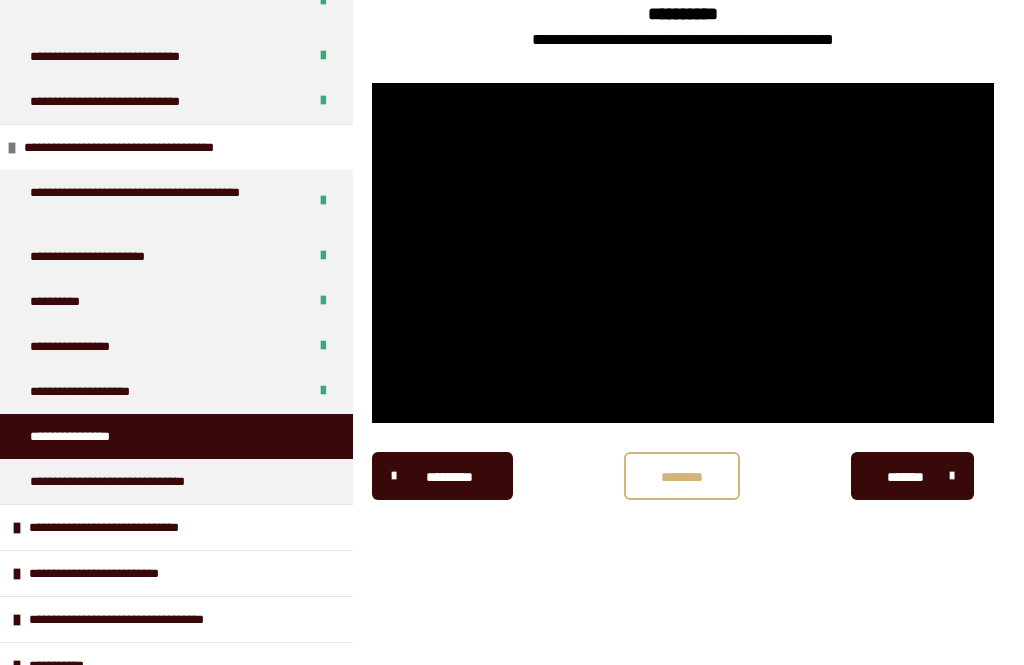 click at bounding box center [683, 253] 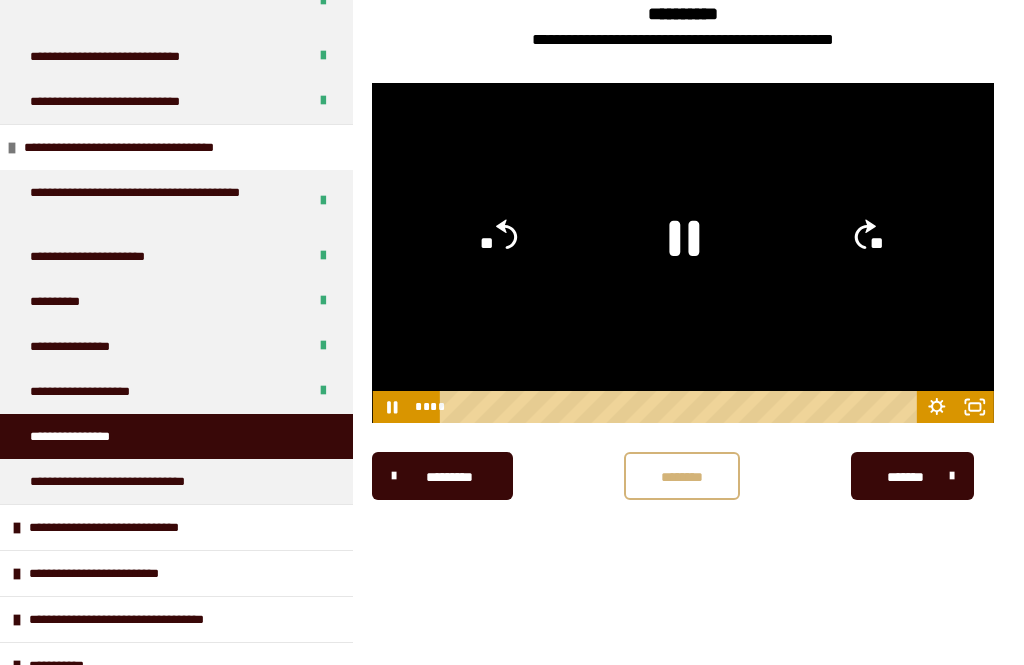 click at bounding box center [683, 253] 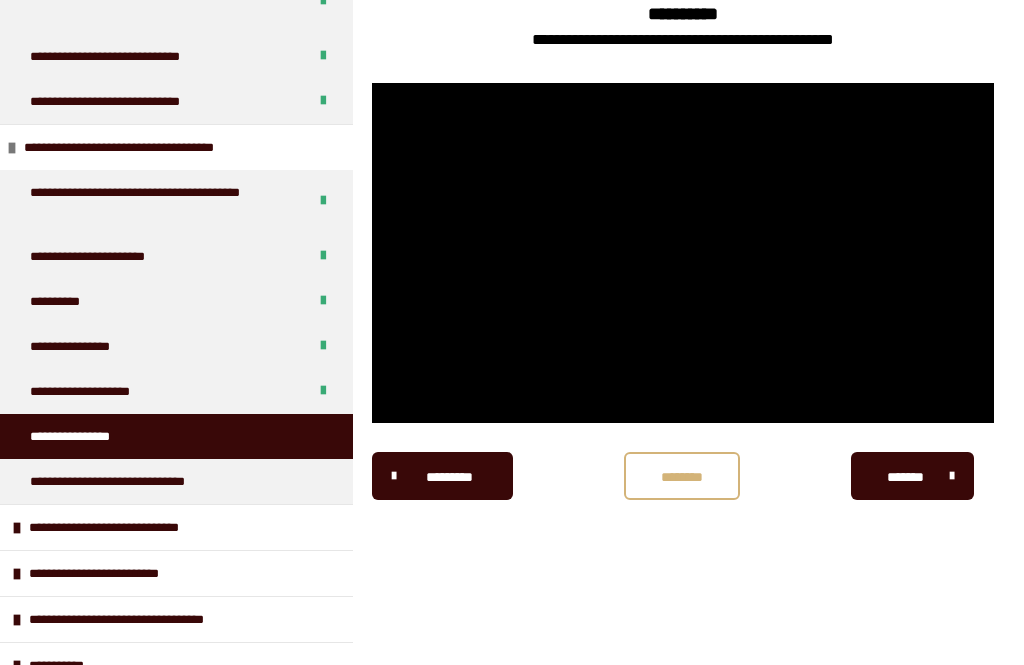 click at bounding box center (683, 253) 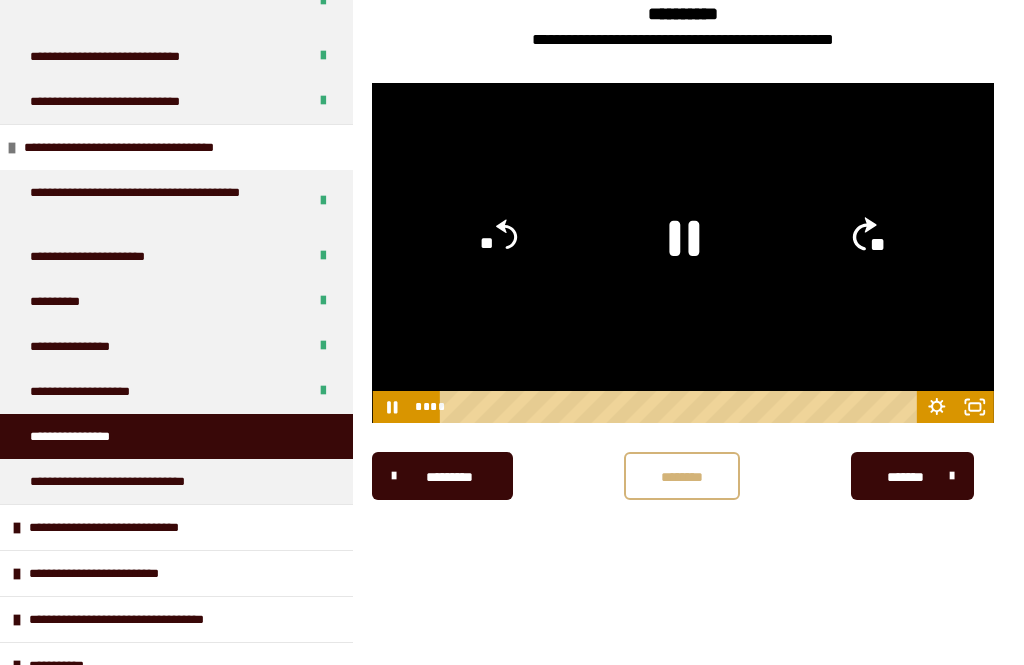 click on "**" 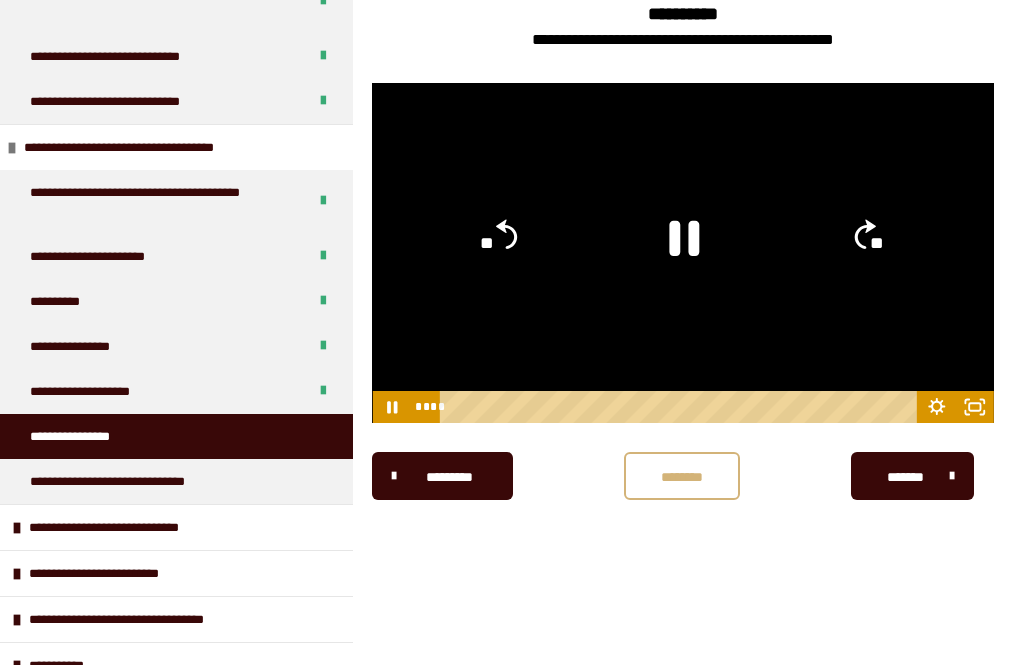 click on "**" 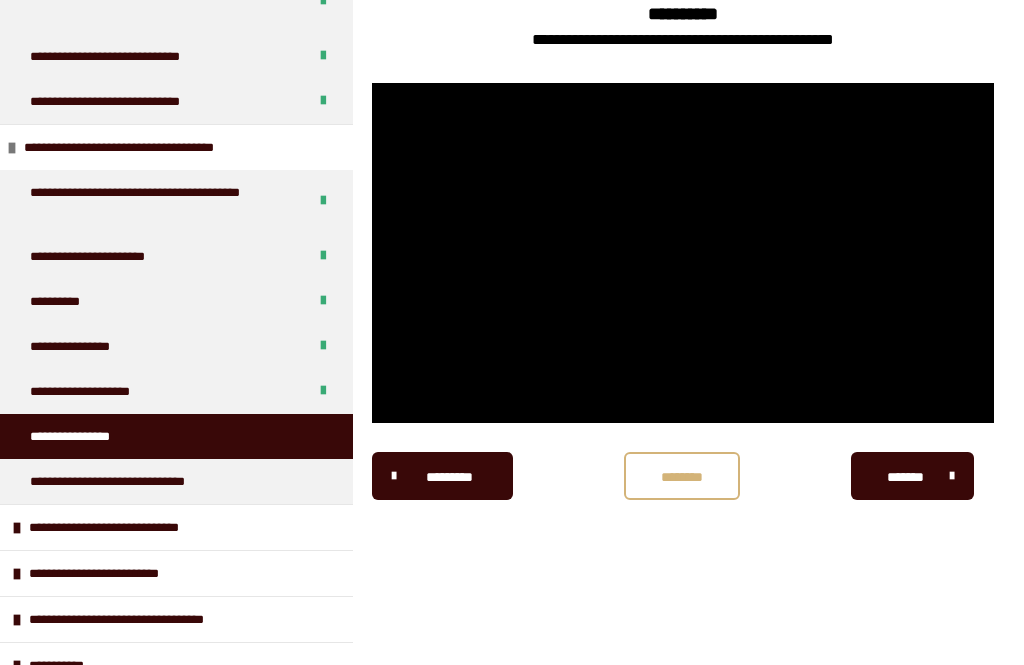 click at bounding box center [683, 253] 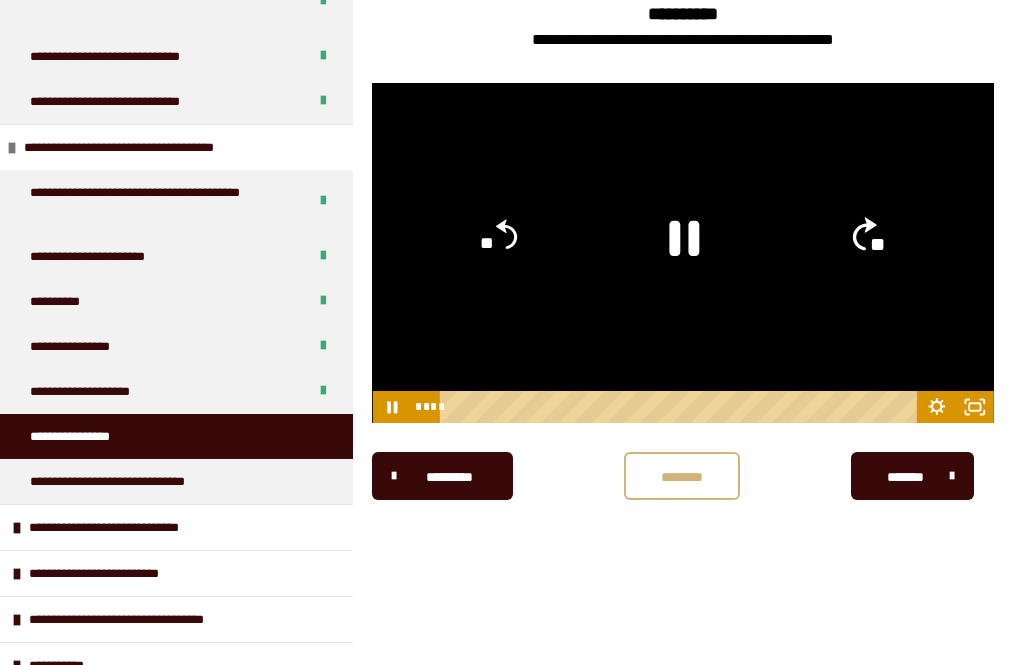 click on "**" 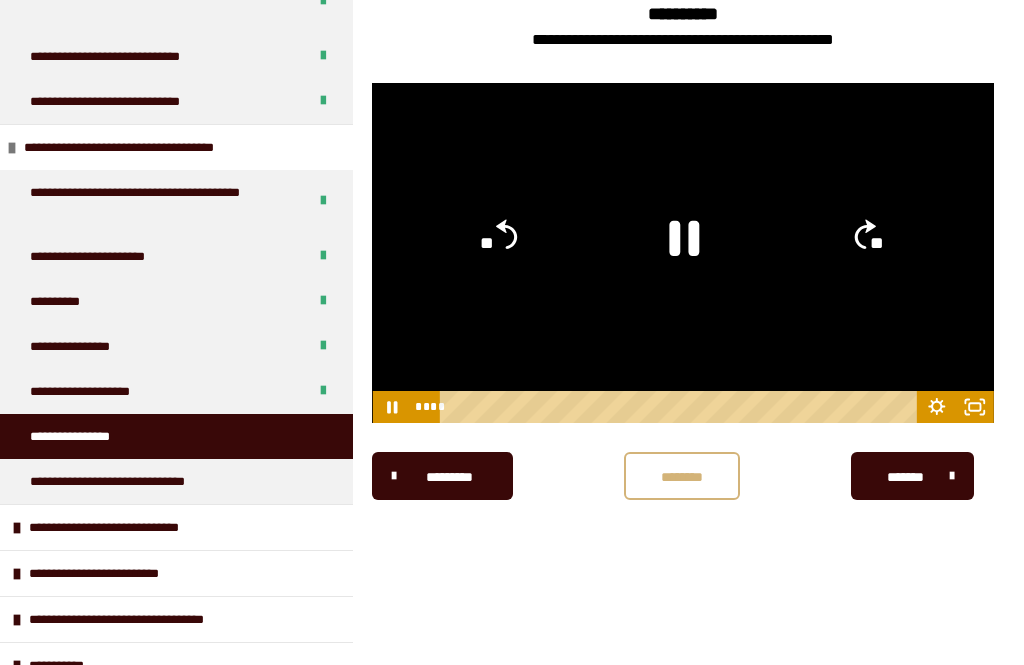 click on "**" 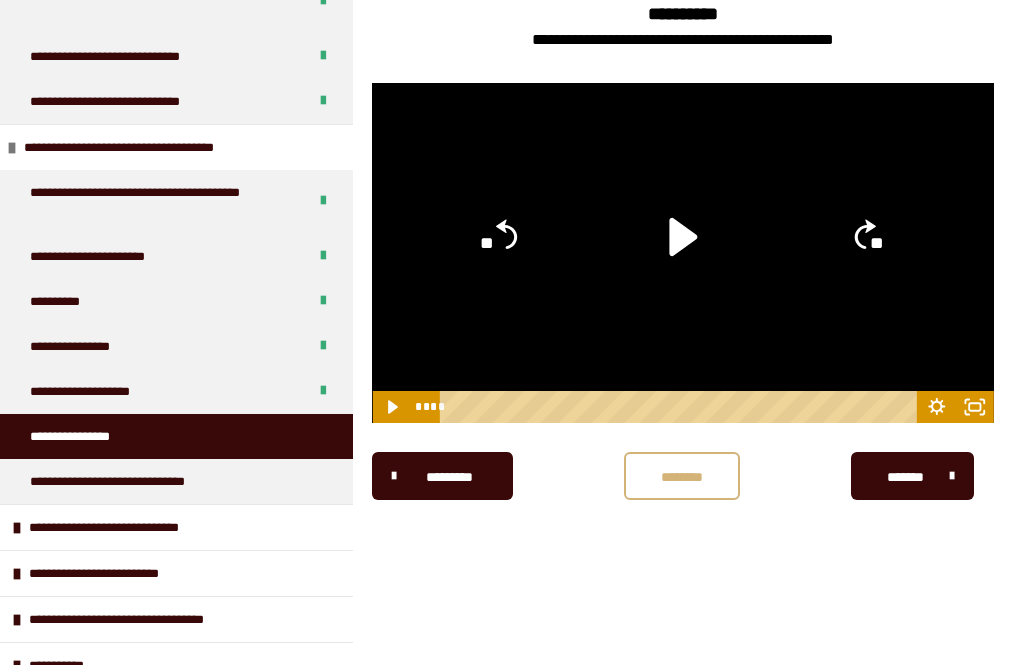 click on "**" 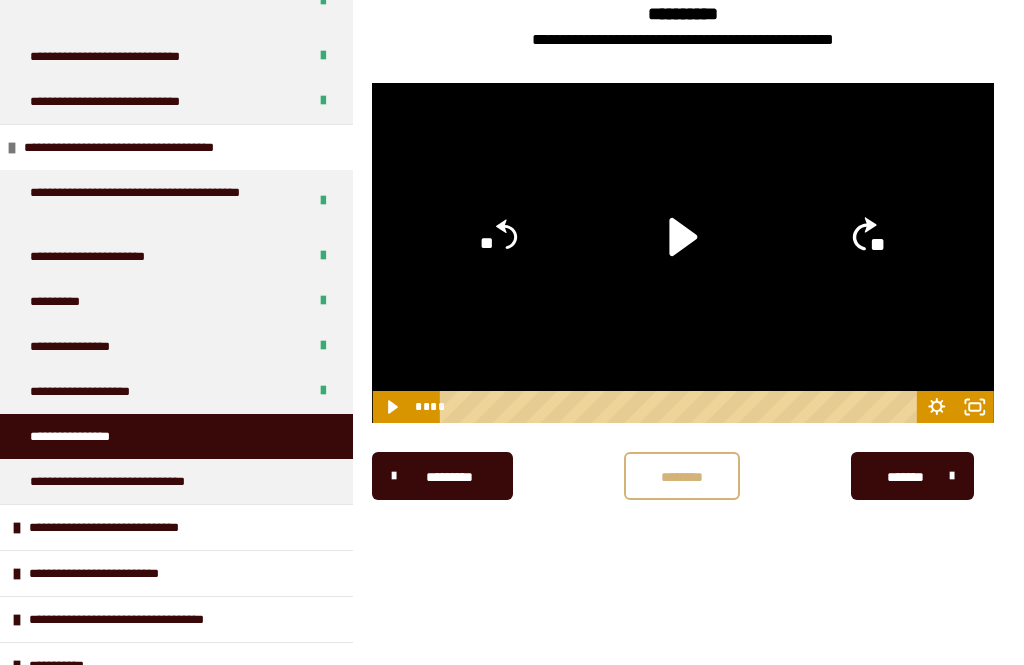 click on "**" 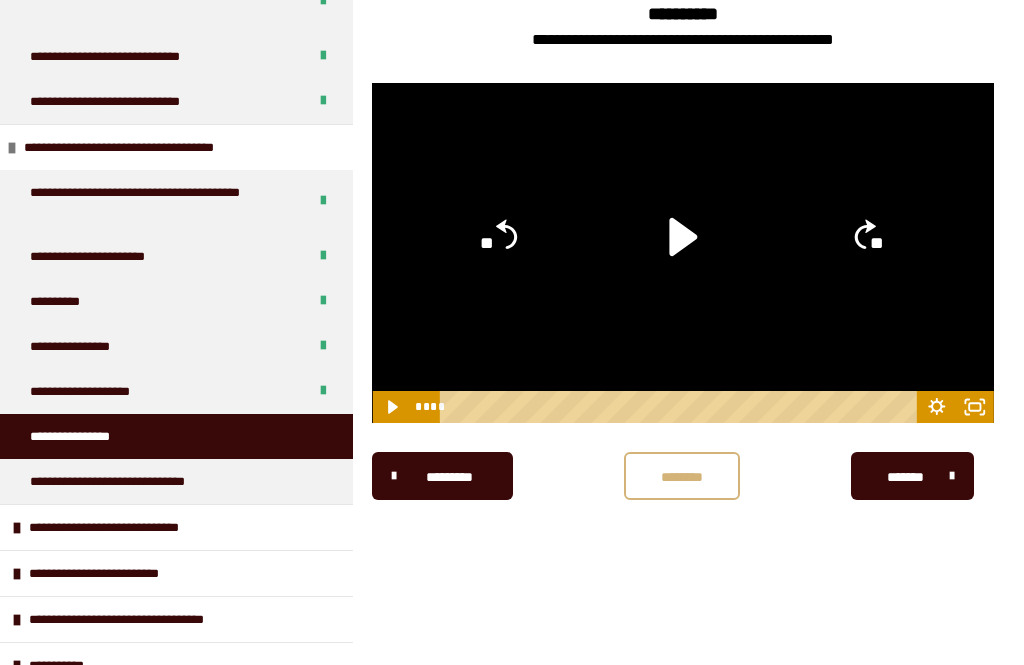 click on "**" 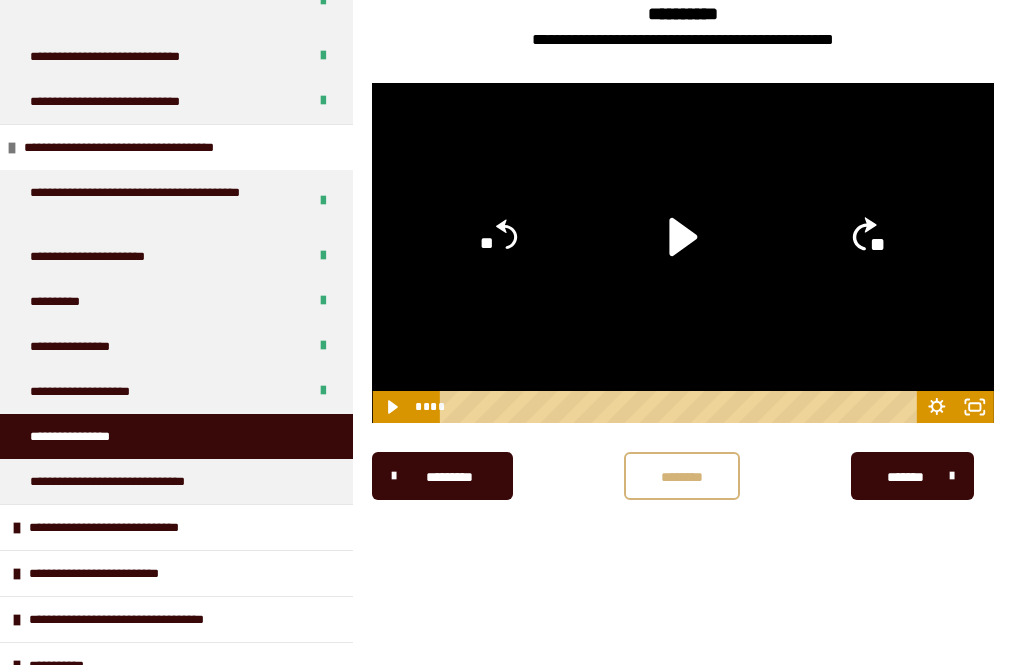 click on "**" 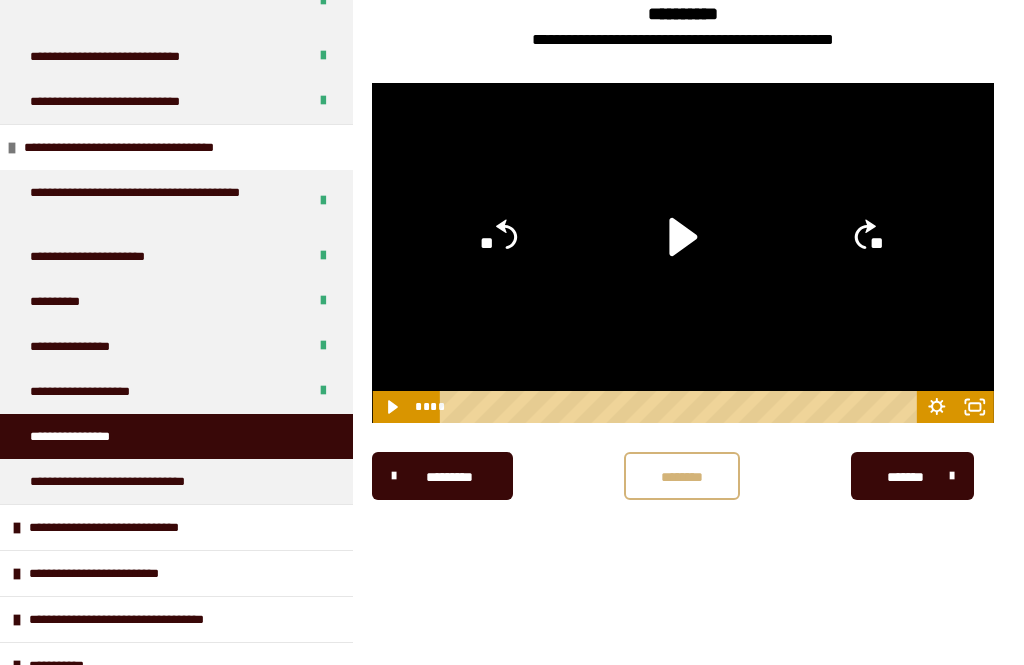 click on "**" 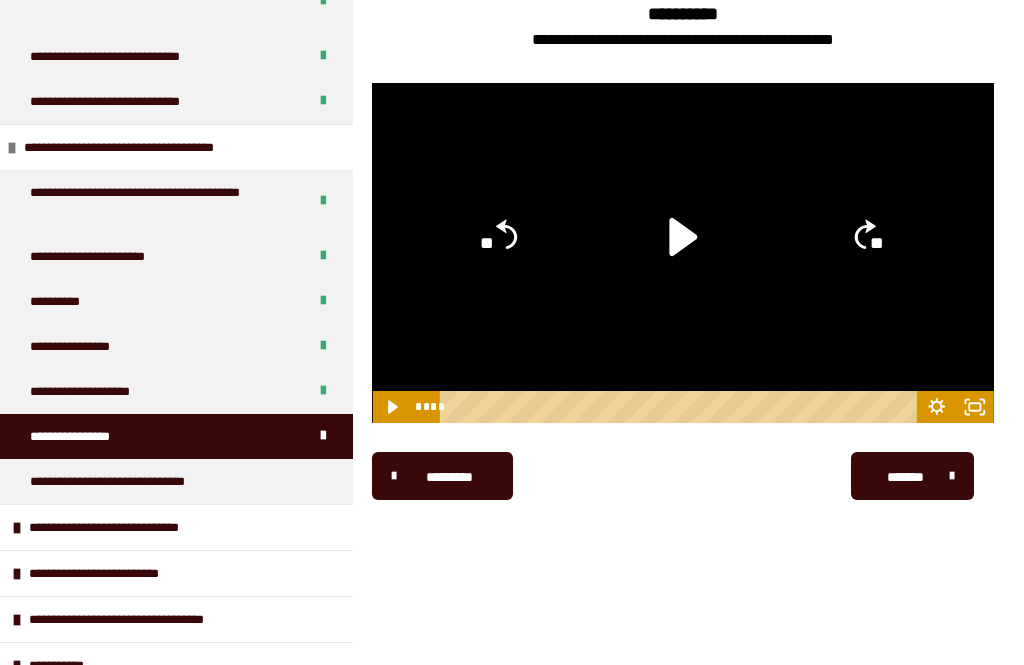 click on "*******" at bounding box center [912, 476] 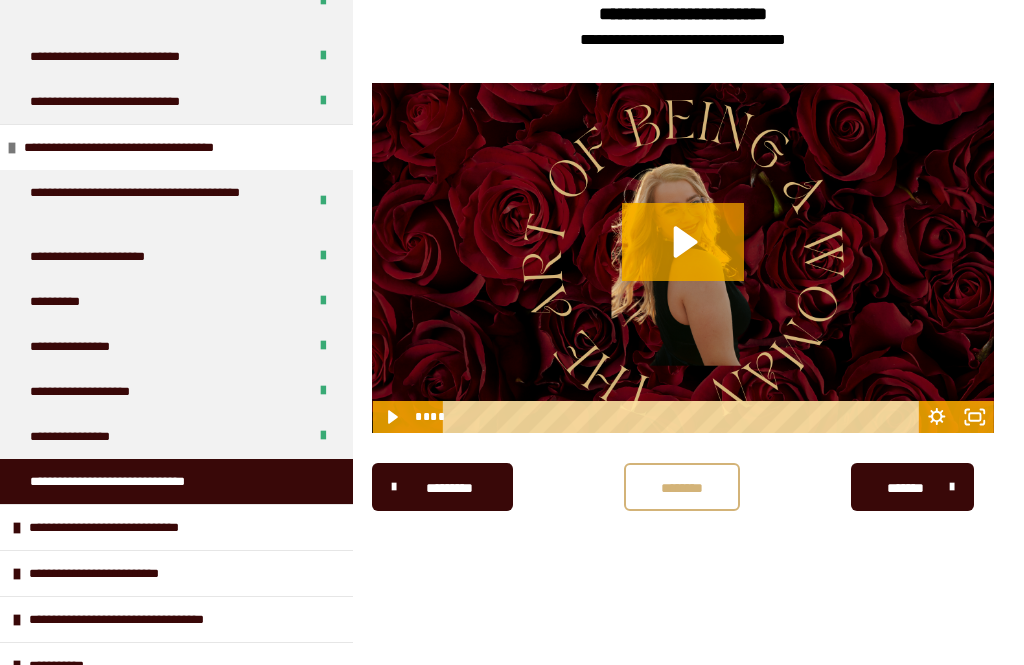 click 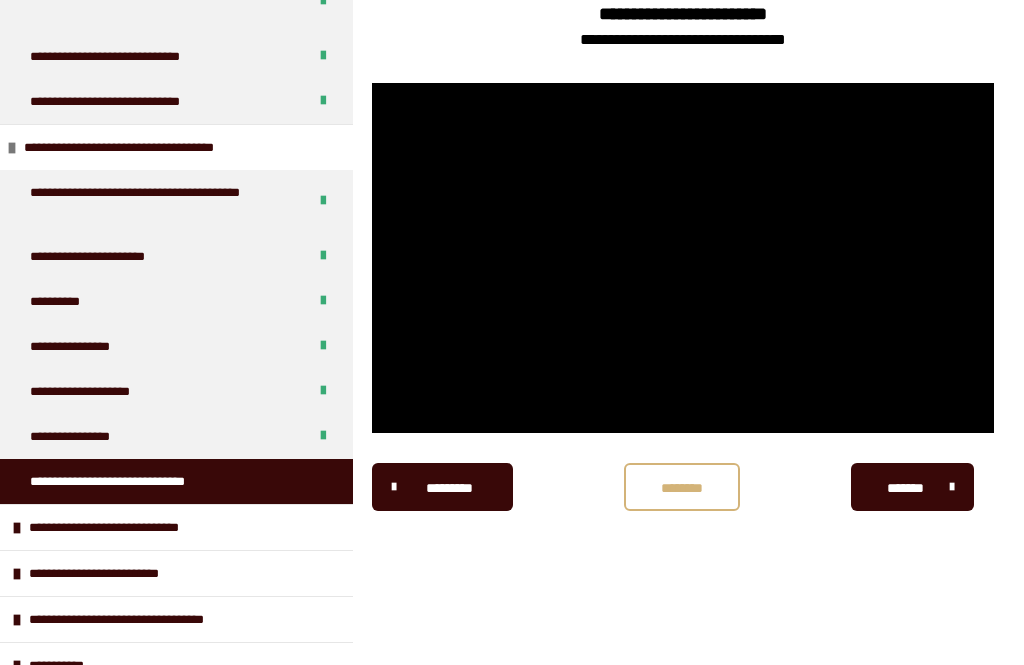 click at bounding box center (683, 258) 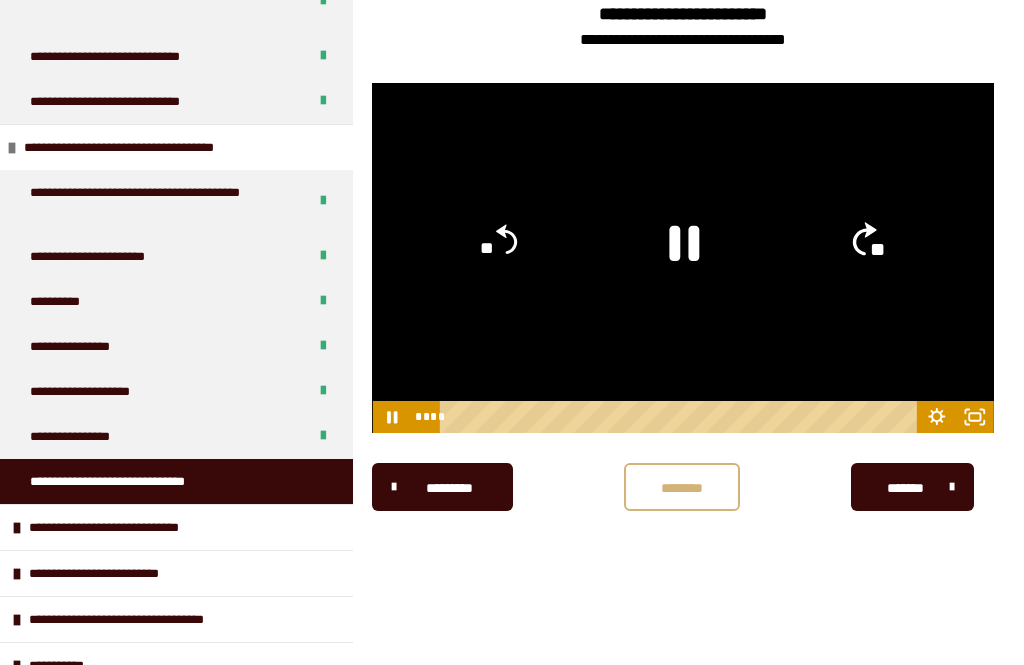 click on "**" 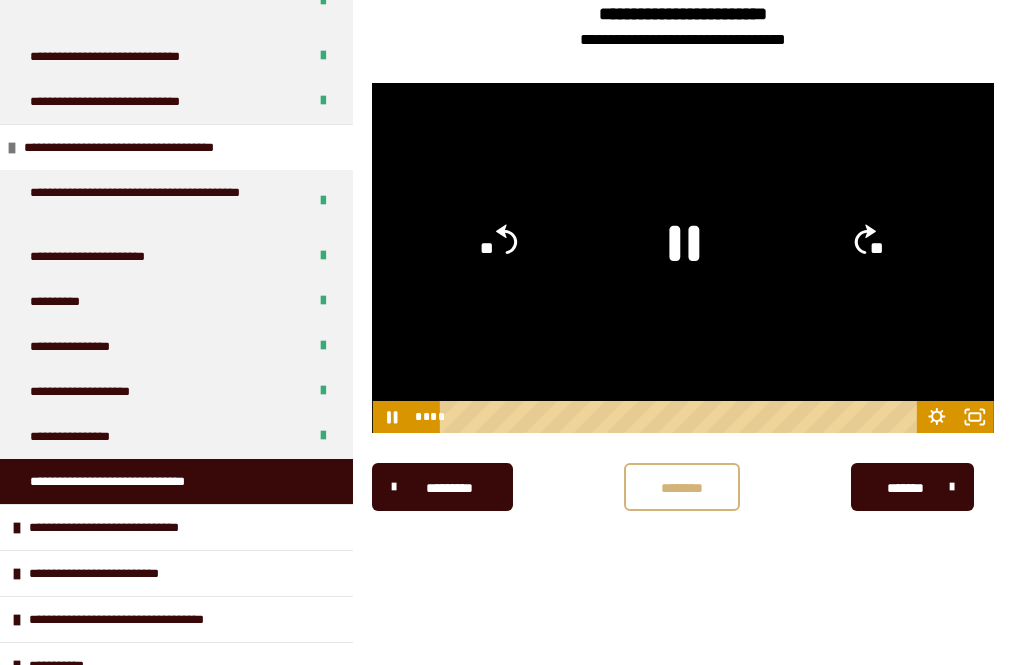 click on "**" 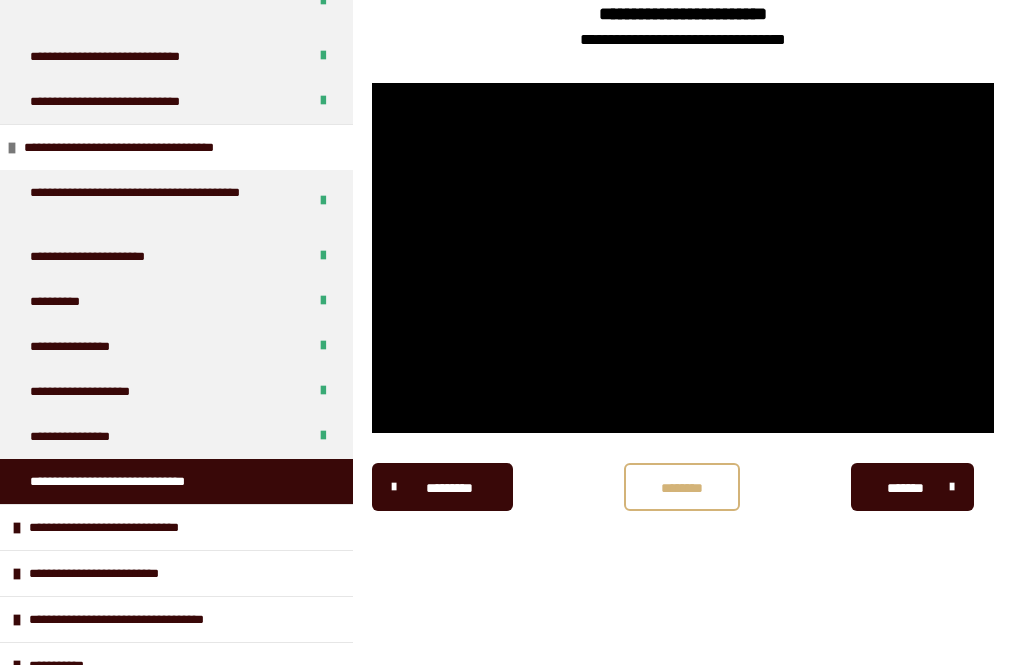 click at bounding box center (683, 258) 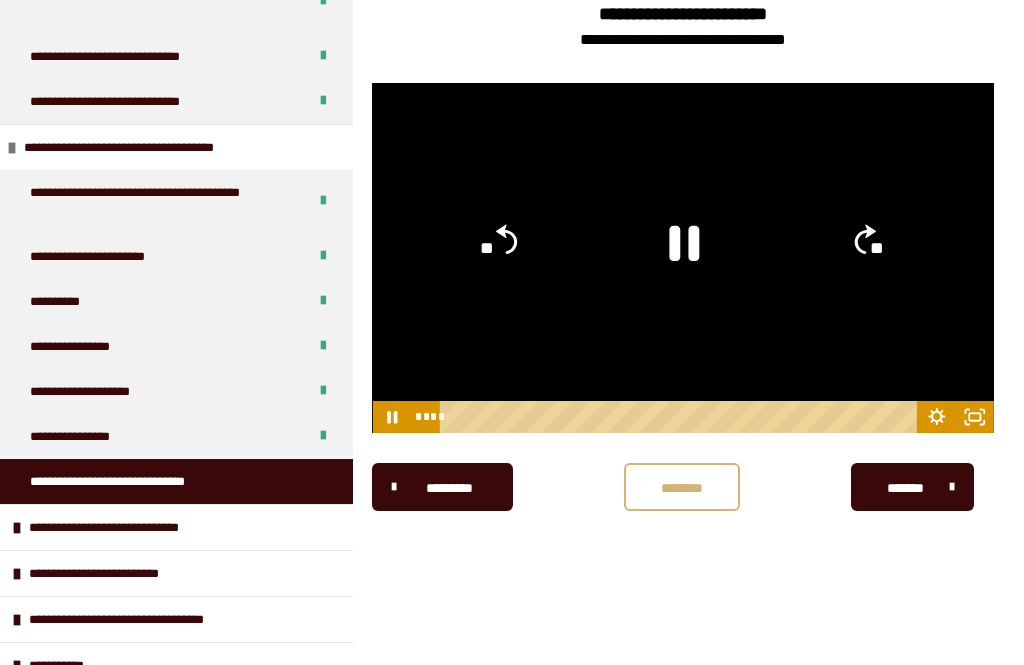 click on "**" 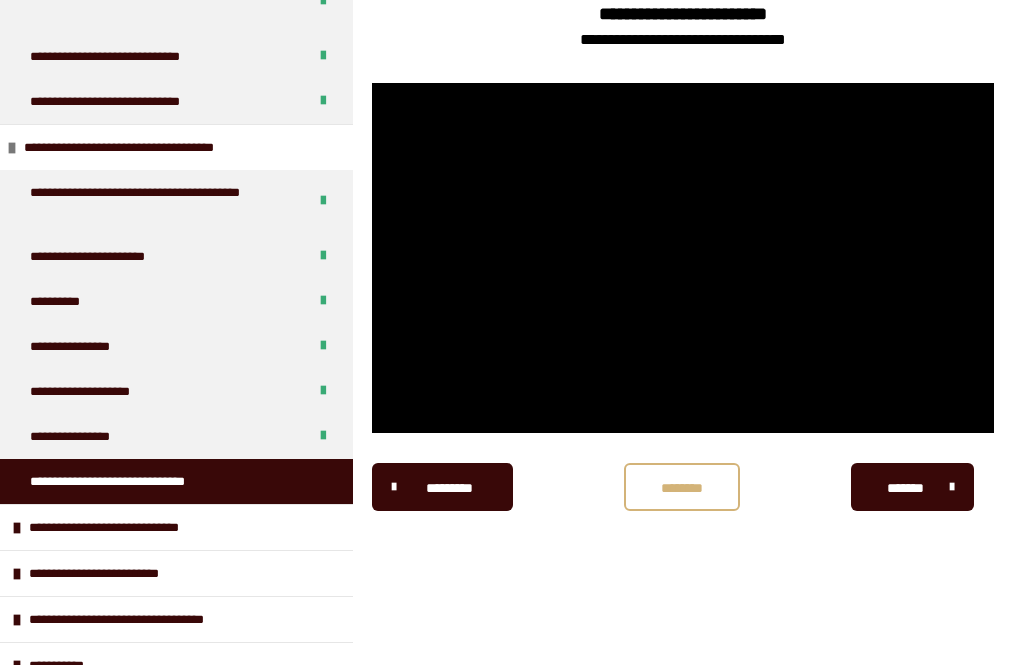 click at bounding box center [683, 258] 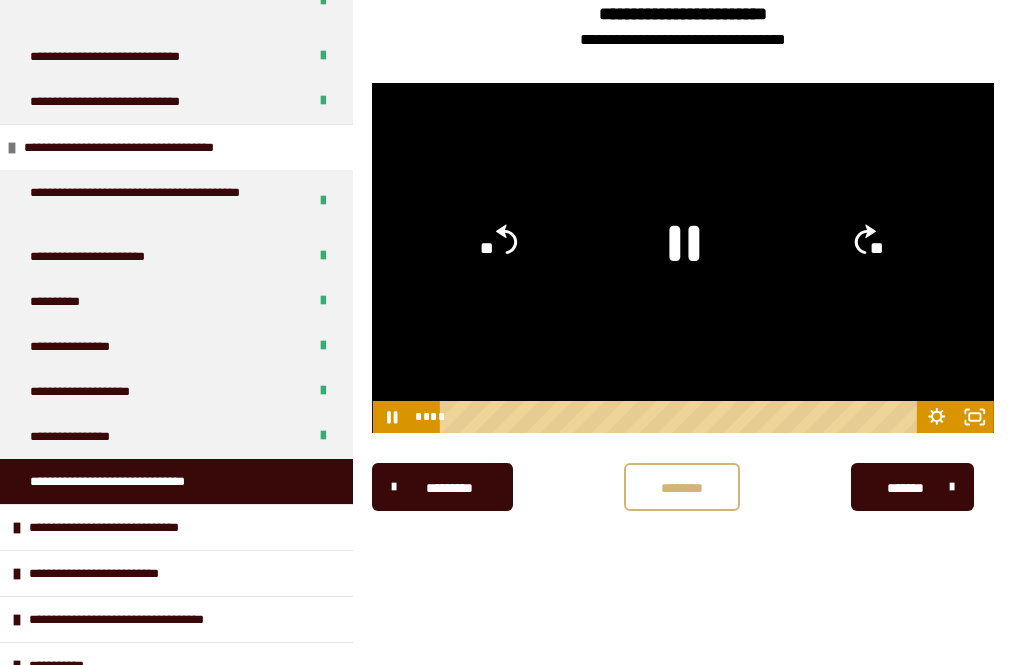 click on "**" 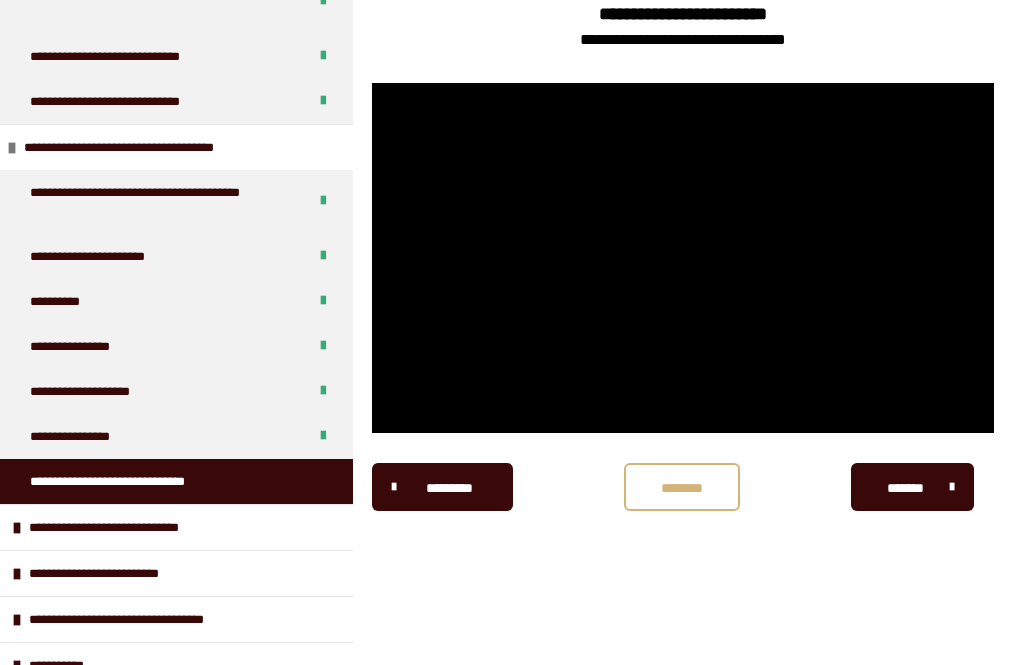 click at bounding box center [683, 258] 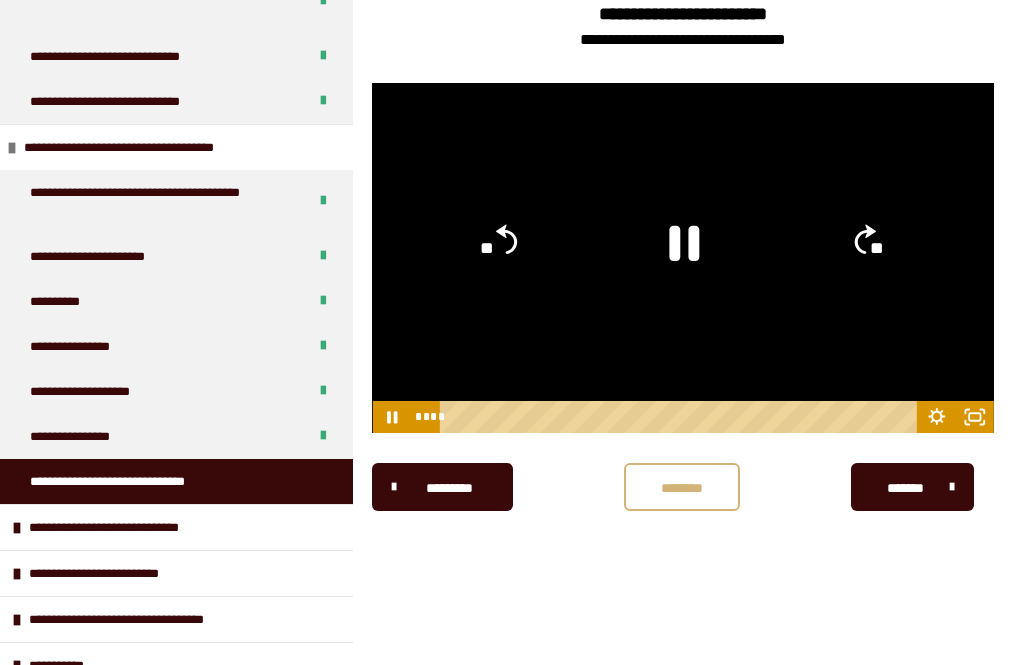 click on "**" 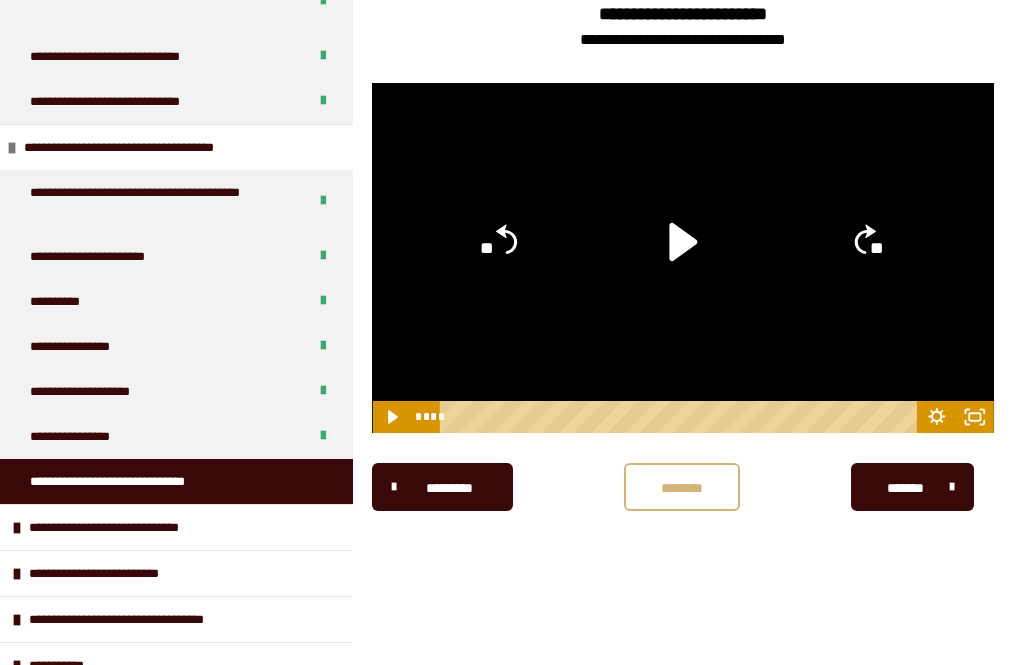 click on "**" 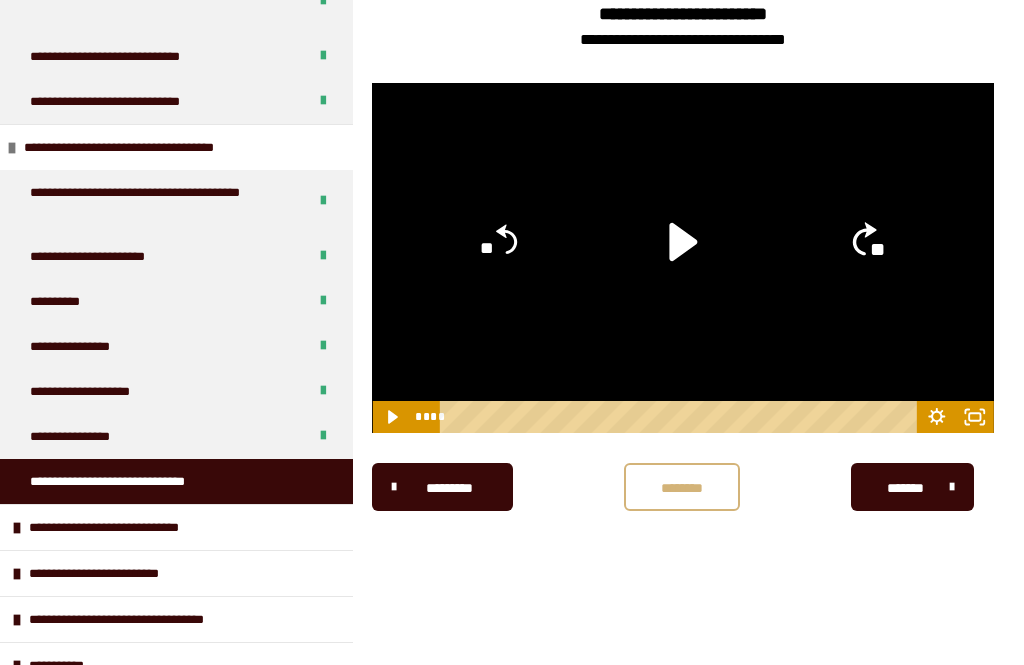 click on "**" 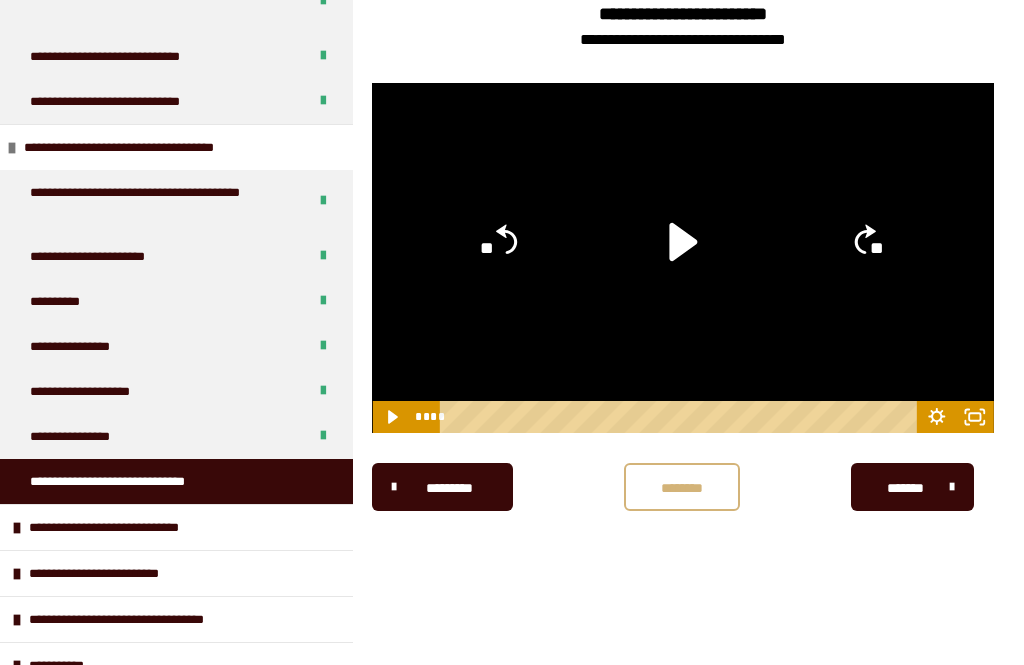 click on "**********" at bounding box center (512, 302) 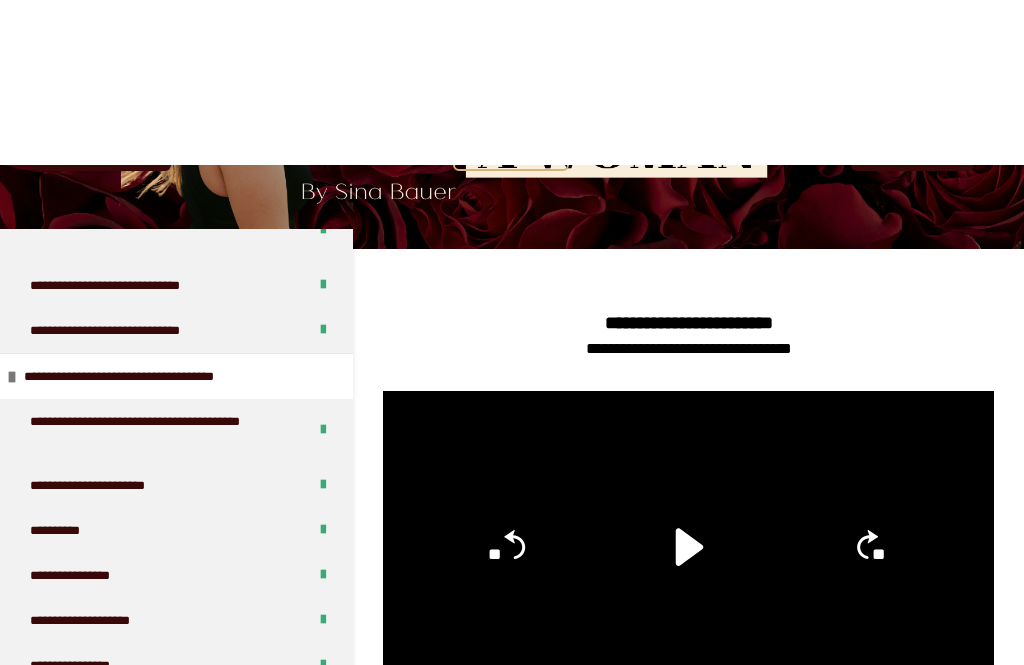 scroll, scrollTop: 0, scrollLeft: 0, axis: both 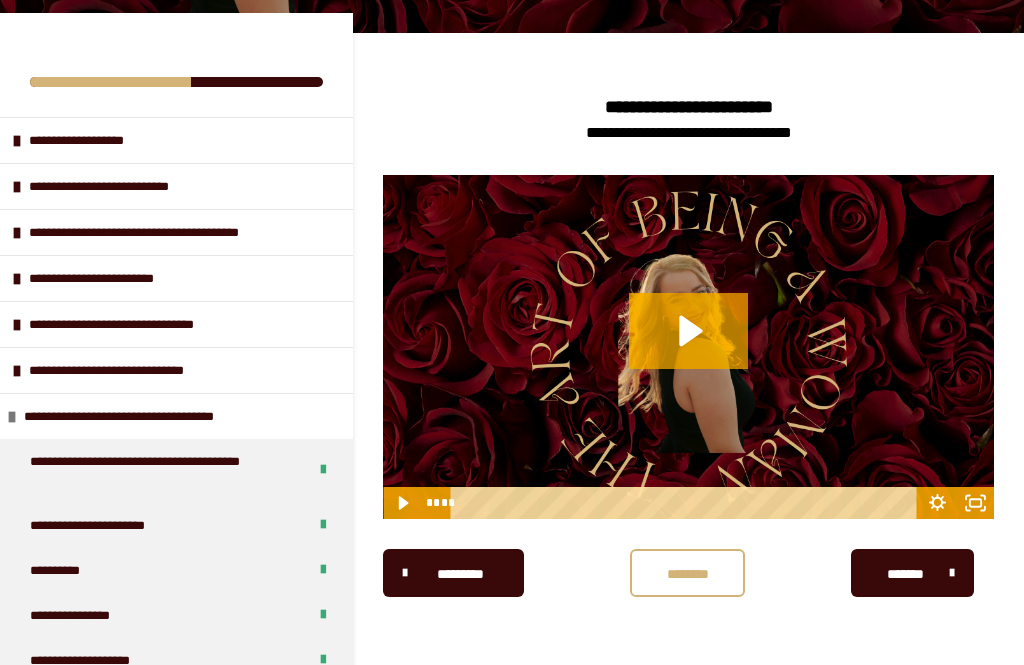 click 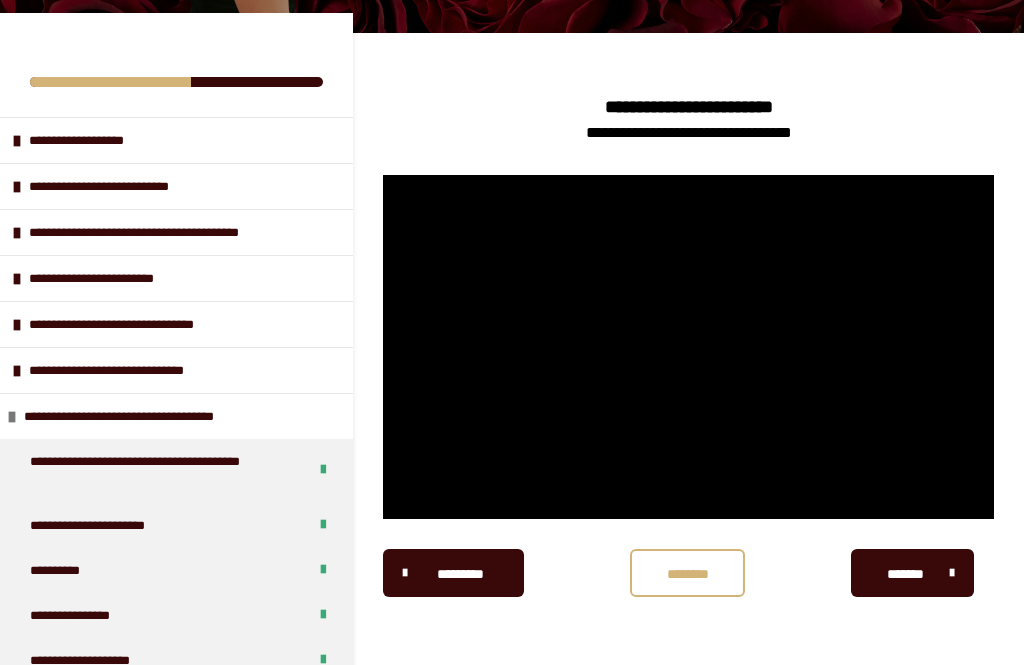 click at bounding box center (688, 347) 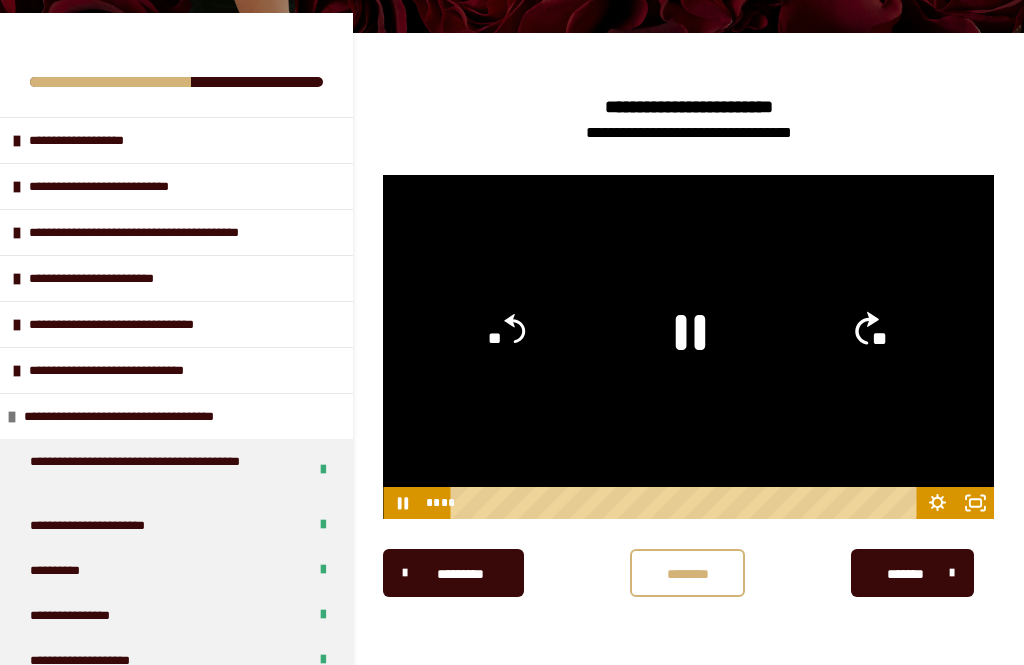 click on "**" 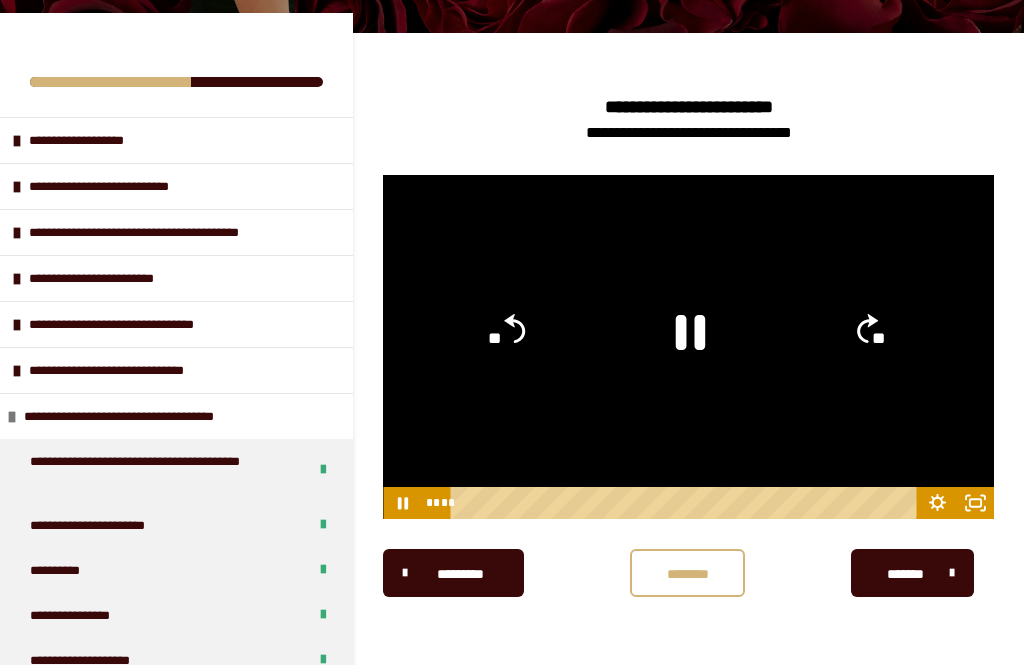 click on "**" 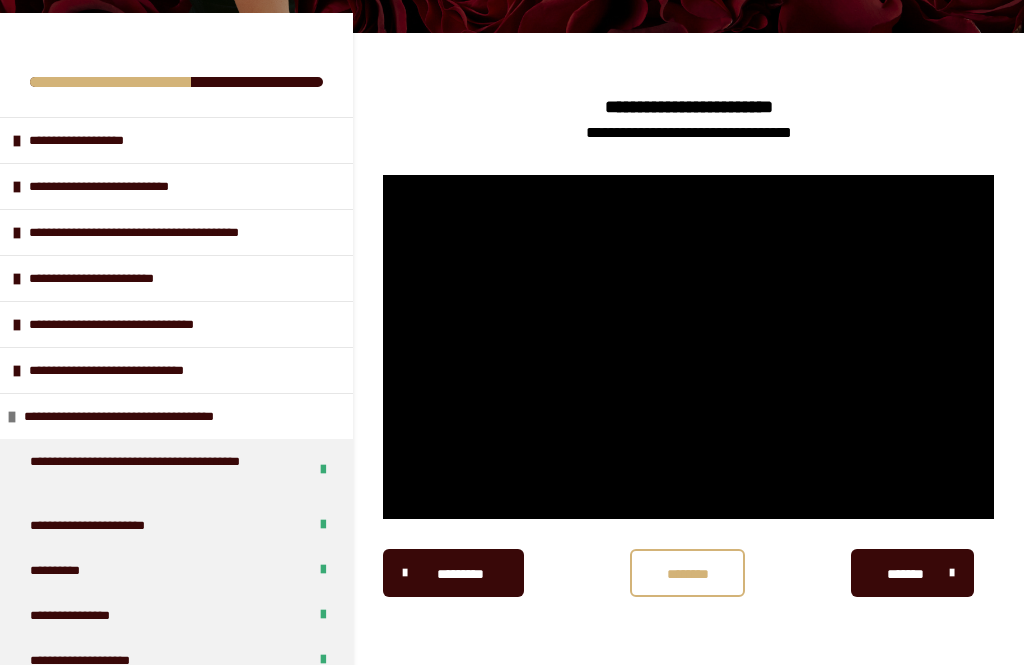 click at bounding box center (688, 347) 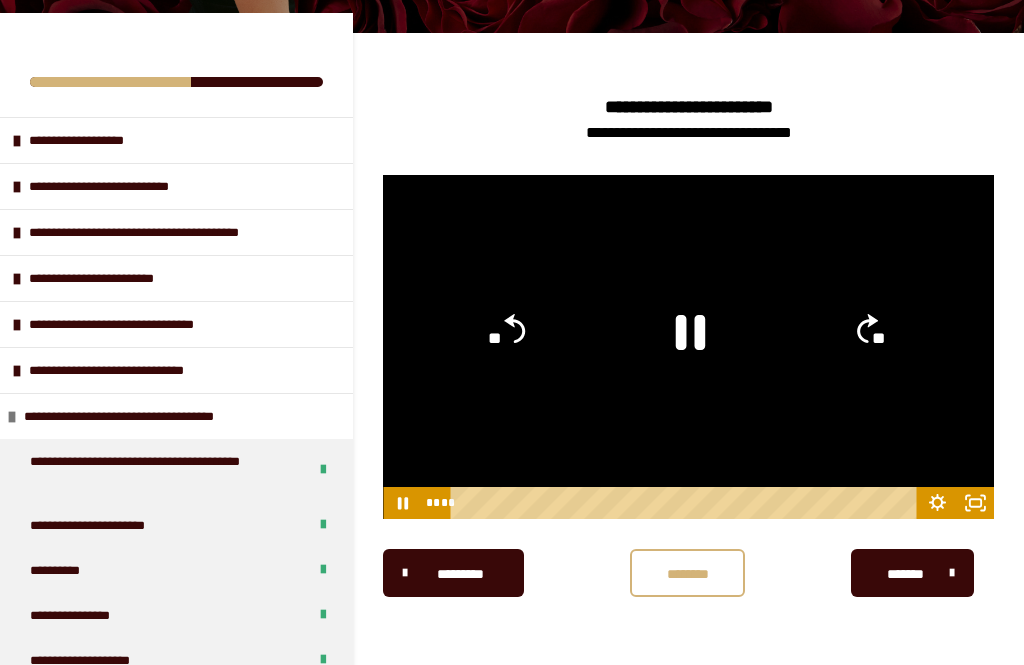 click 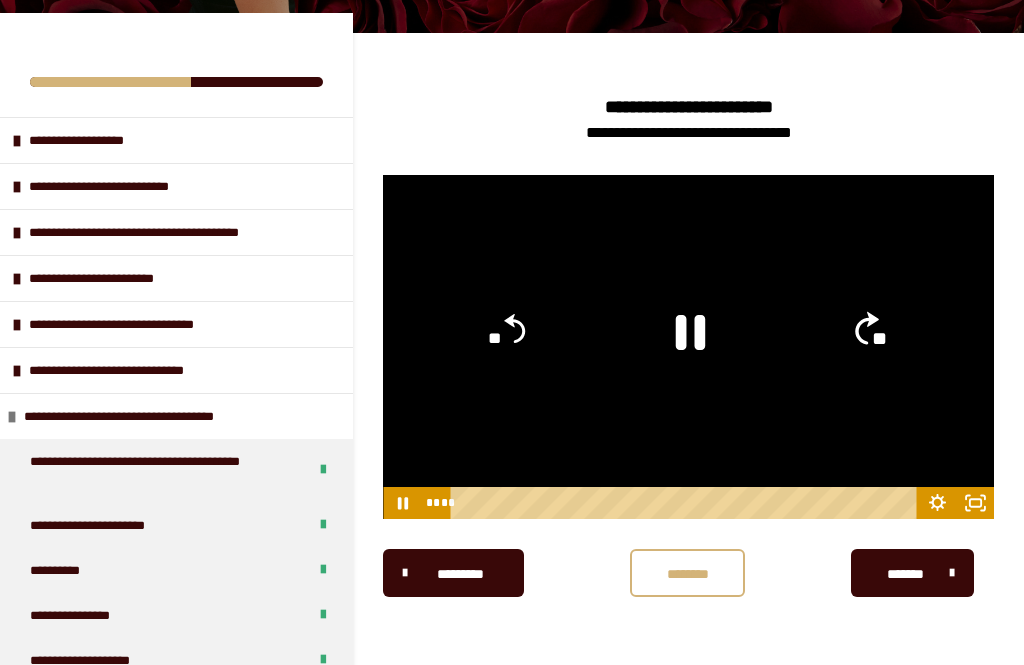 click on "**" 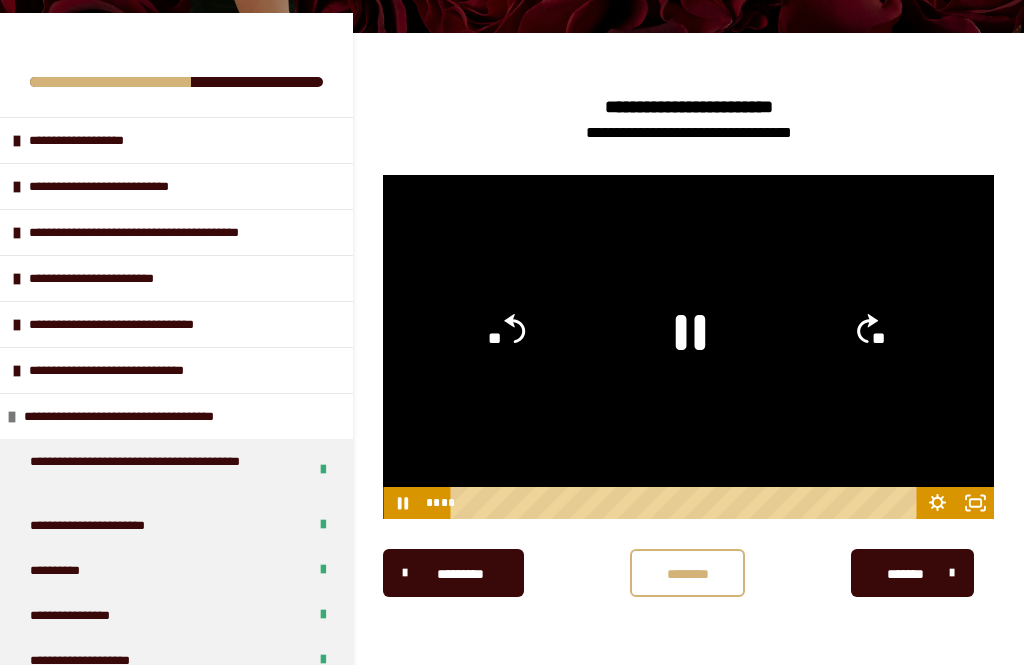 click on "**" 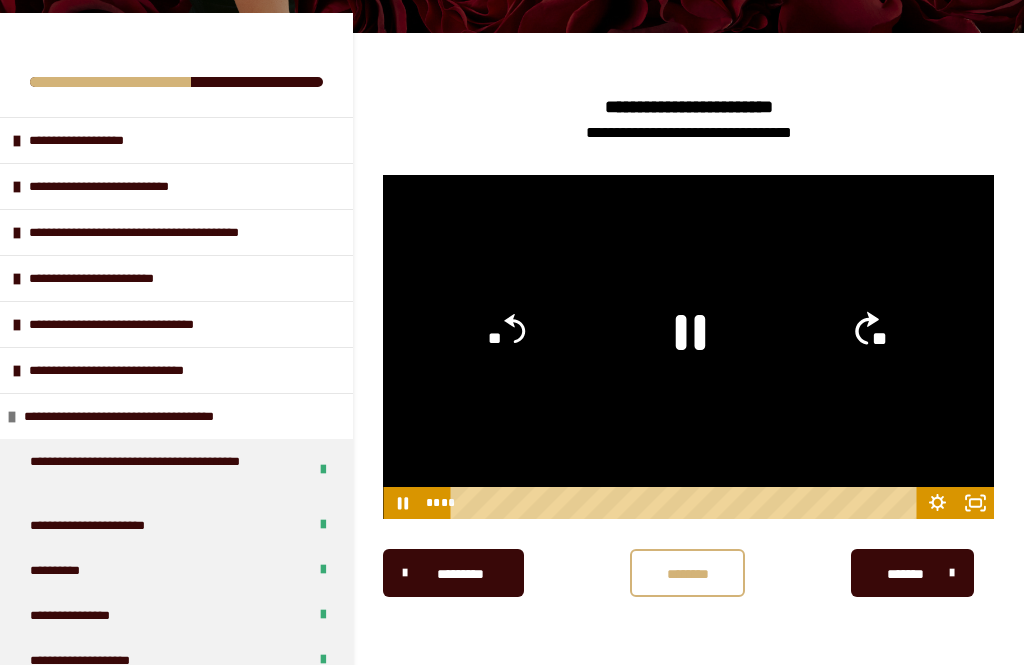 click on "**" 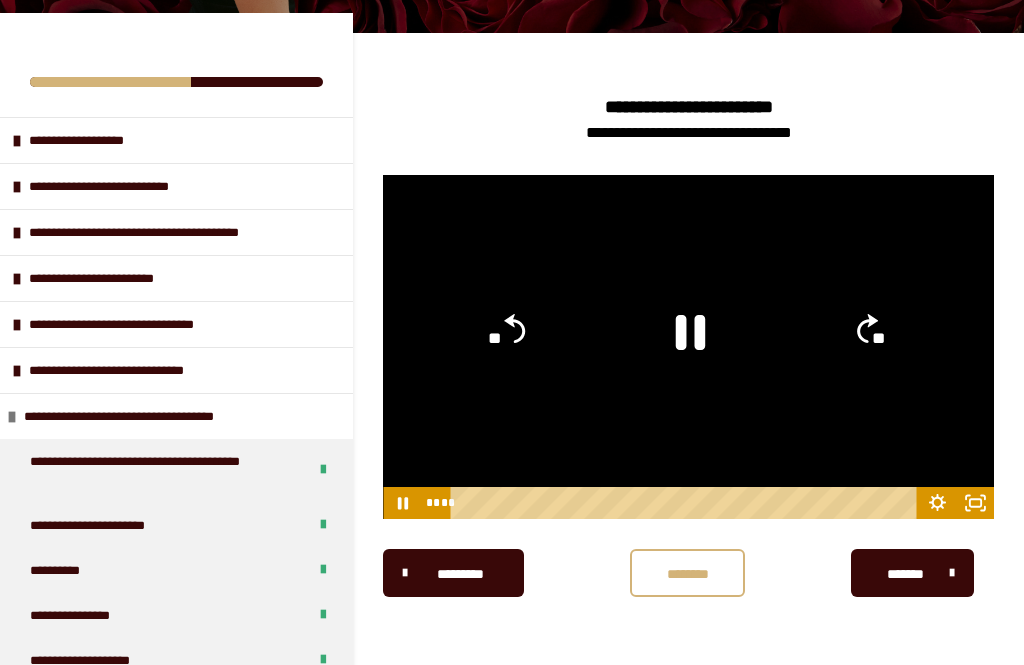 click on "**" 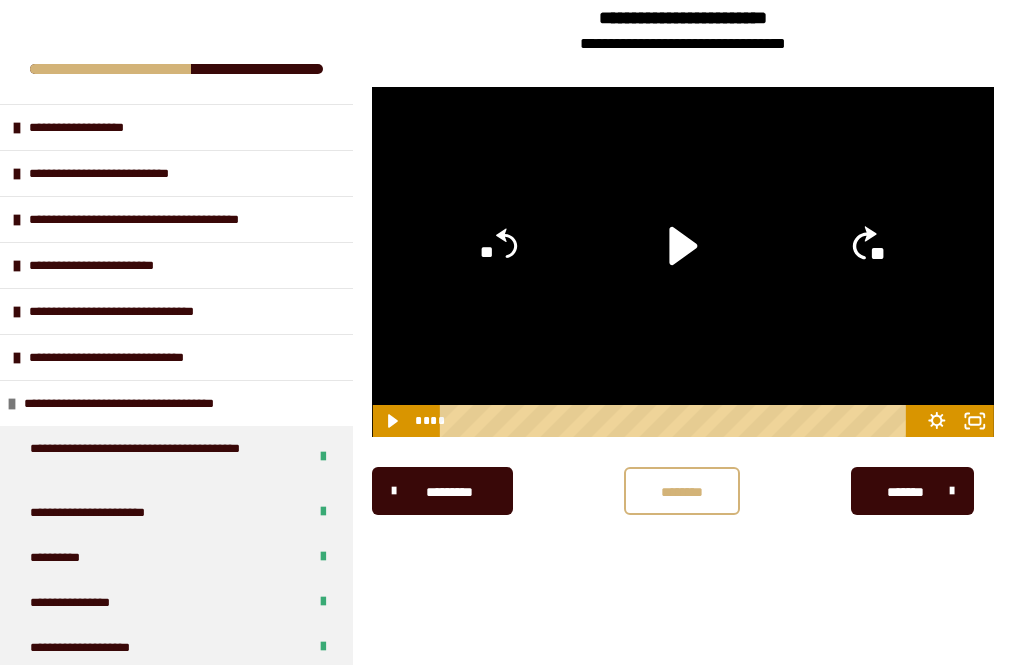 scroll, scrollTop: 340, scrollLeft: 0, axis: vertical 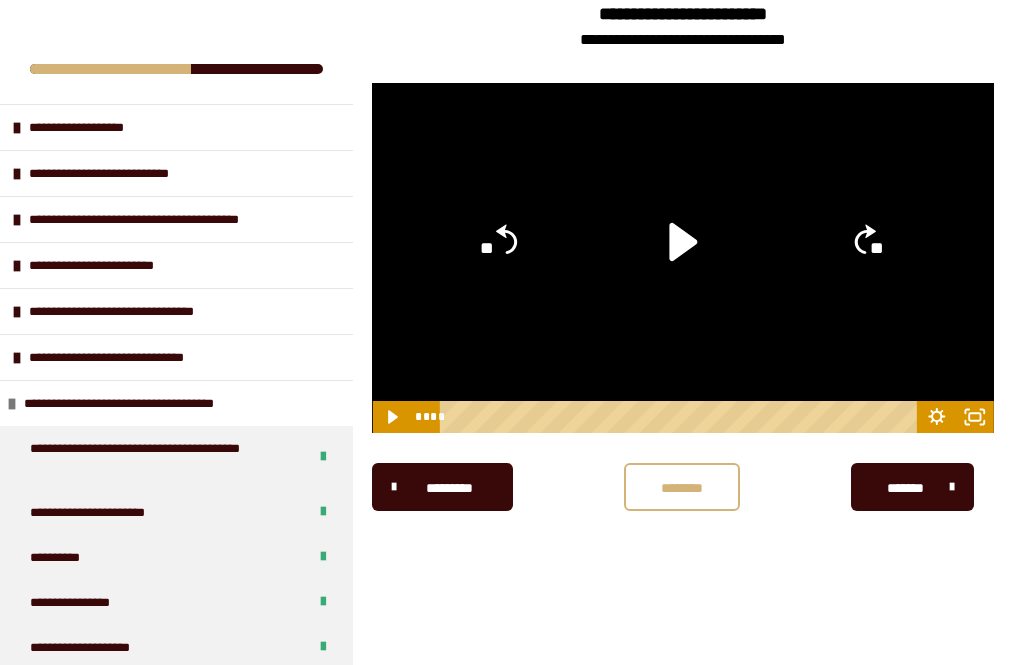 click on "********" at bounding box center [682, 487] 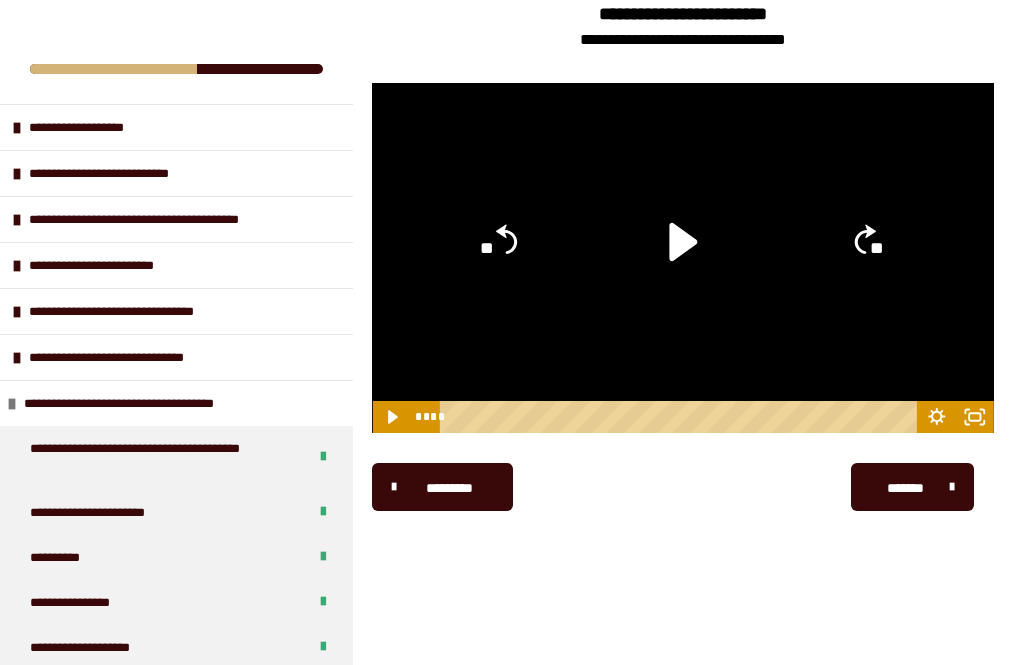 click on "*******" at bounding box center (905, 488) 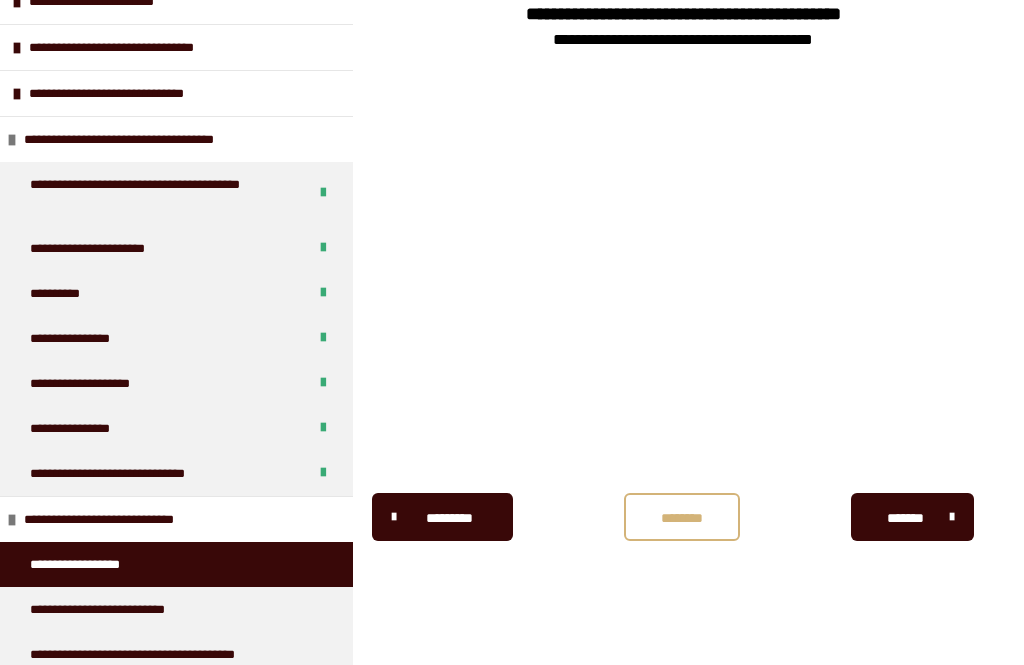 scroll, scrollTop: 308, scrollLeft: 0, axis: vertical 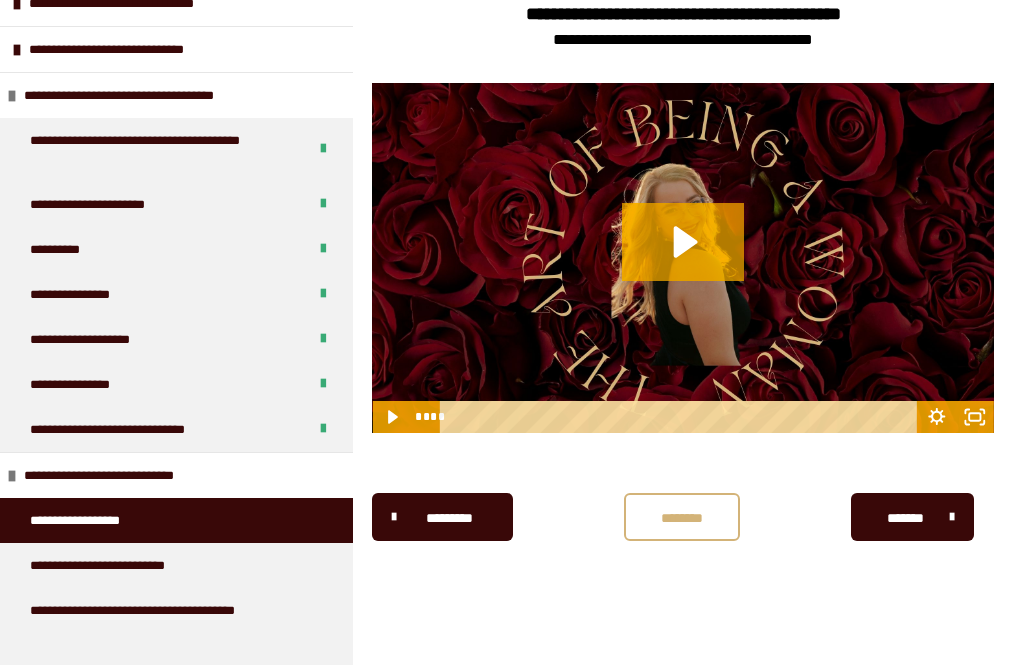 click on "**********" at bounding box center [157, 95] 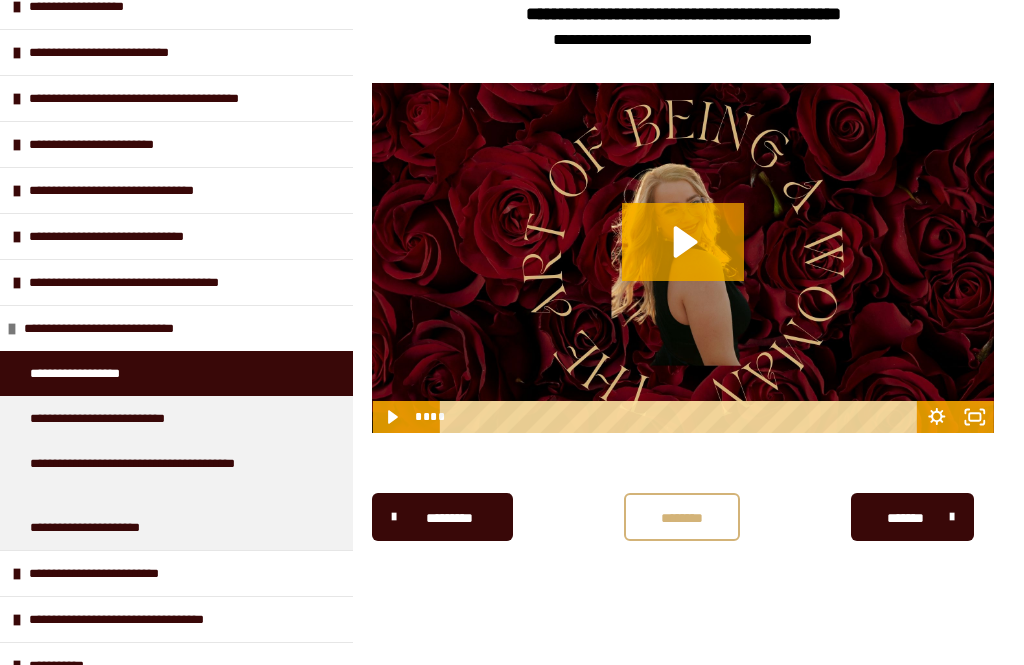 scroll, scrollTop: 121, scrollLeft: 0, axis: vertical 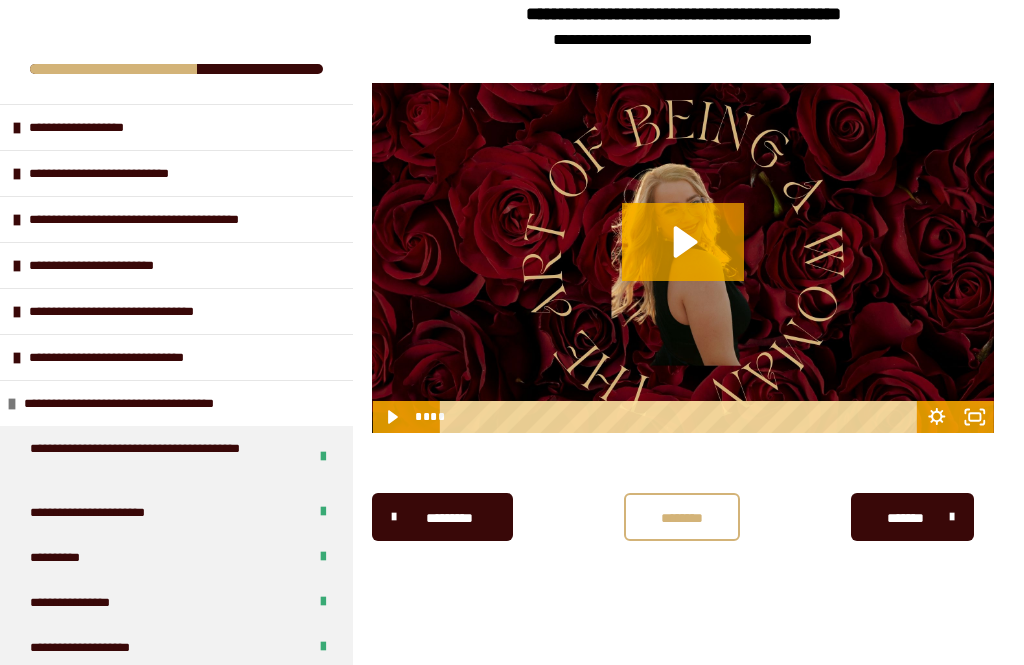 click on "**********" at bounding box center [123, 173] 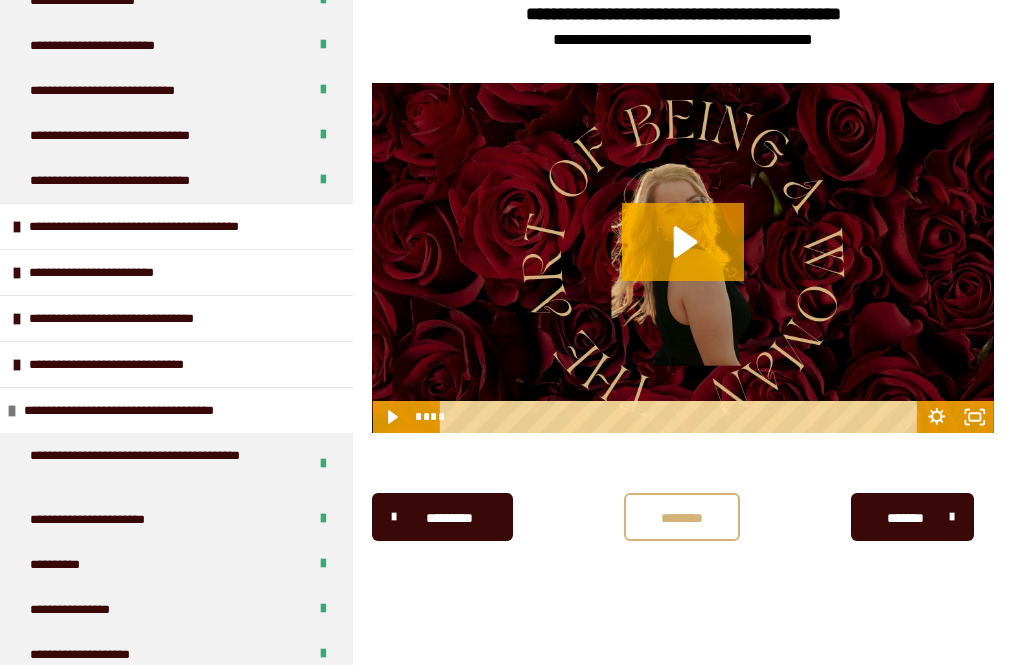 scroll, scrollTop: 293, scrollLeft: 0, axis: vertical 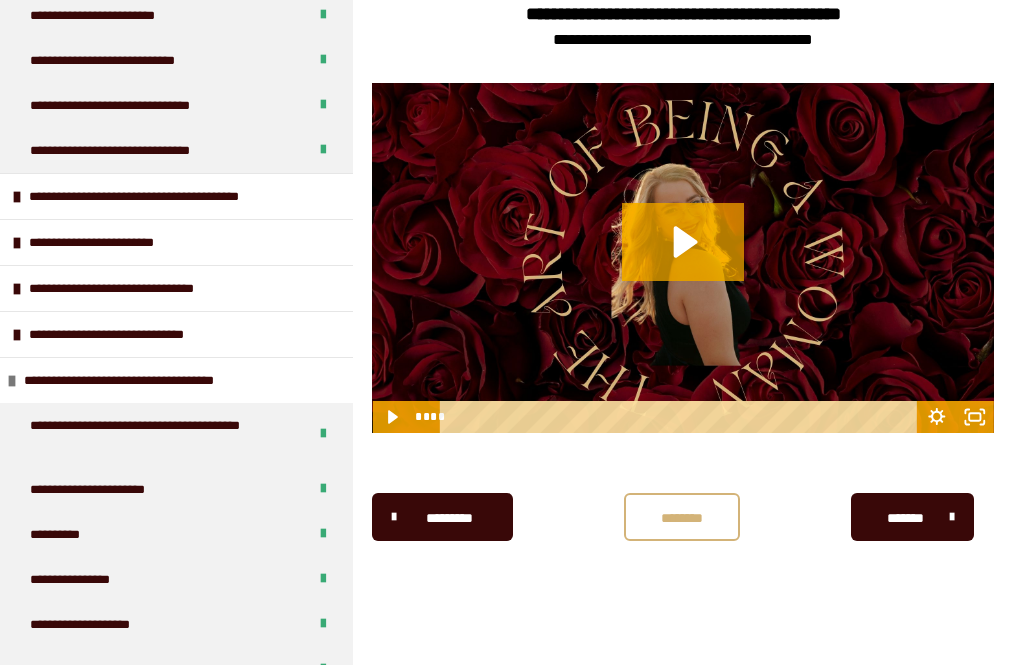 click on "**********" at bounding box center (168, 196) 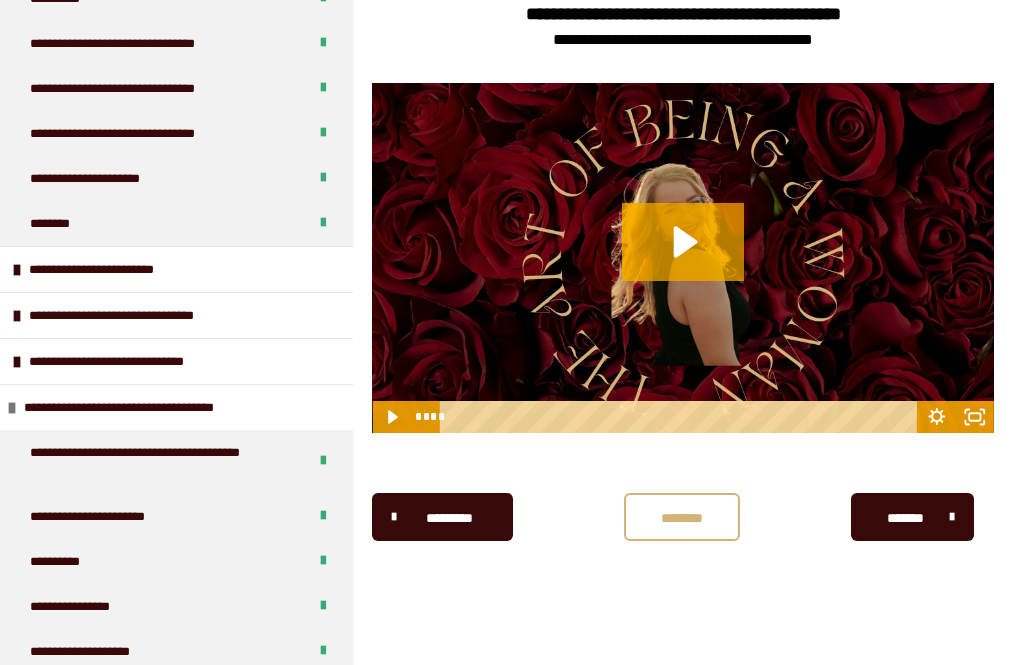 scroll, scrollTop: 546, scrollLeft: 0, axis: vertical 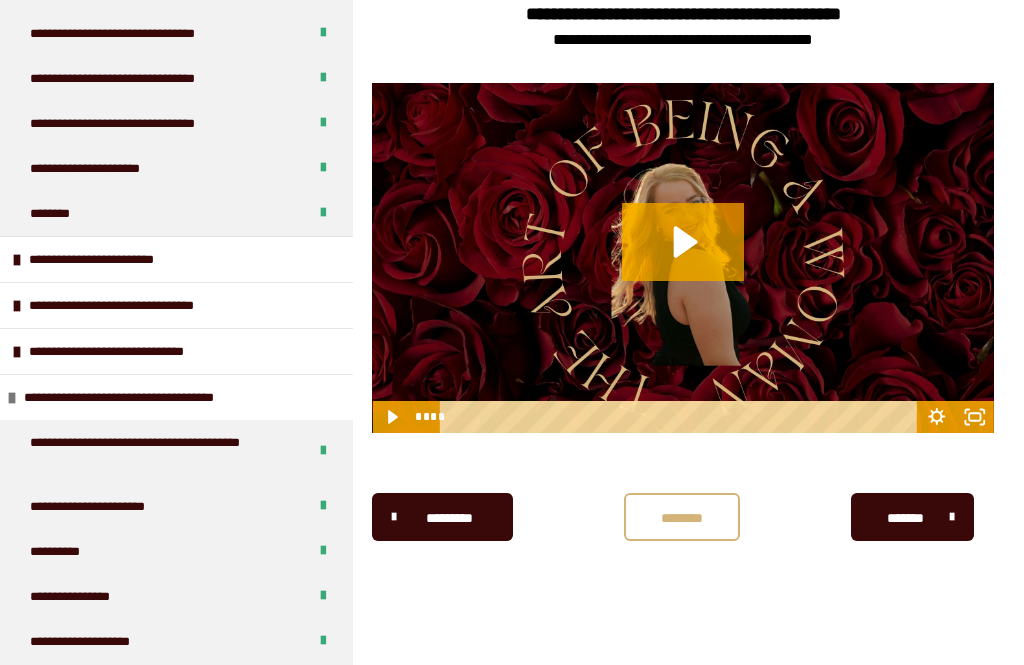 click at bounding box center [17, 260] 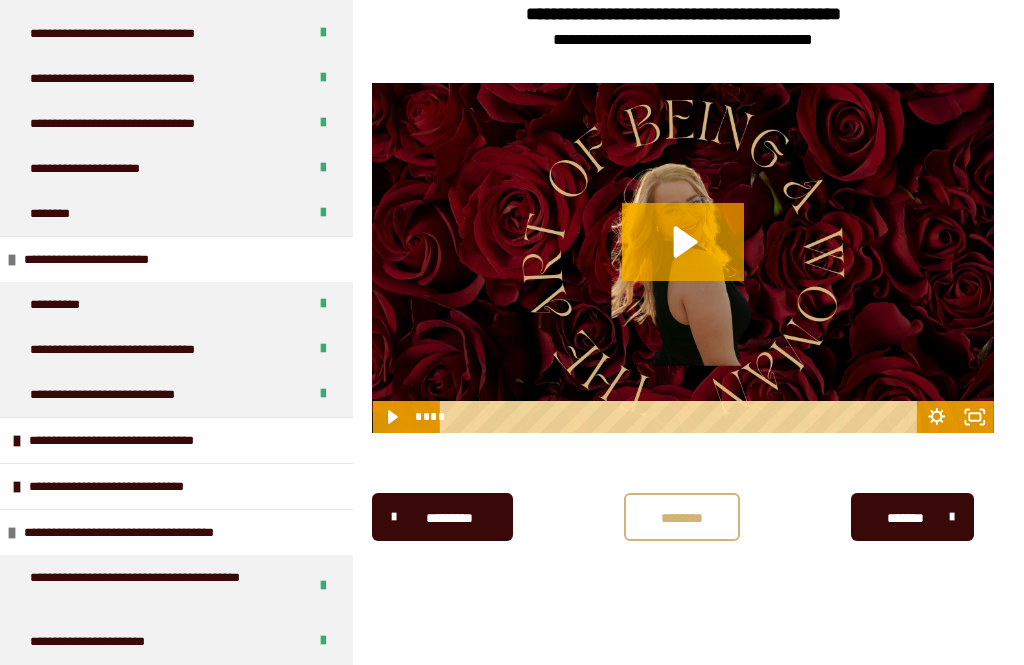 click on "**********" at bounding box center [176, 440] 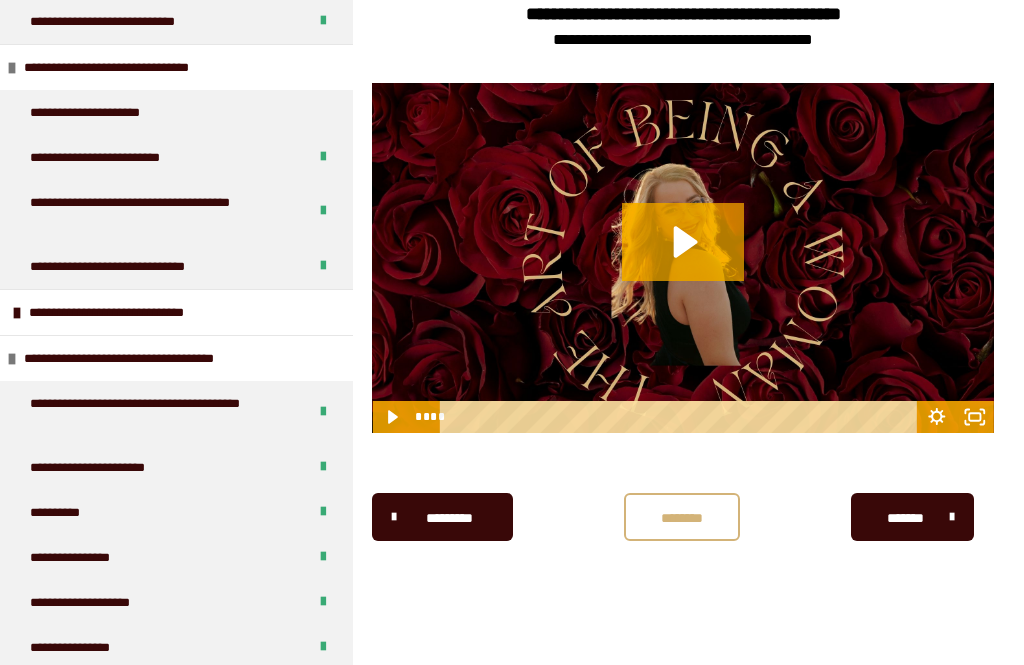 scroll, scrollTop: 923, scrollLeft: 0, axis: vertical 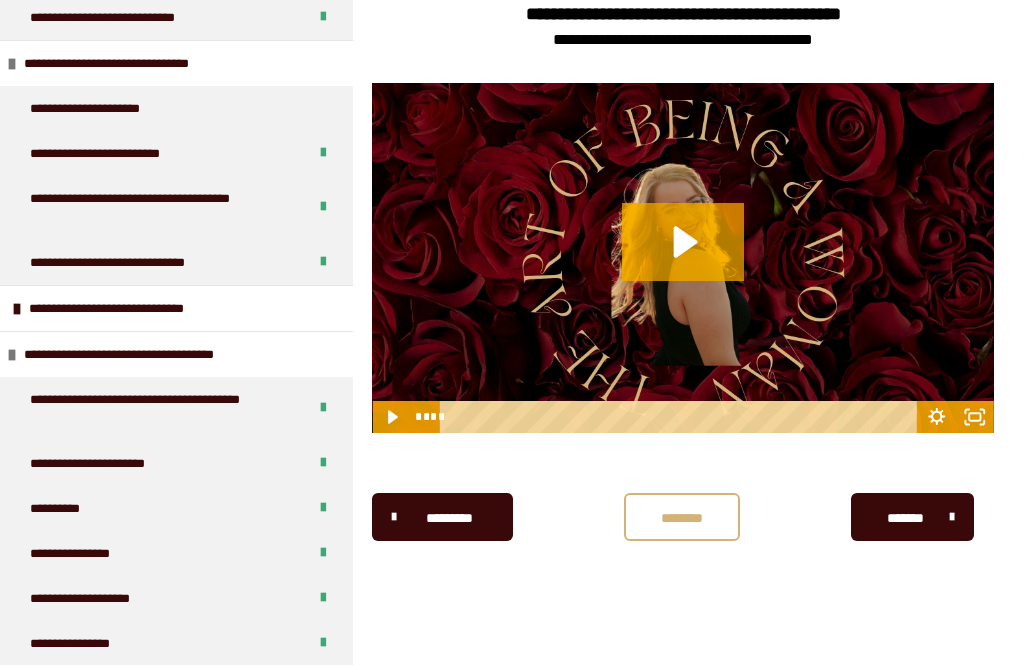 click at bounding box center (17, 309) 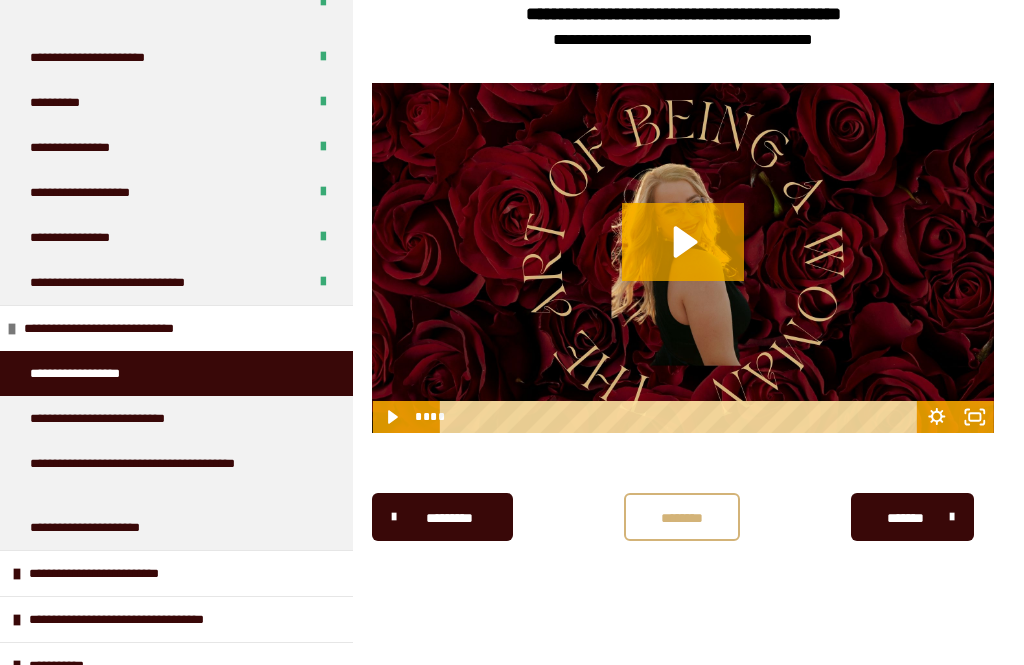 scroll, scrollTop: 1573, scrollLeft: 0, axis: vertical 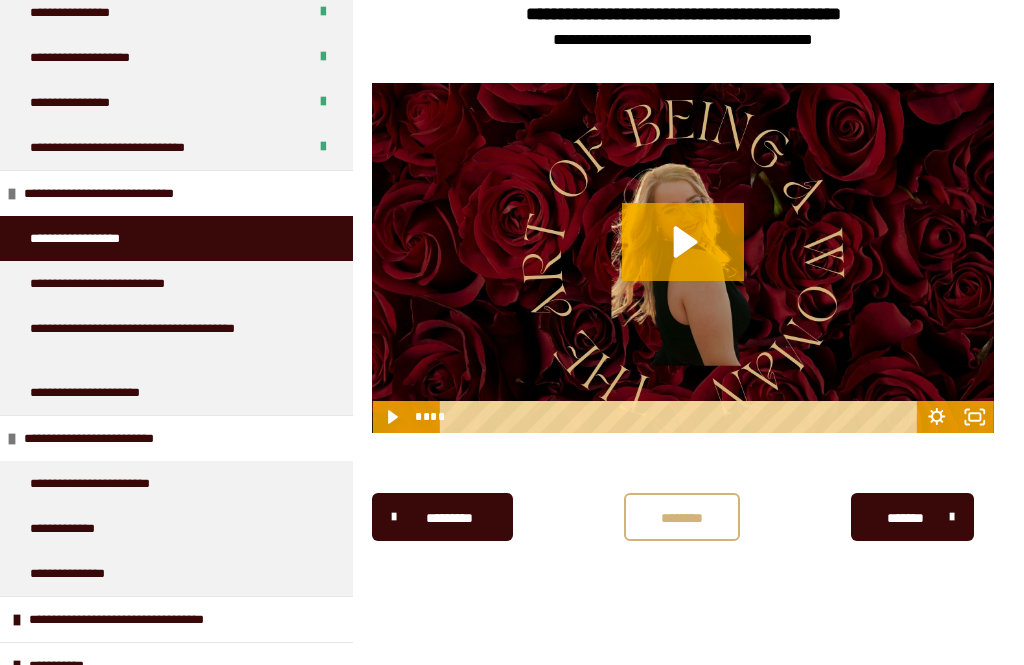 click on "**********" at bounding box center [146, 619] 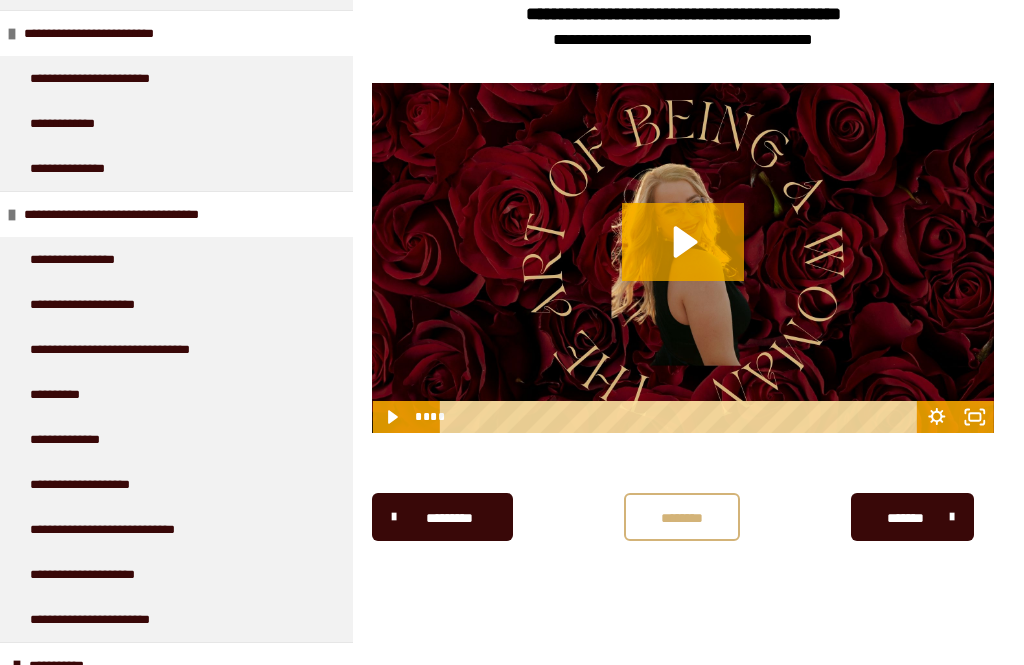 scroll, scrollTop: 2113, scrollLeft: 0, axis: vertical 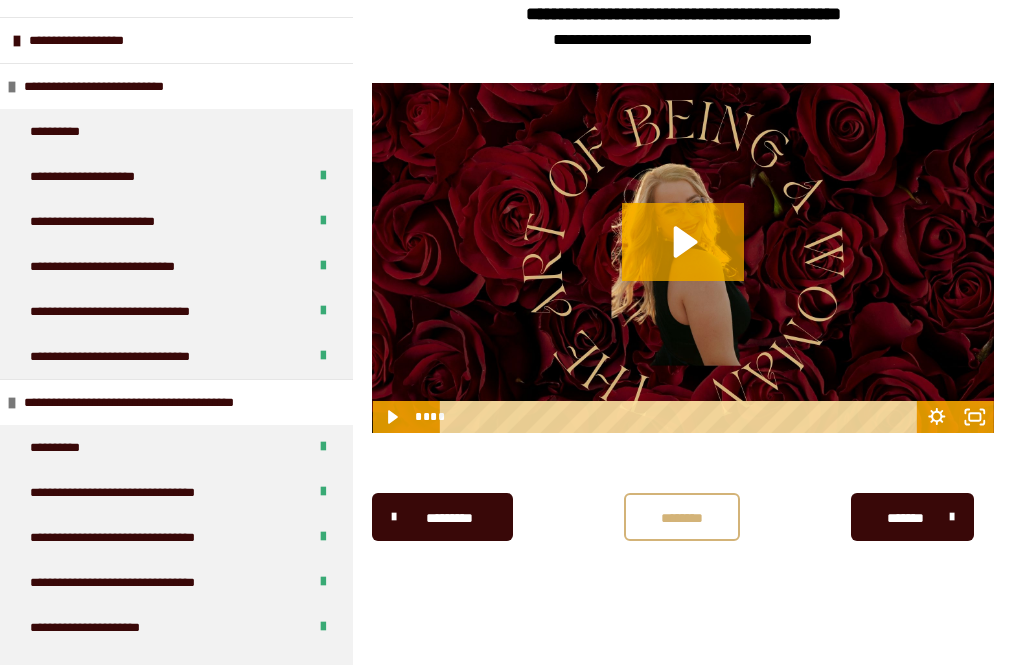 click on "**********" at bounding box center (176, 40) 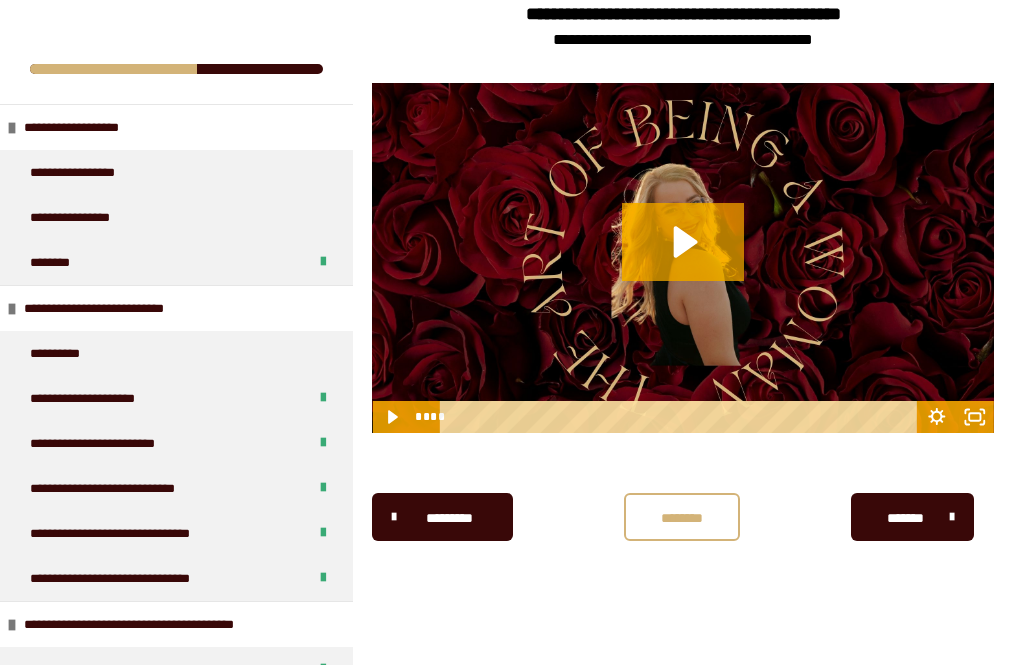 scroll, scrollTop: 0, scrollLeft: 0, axis: both 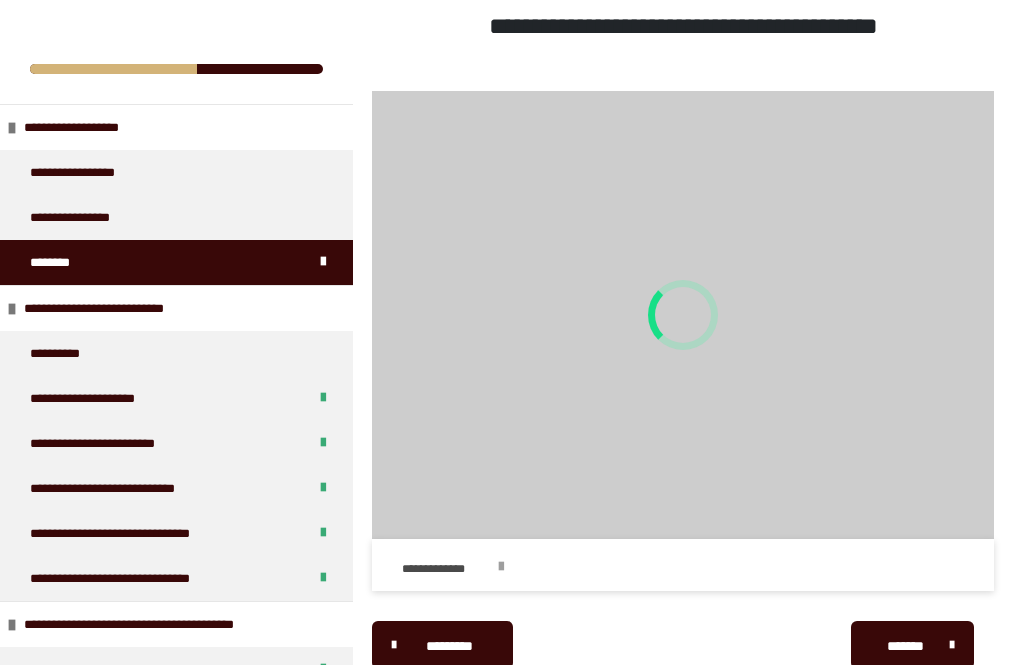 click on "**********" at bounding box center [447, 569] 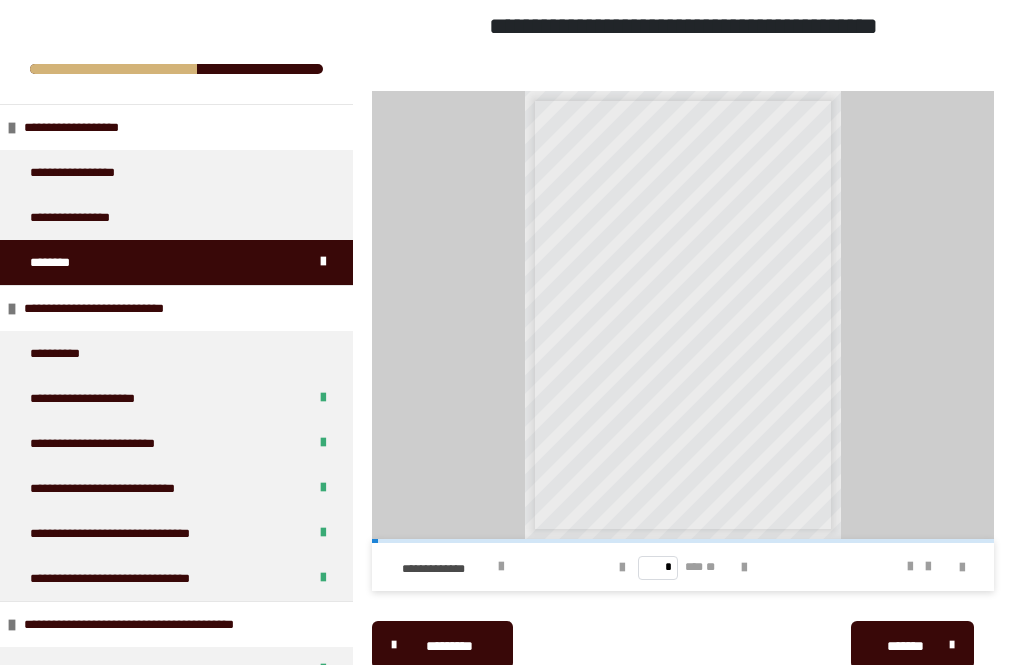 click at bounding box center (501, 567) 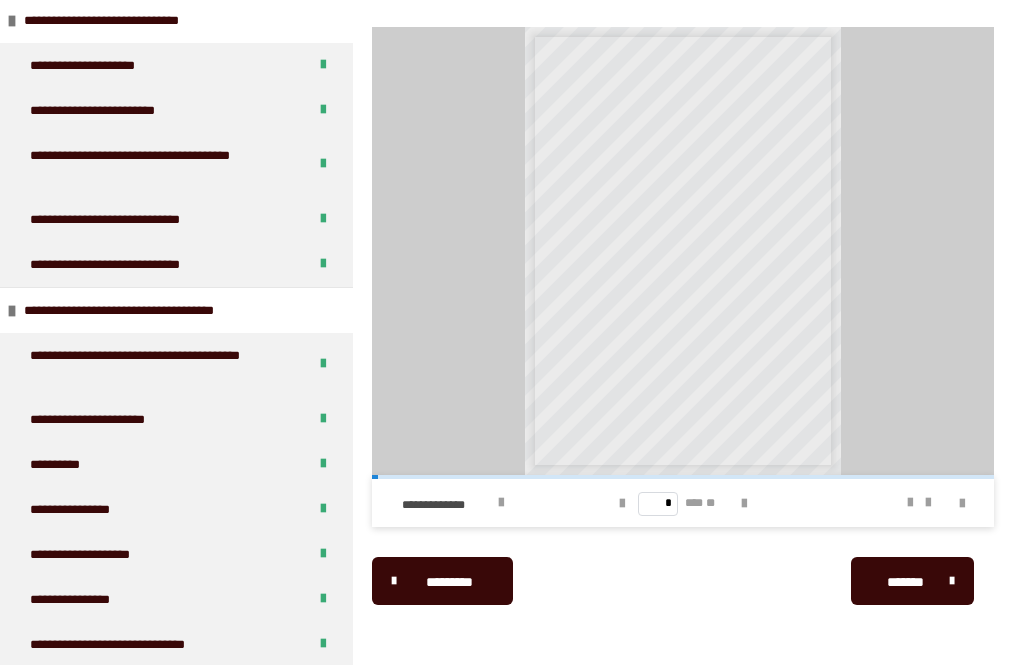 scroll, scrollTop: 1362, scrollLeft: 0, axis: vertical 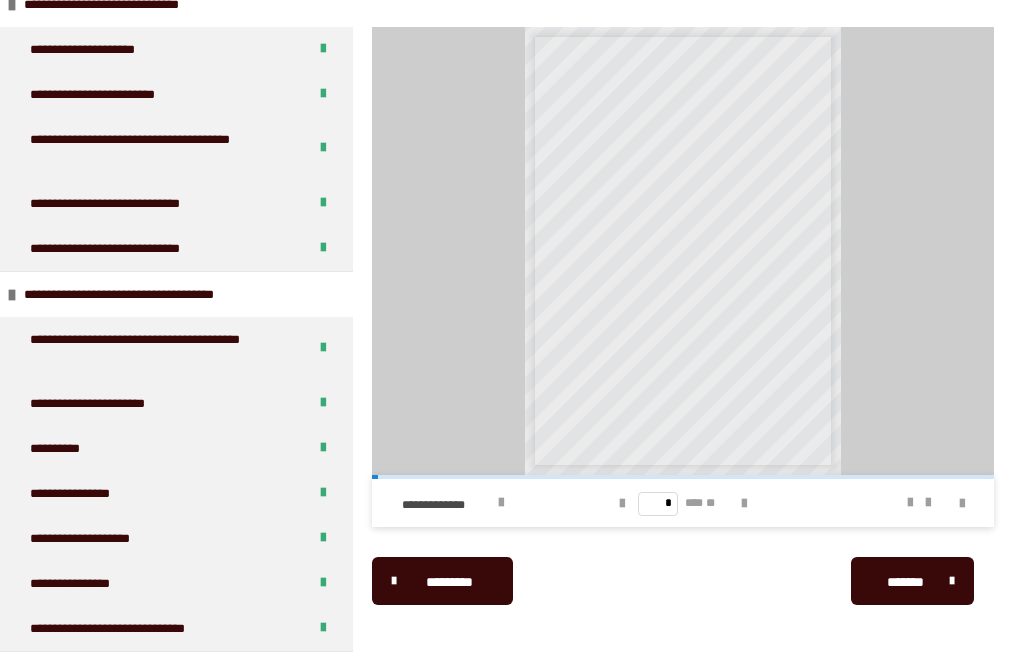 click on "**********" at bounding box center (160, 349) 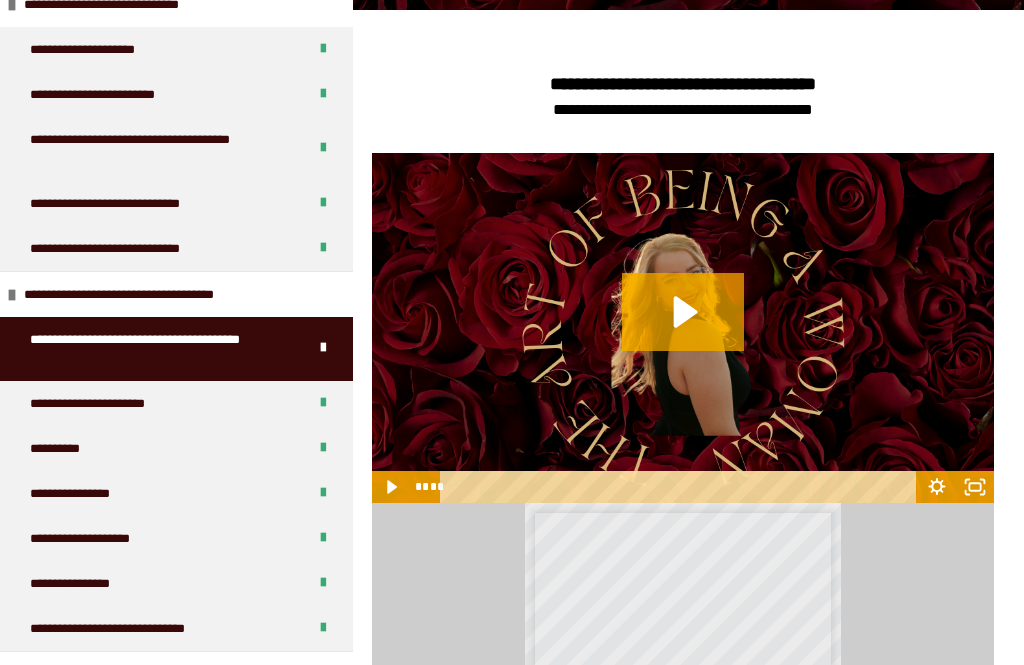 click on "**********" at bounding box center [117, 403] 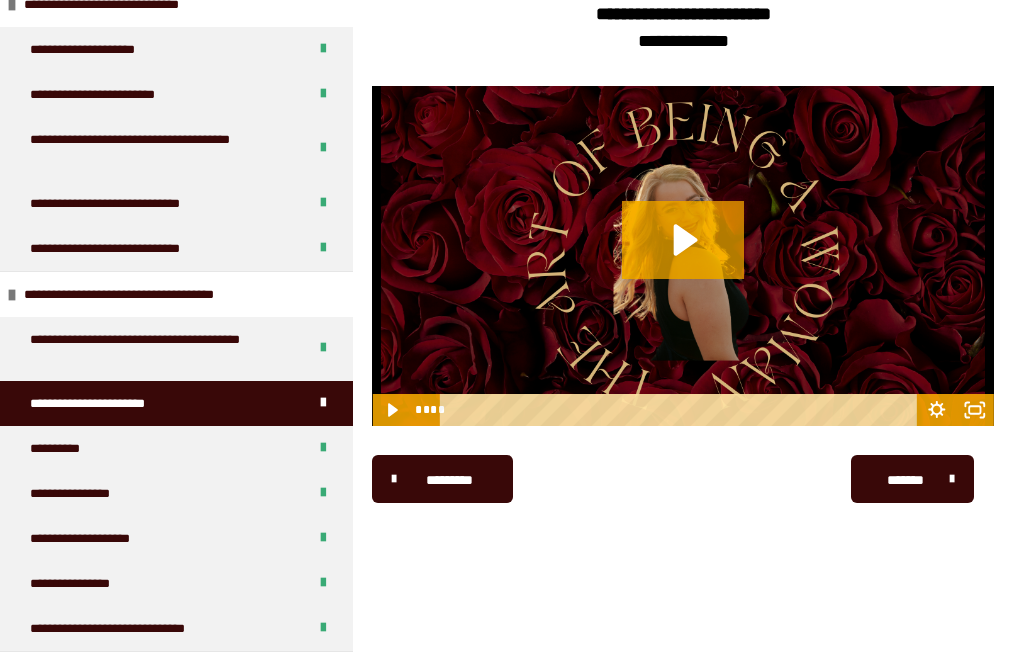 click on "**********" at bounding box center [69, 448] 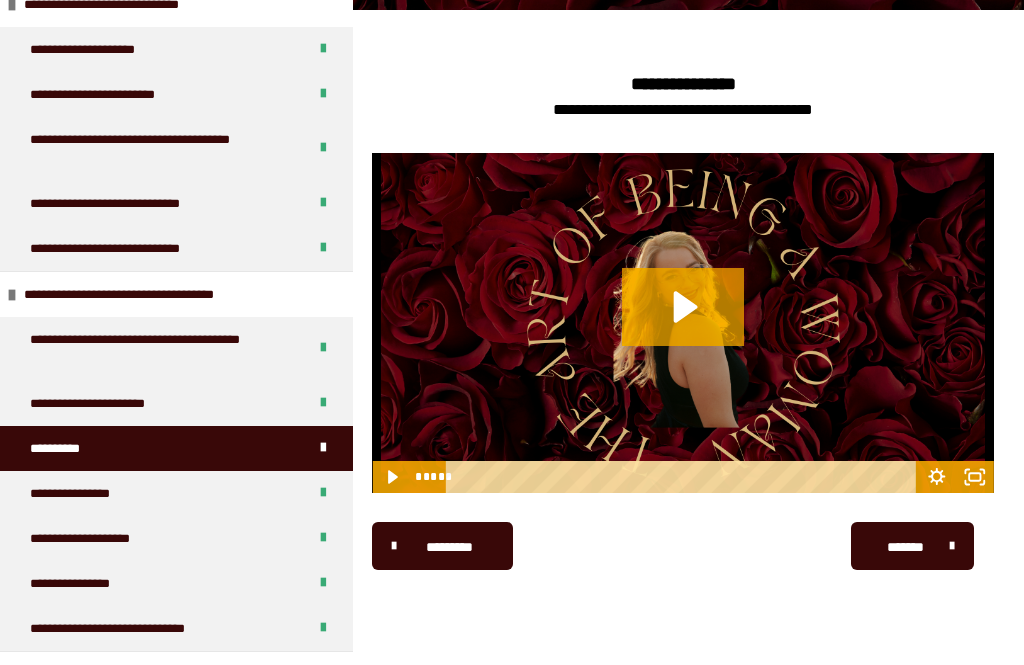 click on "**********" at bounding box center (90, 493) 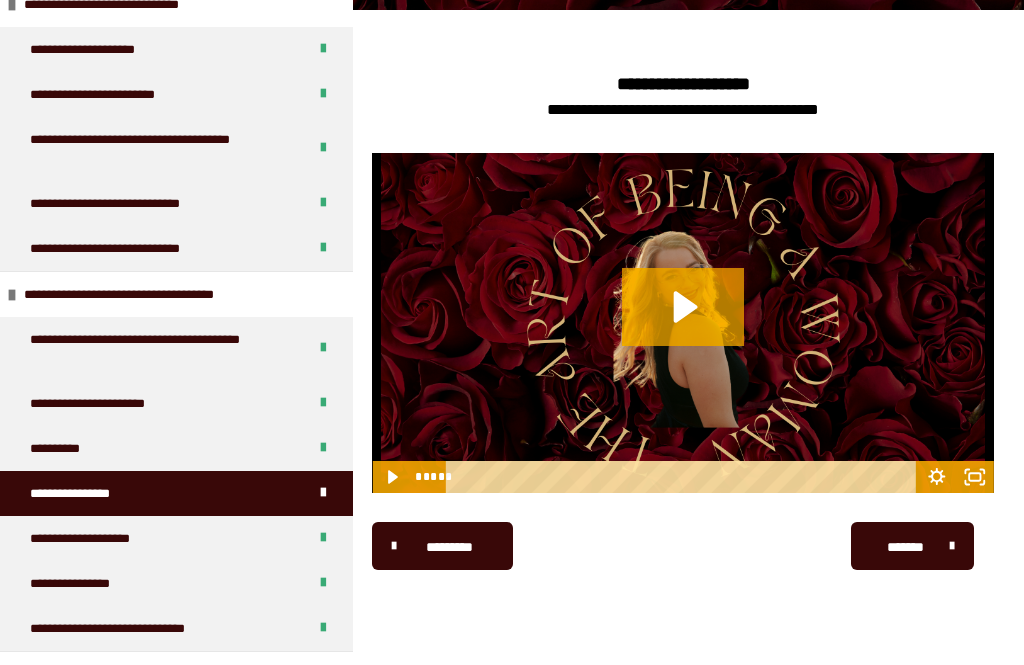 scroll, scrollTop: 340, scrollLeft: 0, axis: vertical 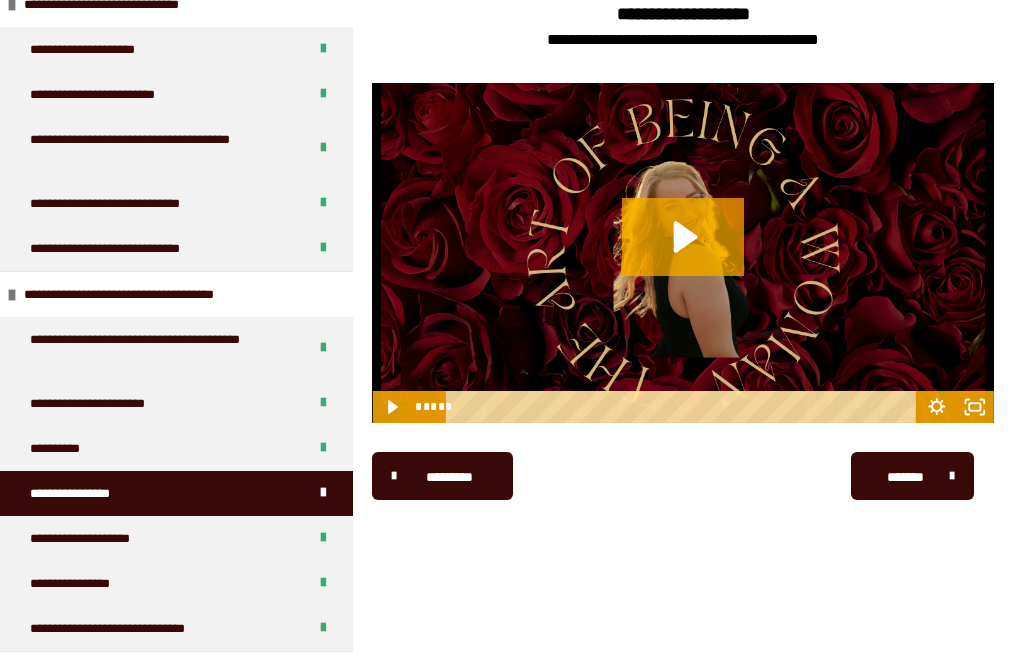 click on "**********" at bounding box center (176, 538) 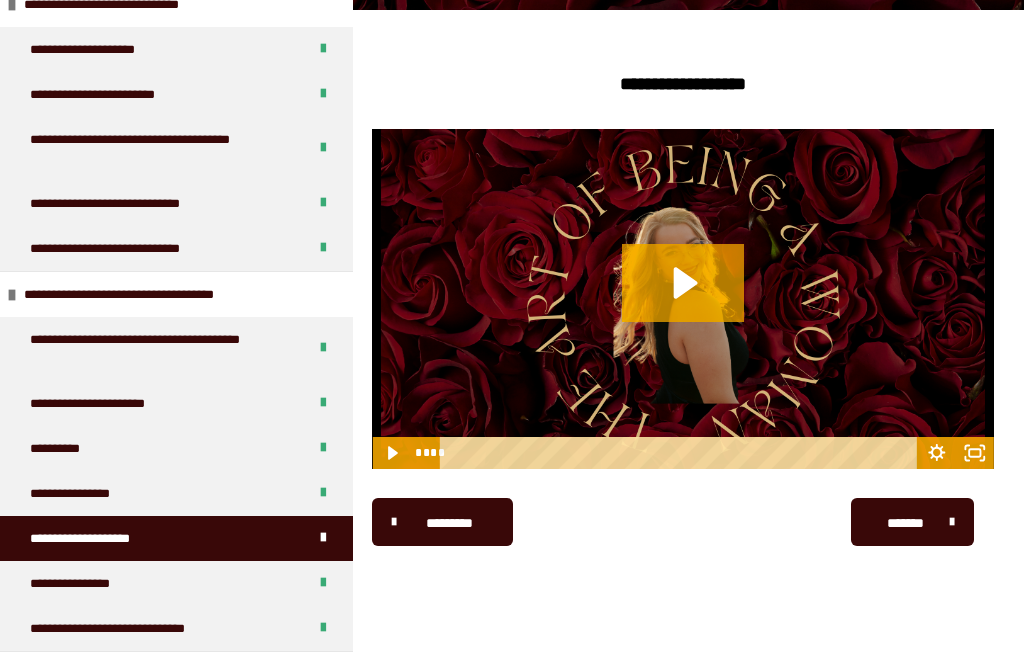 click on "**********" at bounding box center (160, 349) 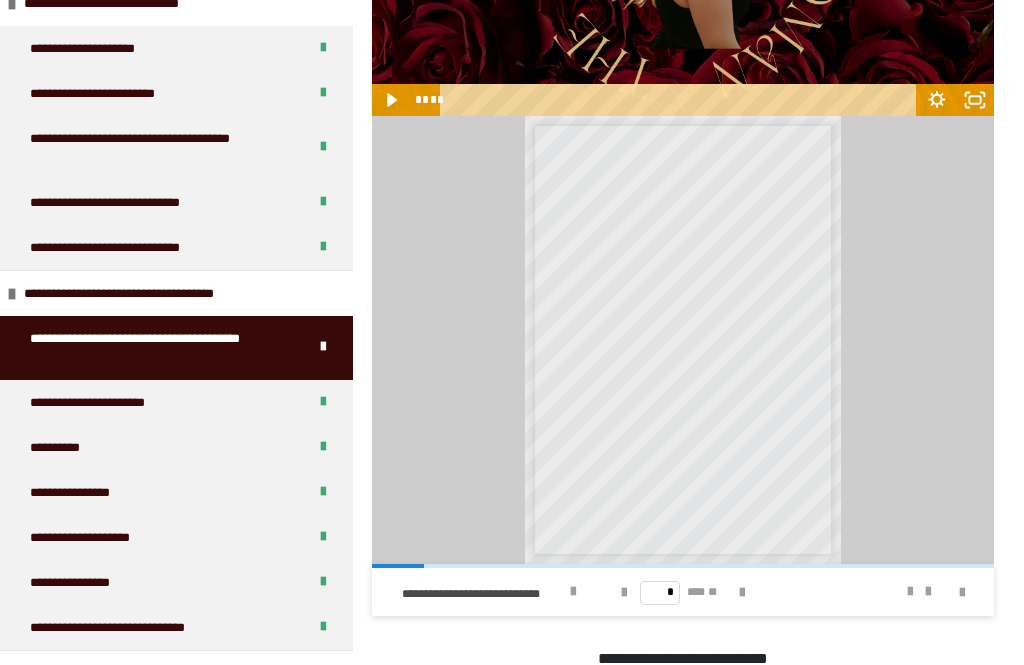 scroll, scrollTop: 657, scrollLeft: 0, axis: vertical 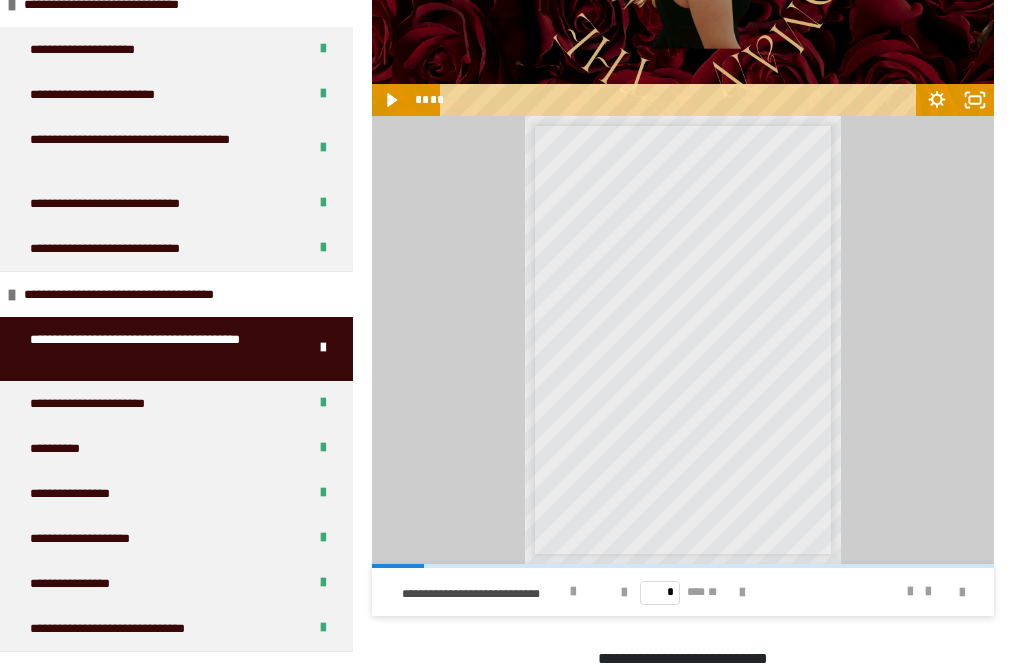 click at bounding box center (573, 592) 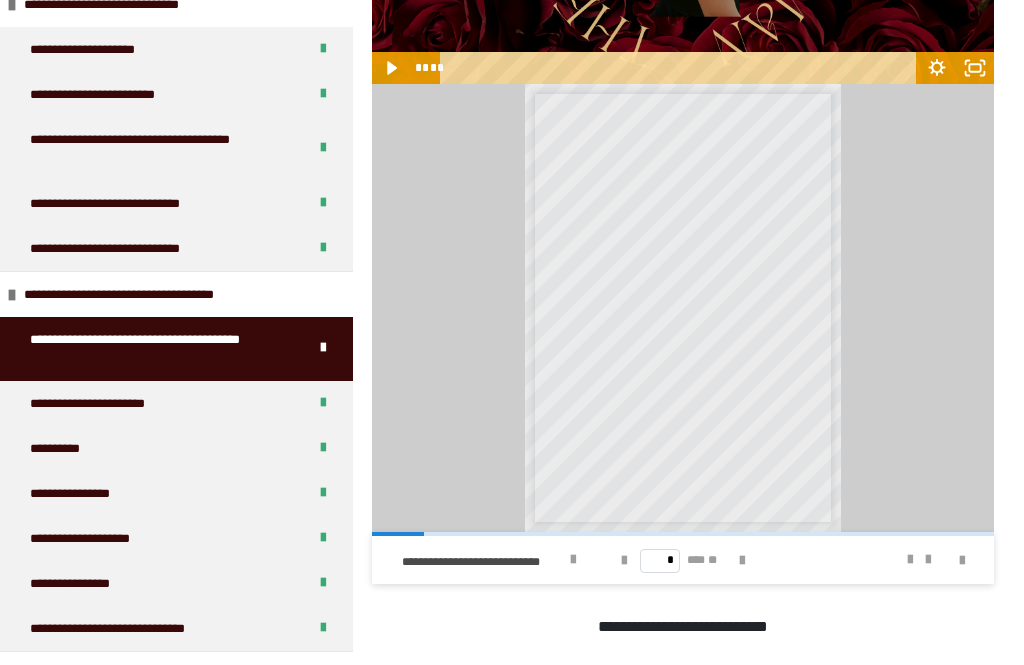 click on "**********" at bounding box center [117, 403] 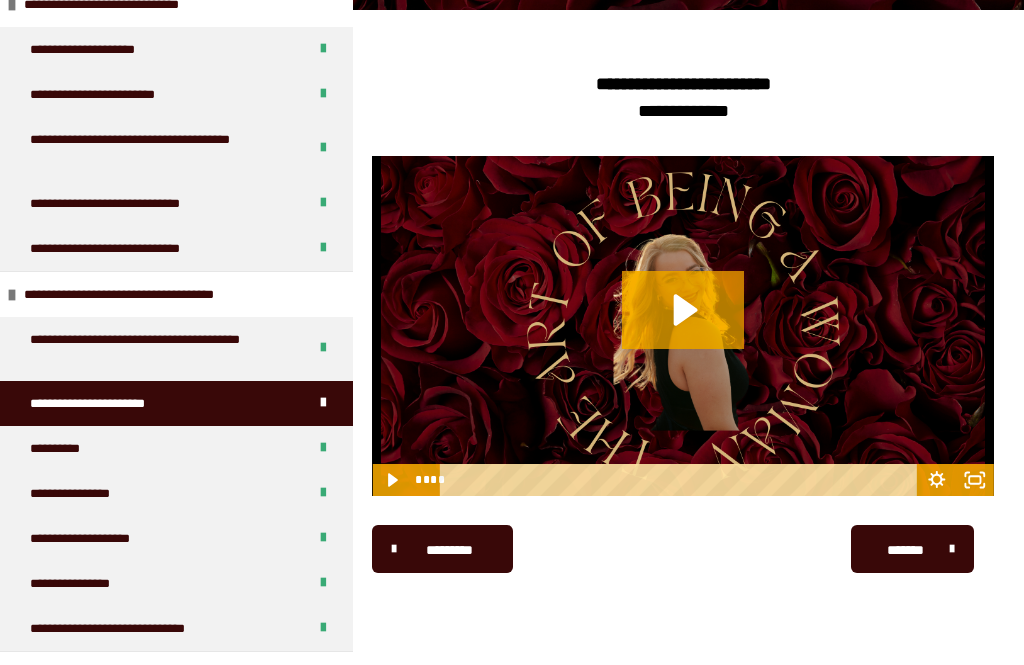 scroll, scrollTop: 340, scrollLeft: 0, axis: vertical 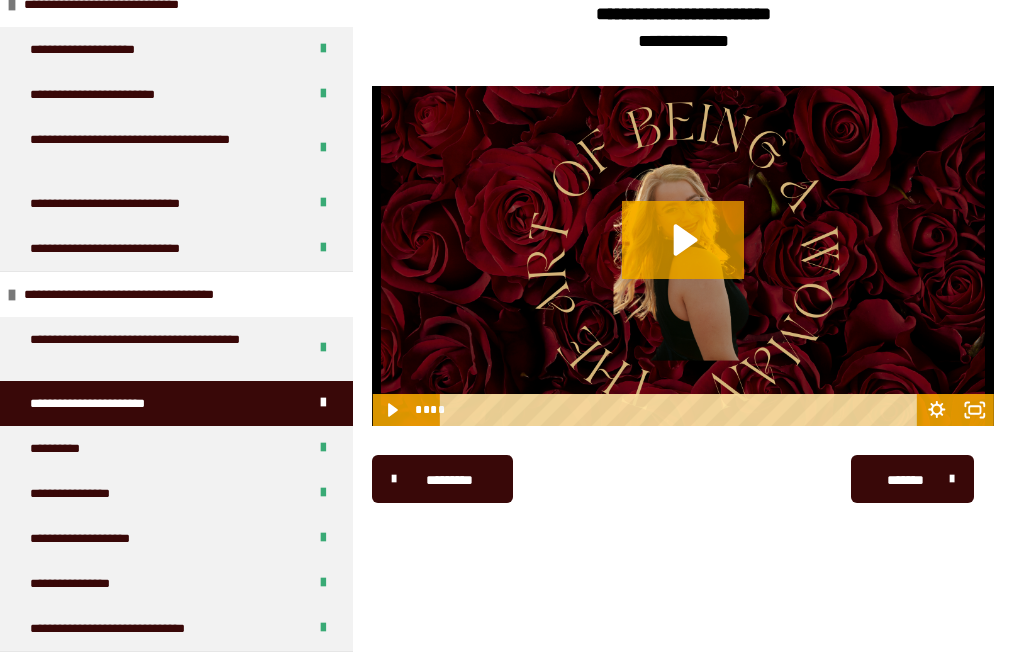 click on "**********" at bounding box center (69, 448) 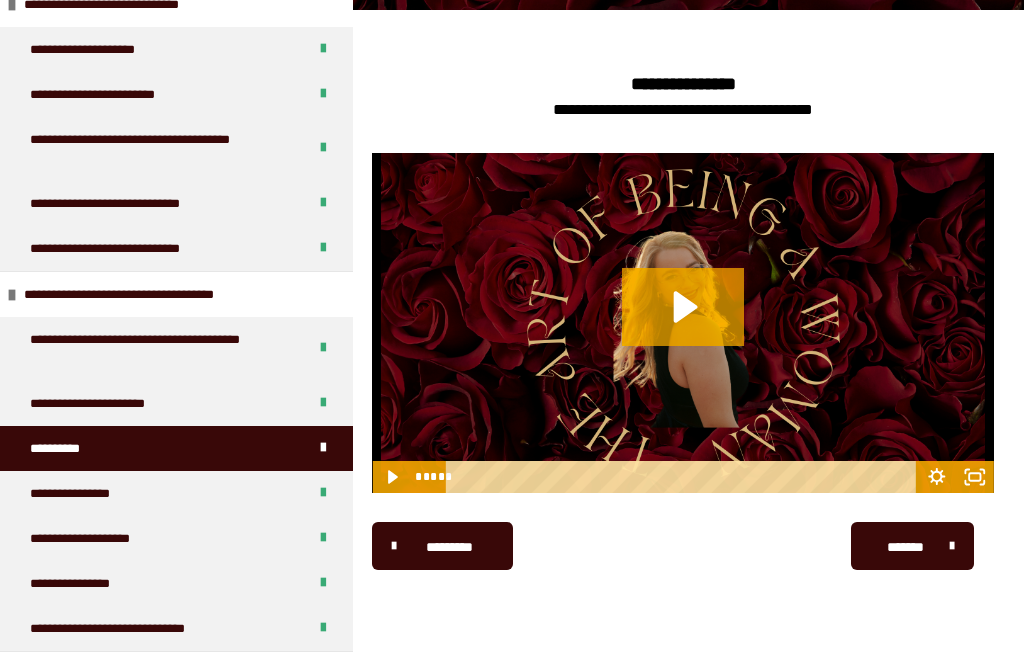 click on "**********" at bounding box center [90, 493] 